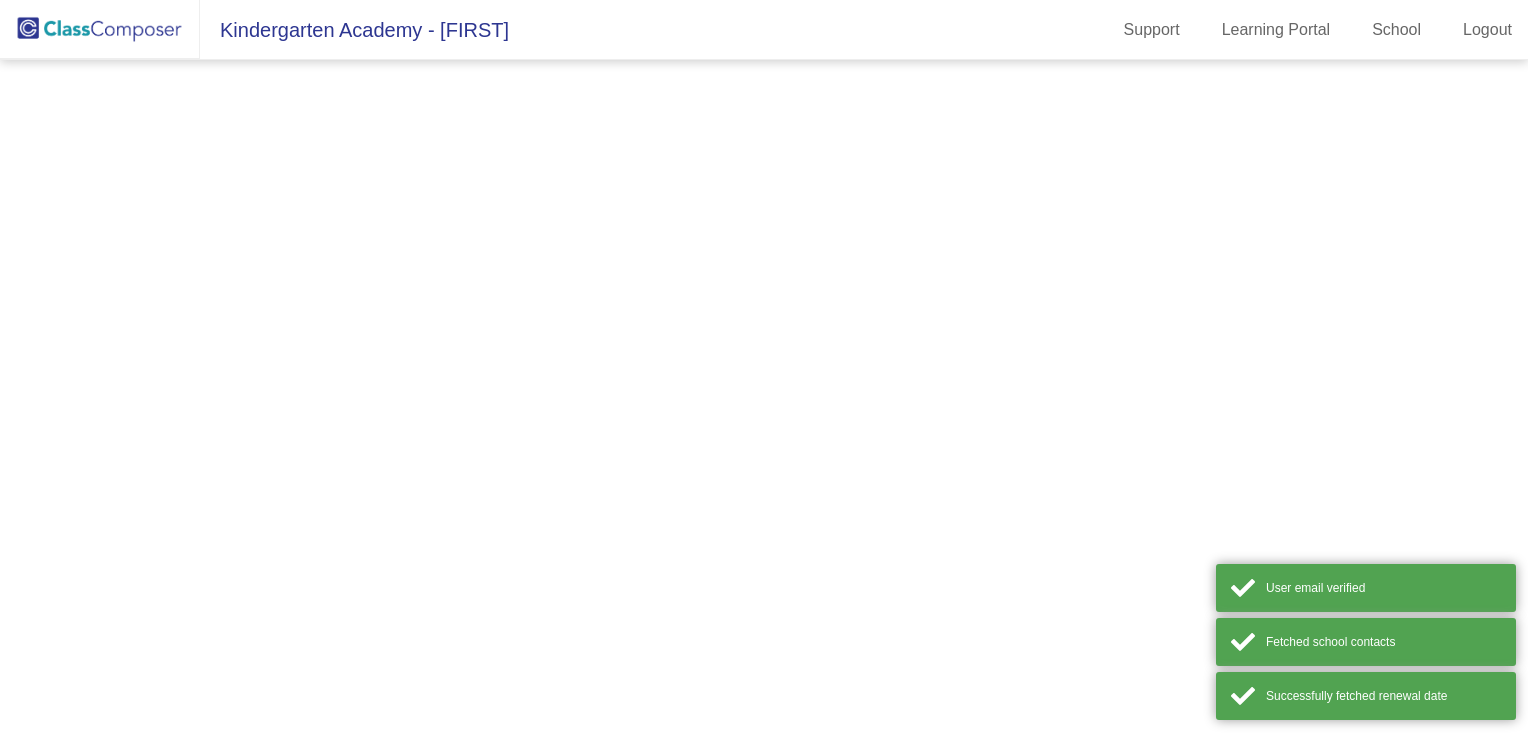 scroll, scrollTop: 0, scrollLeft: 0, axis: both 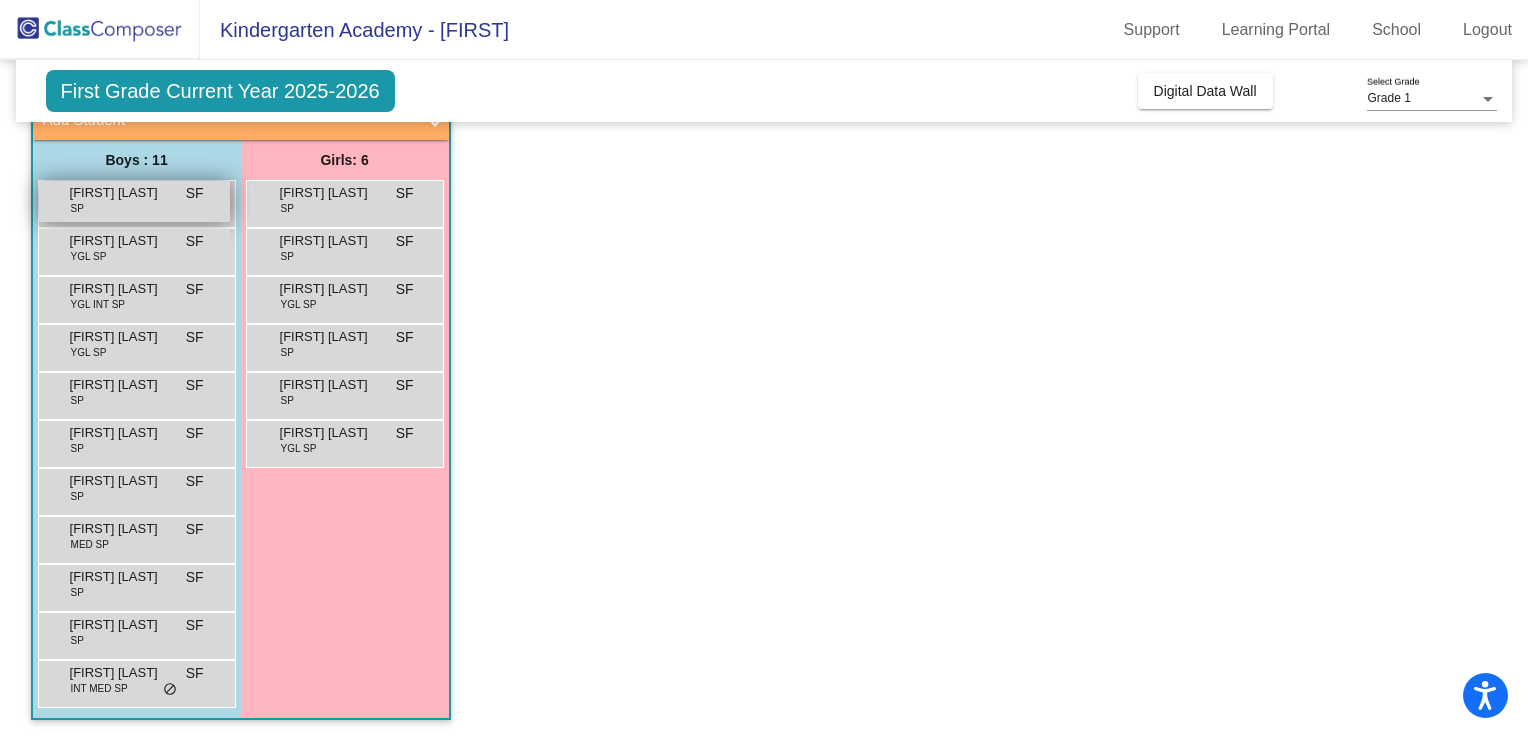 click on "[FIRST] [LAST] SP [INITIAL] lock do_not_disturb_alt" at bounding box center (134, 201) 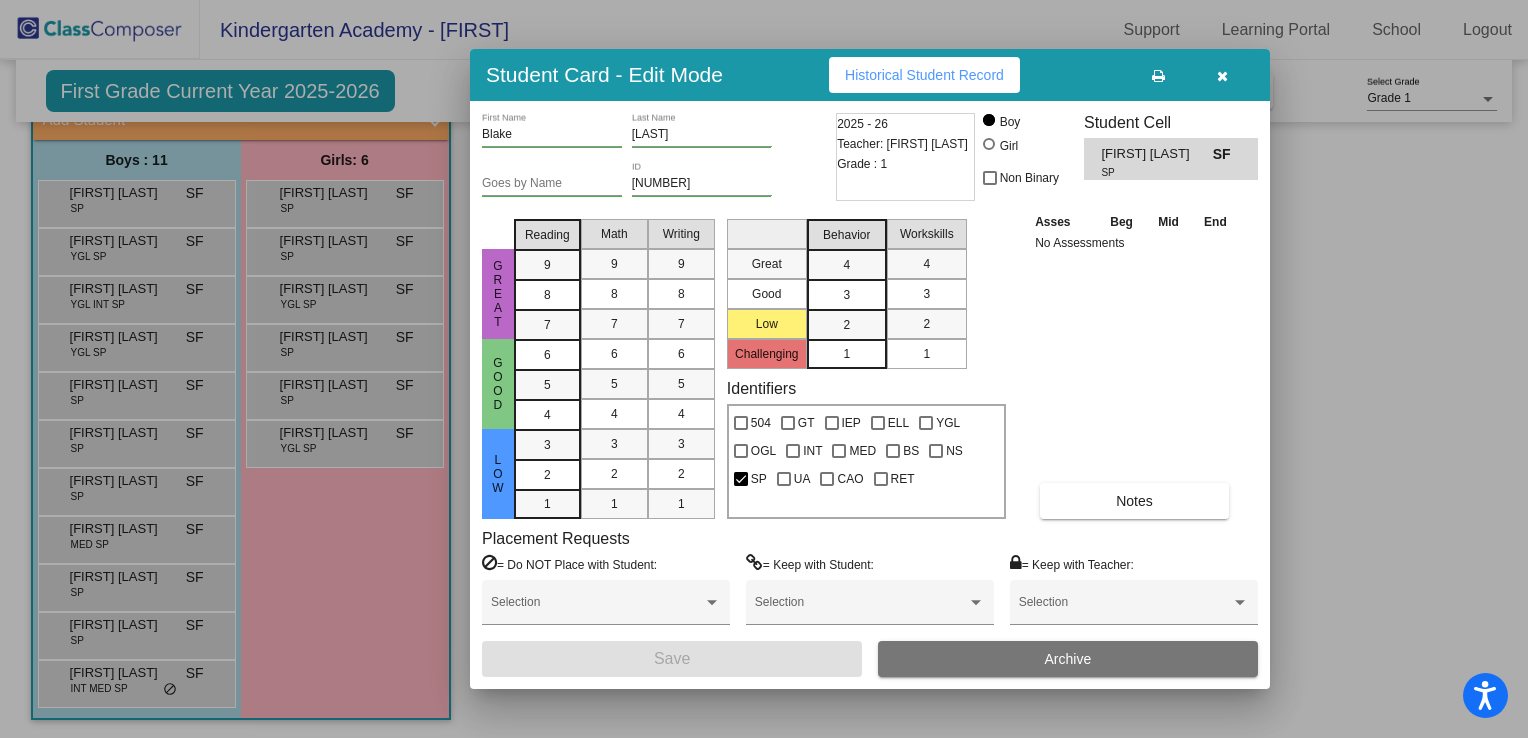 click at bounding box center [1222, 75] 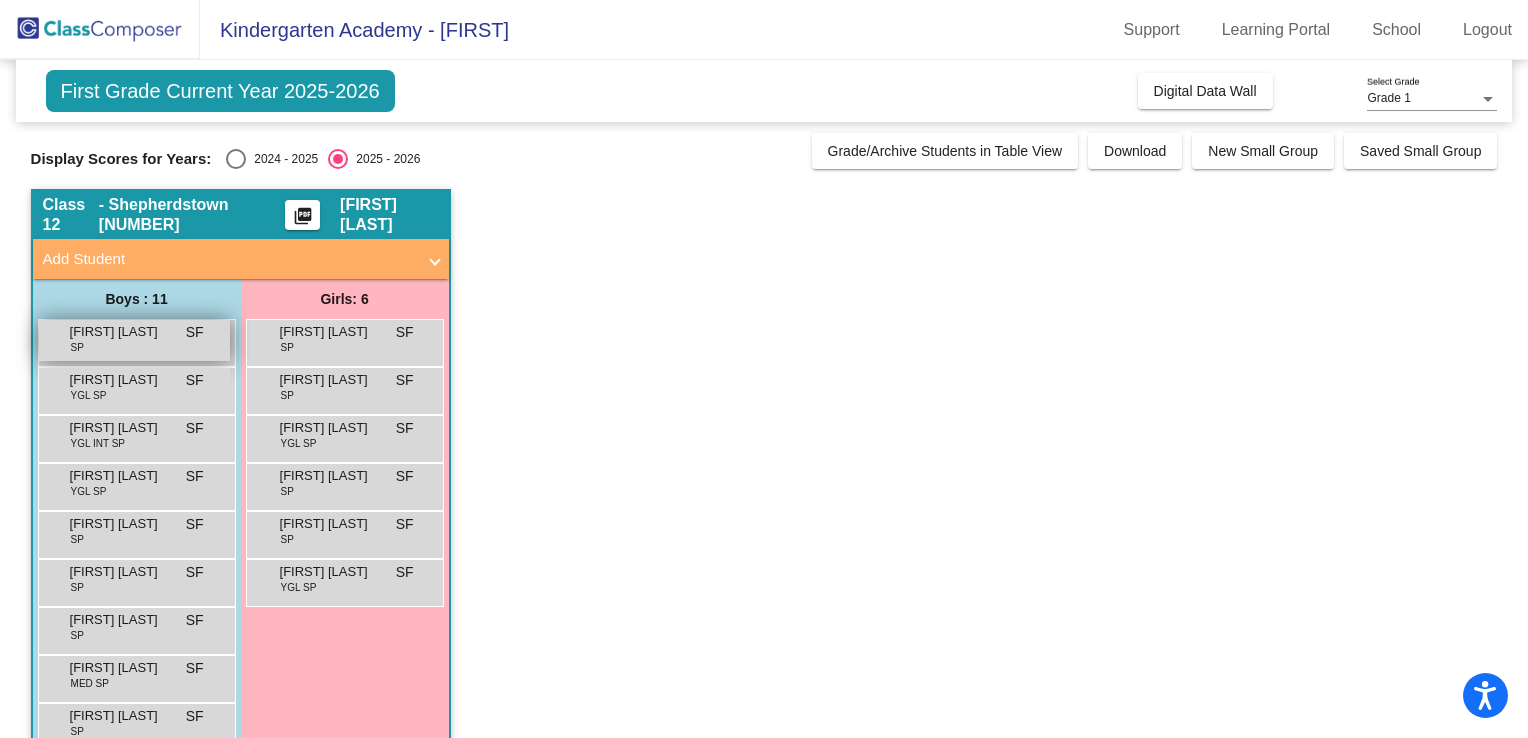 scroll, scrollTop: 0, scrollLeft: 0, axis: both 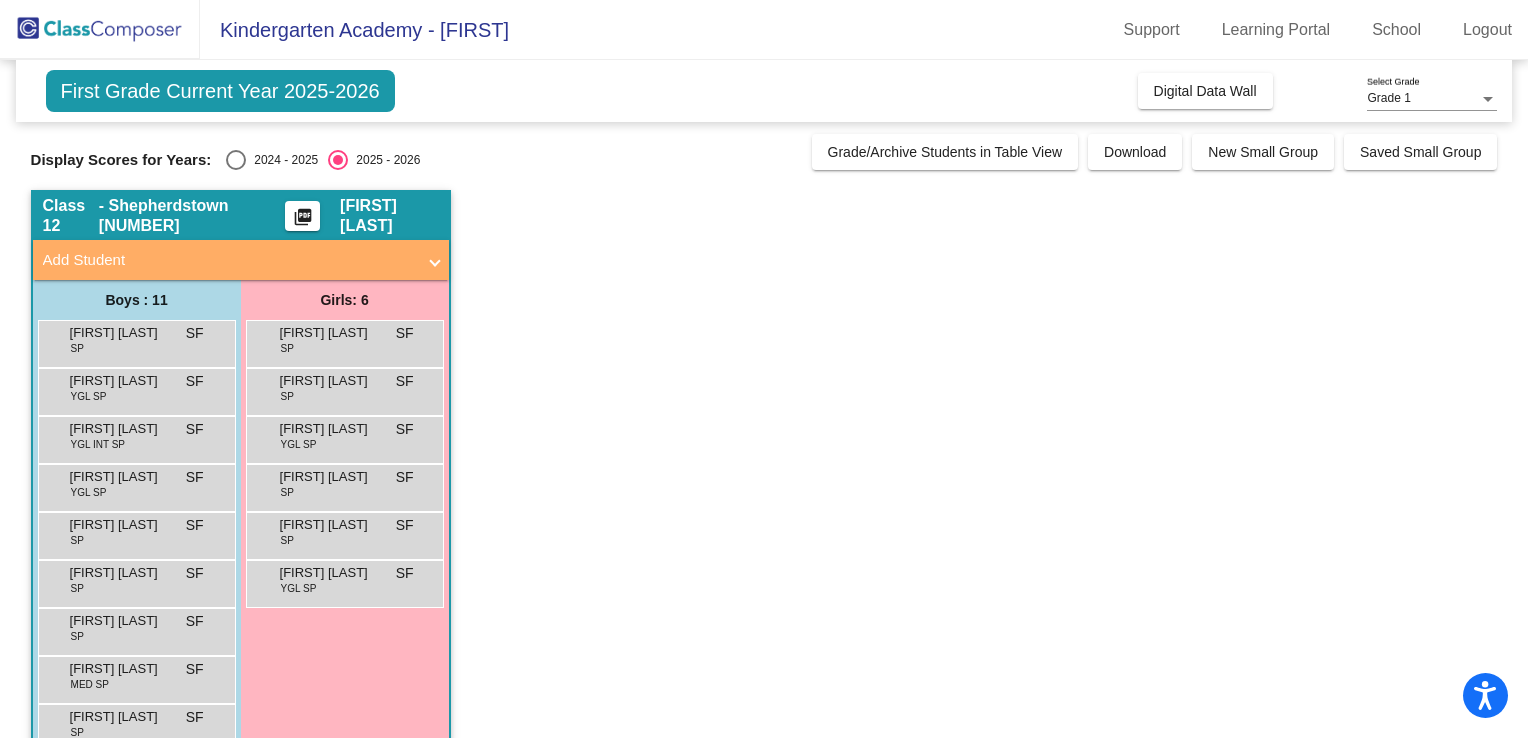 click on "Display Scores for Years:   2024 - 2025   2025 - 2026  Grade/Archive Students in Table View   Download   New Small Group   Saved Small Group" 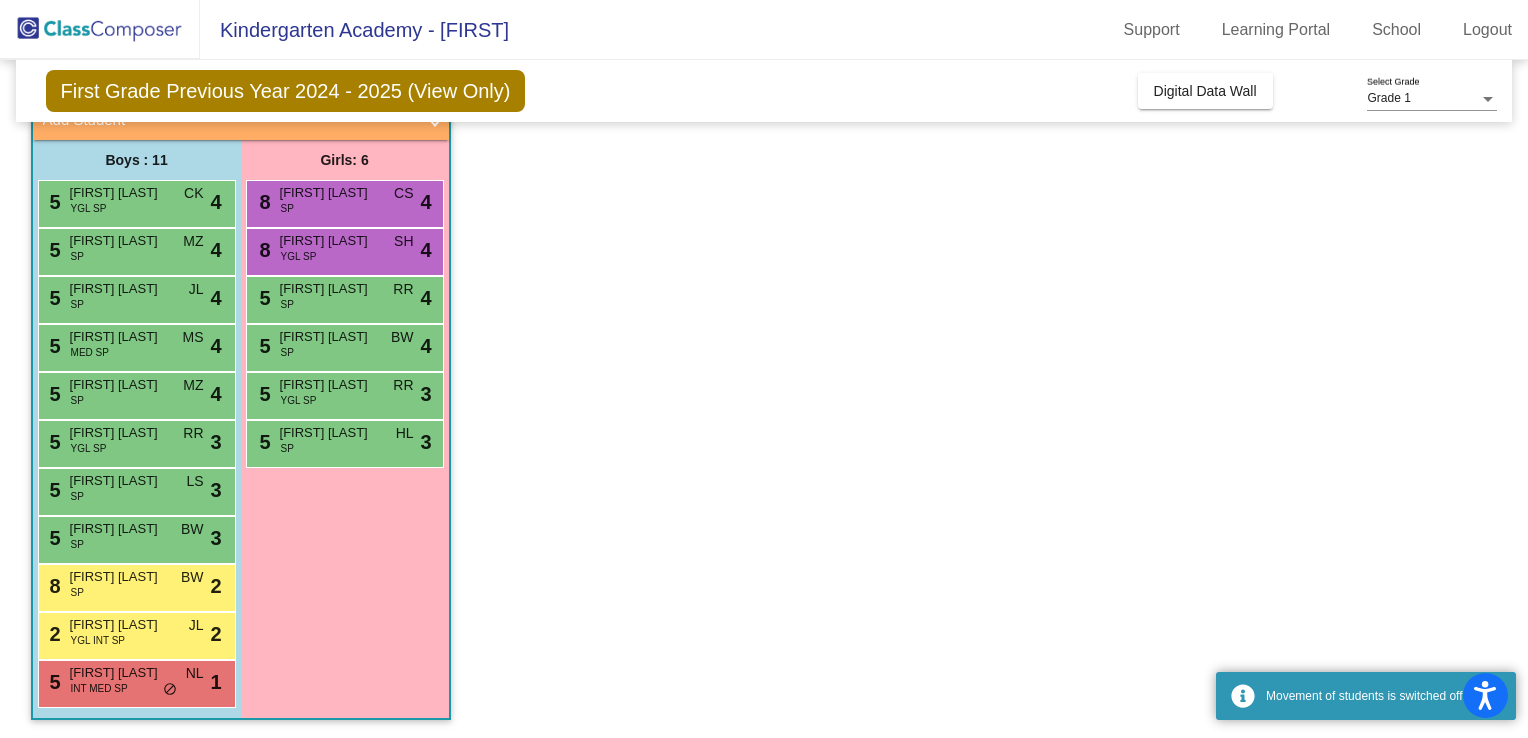 scroll, scrollTop: 139, scrollLeft: 0, axis: vertical 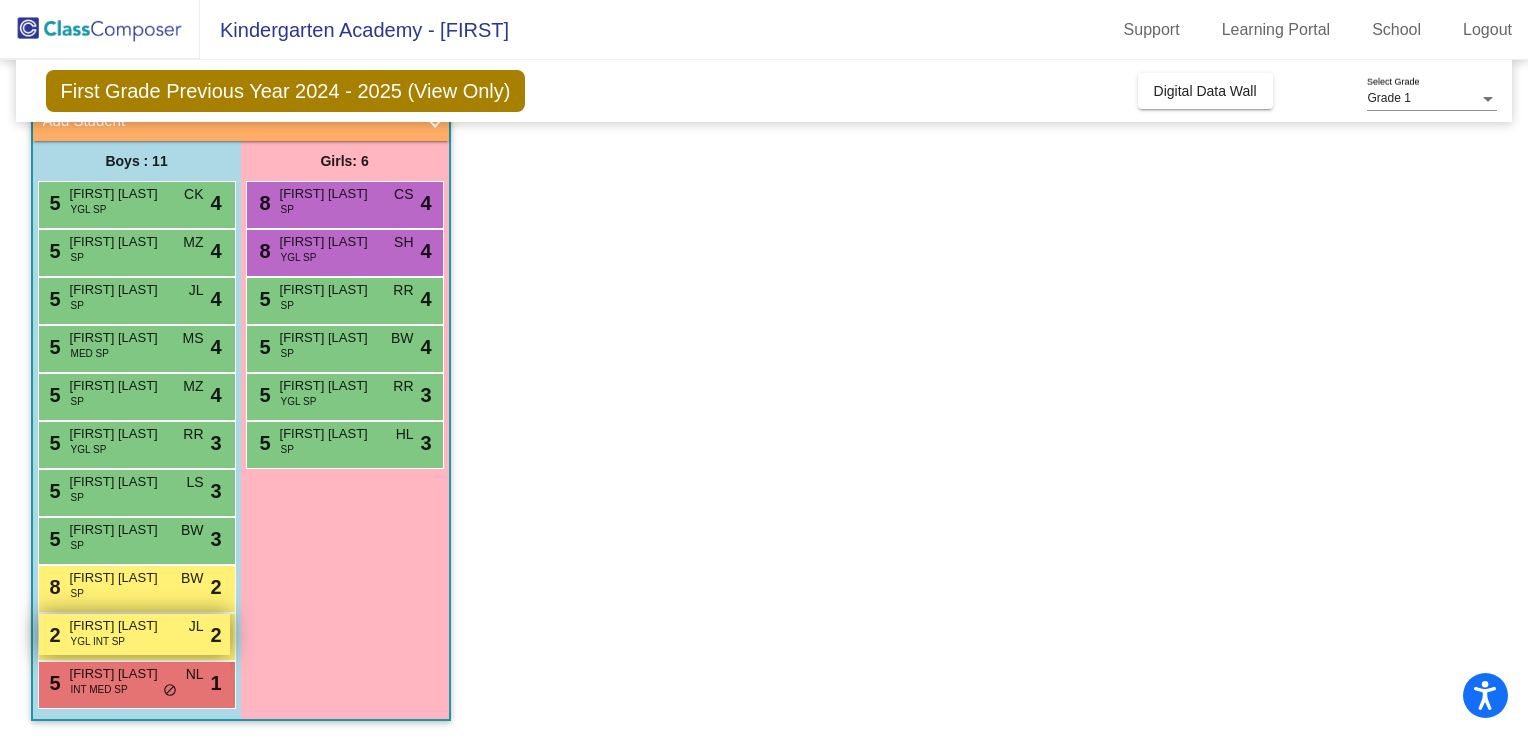 click on "[FIRST] [LAST]" at bounding box center [120, 626] 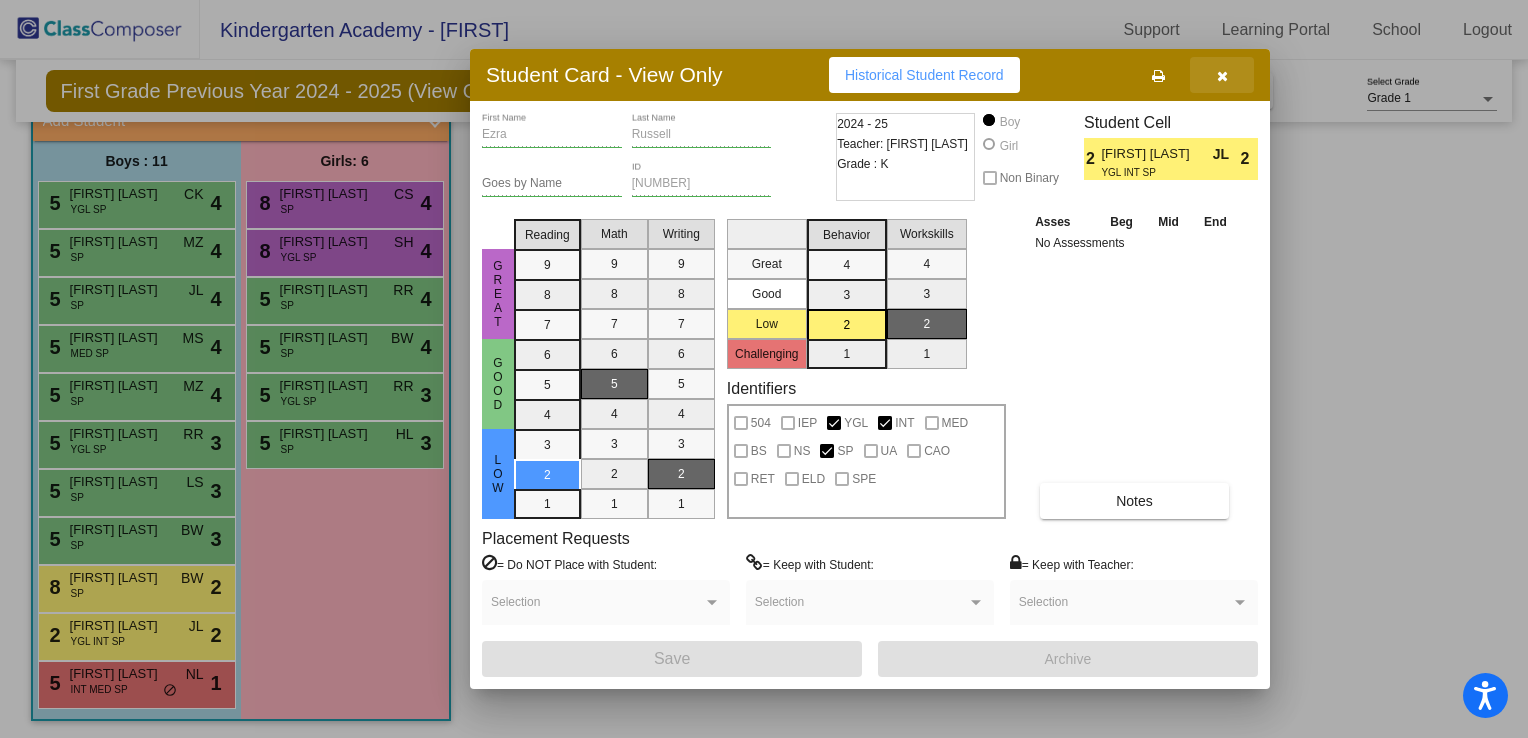 click at bounding box center [1222, 76] 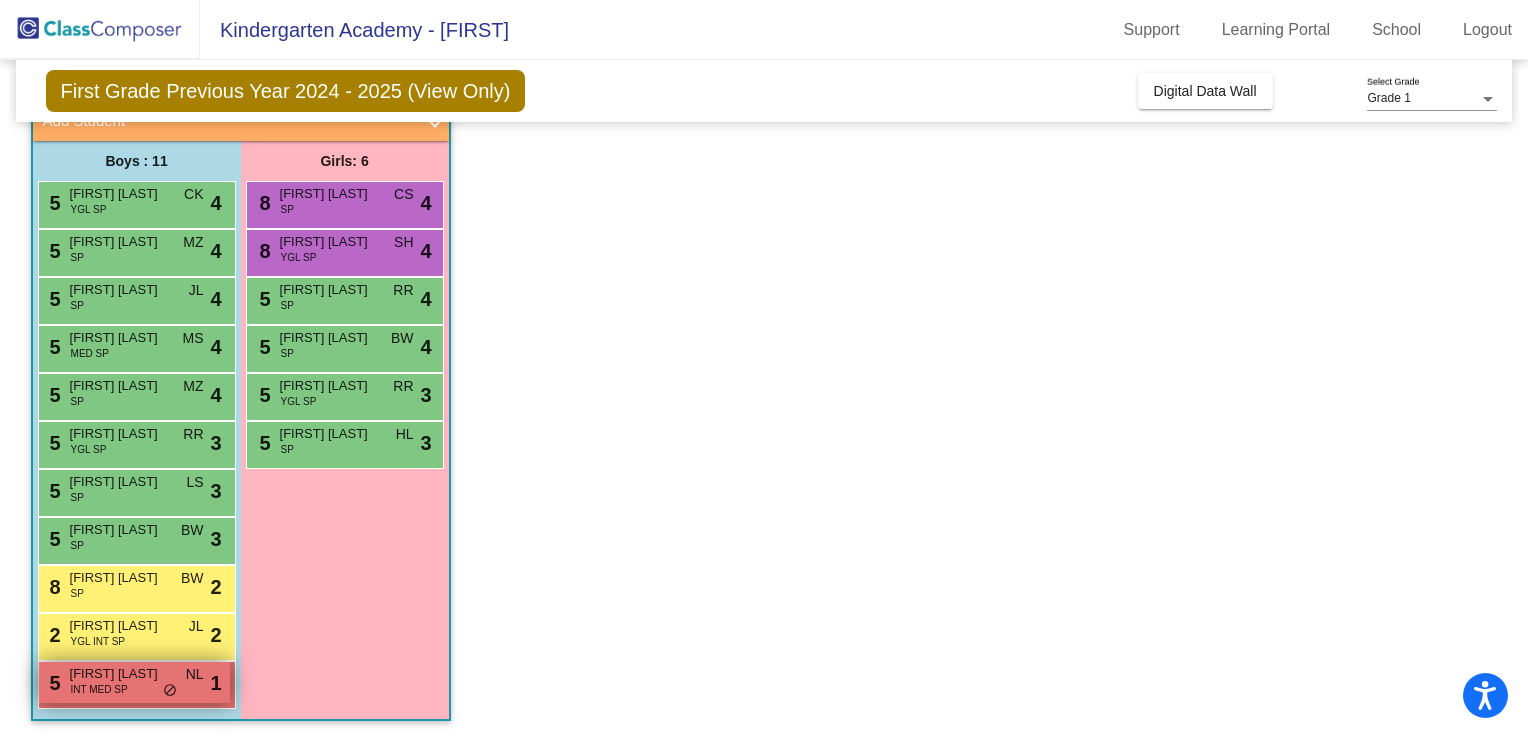 click on "INT MED SP" at bounding box center [99, 689] 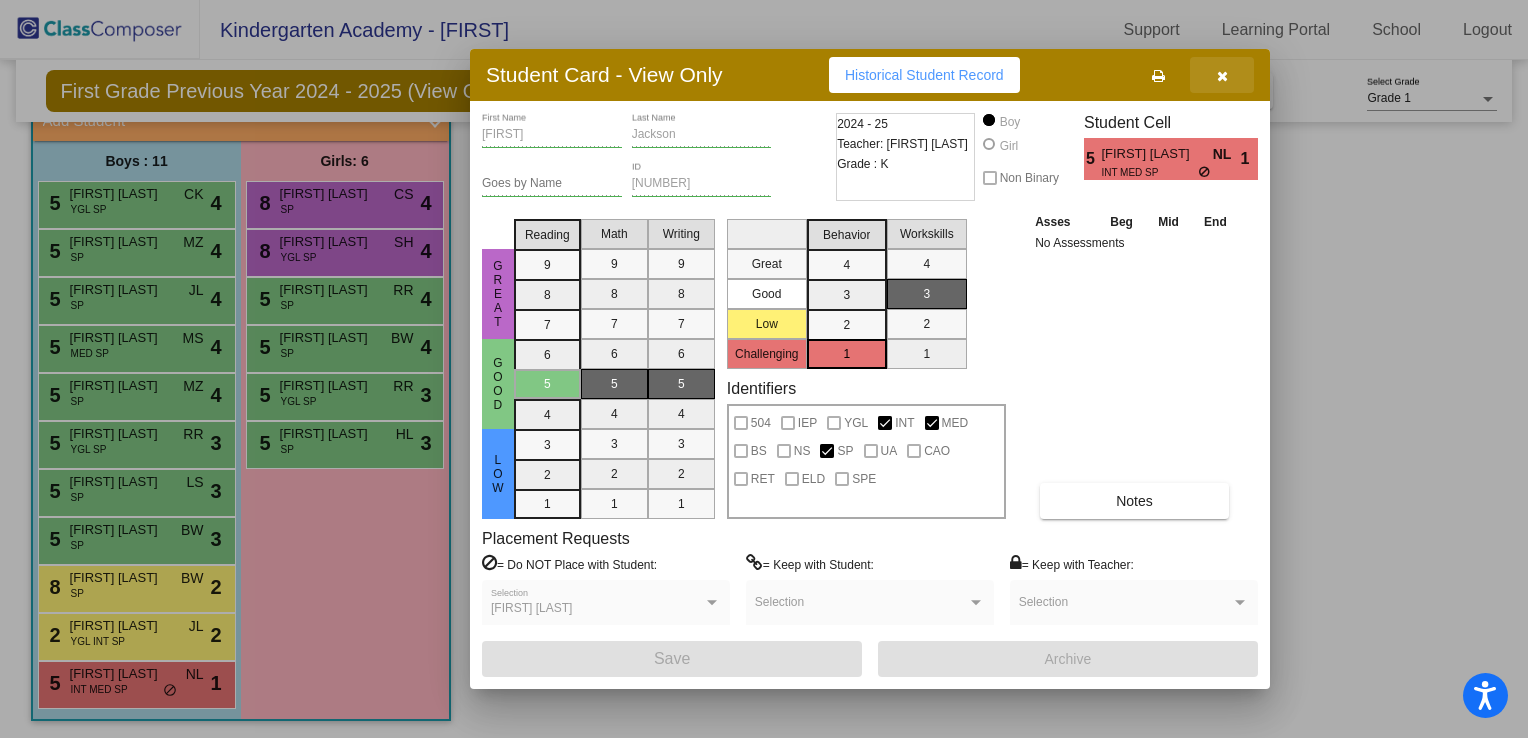 click at bounding box center [1222, 75] 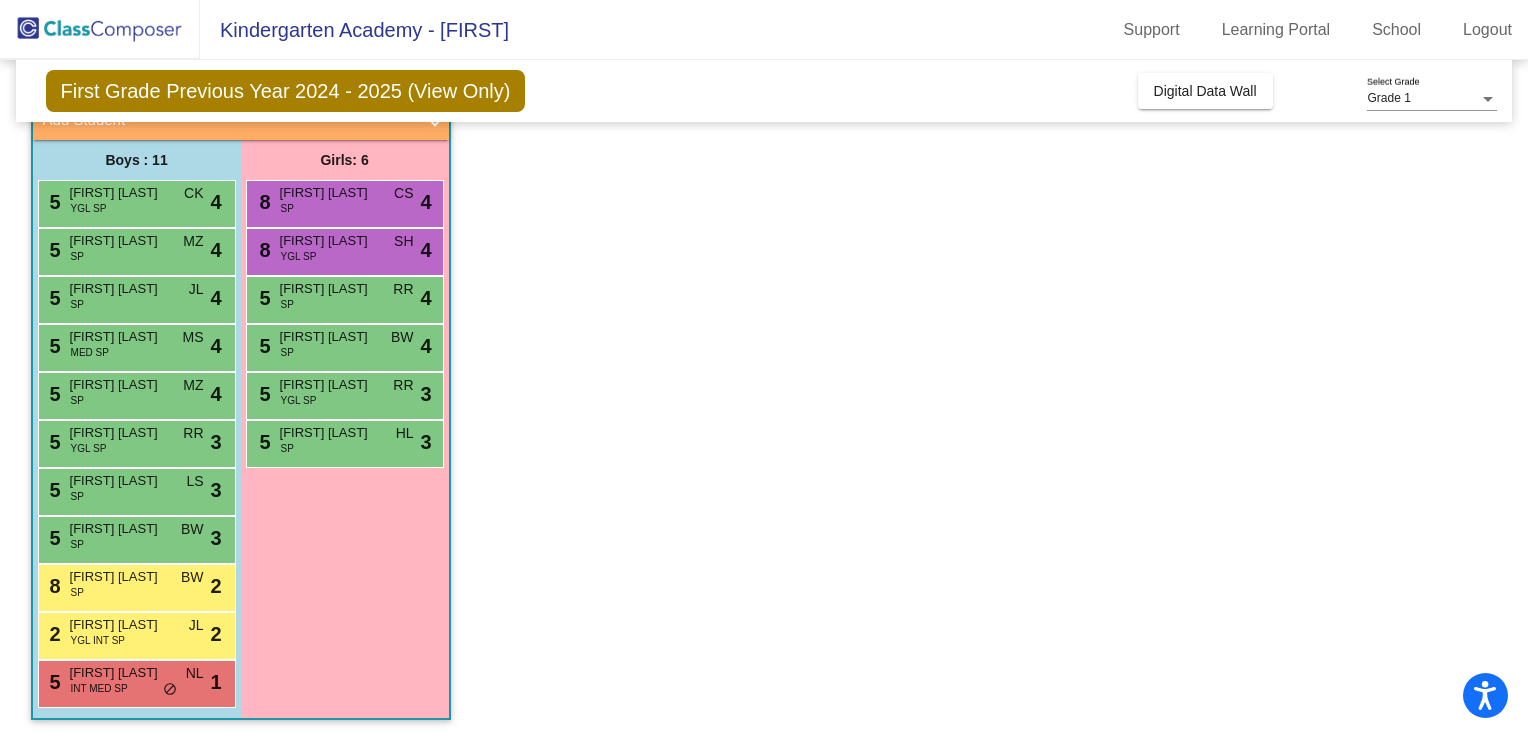 scroll, scrollTop: 140, scrollLeft: 0, axis: vertical 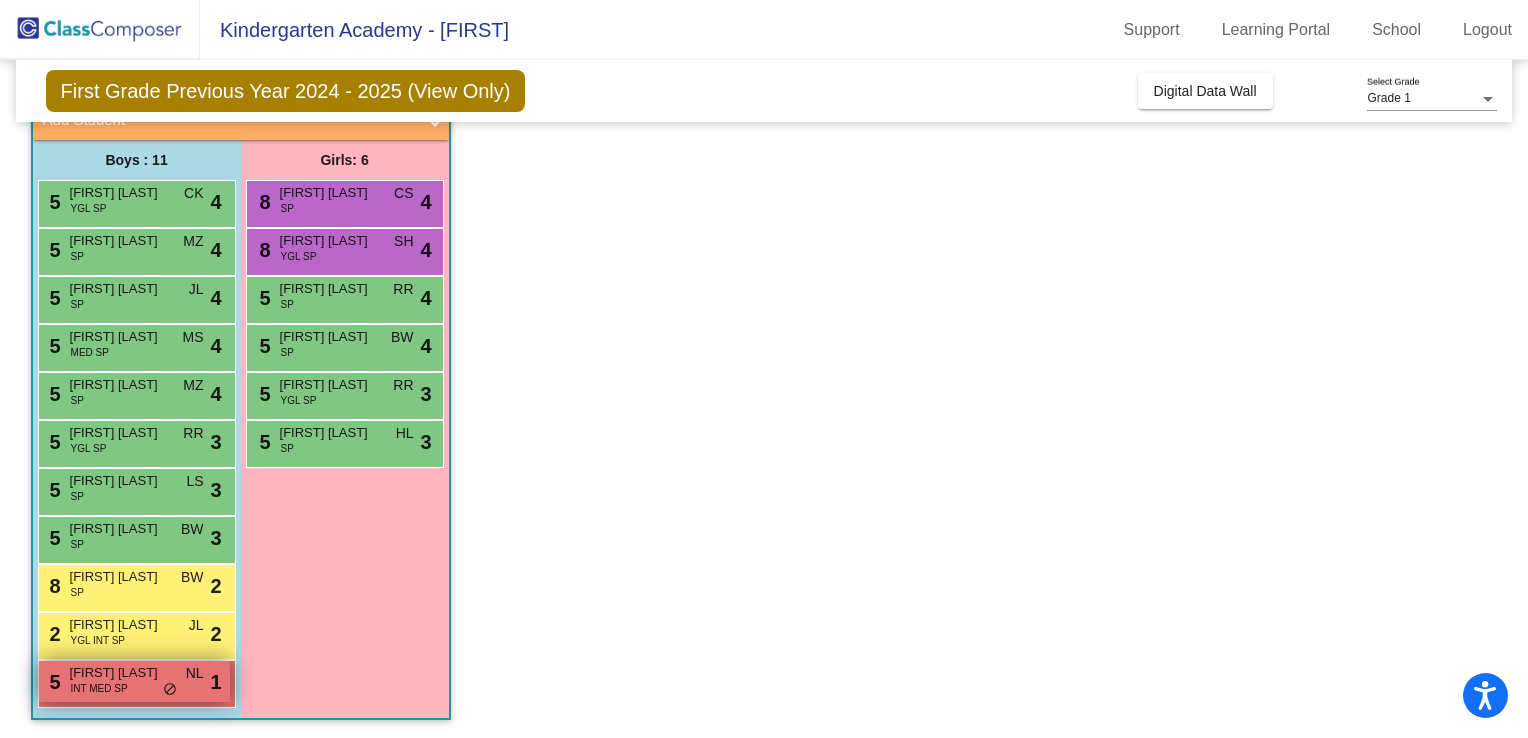 click on "INT MED SP" at bounding box center [99, 688] 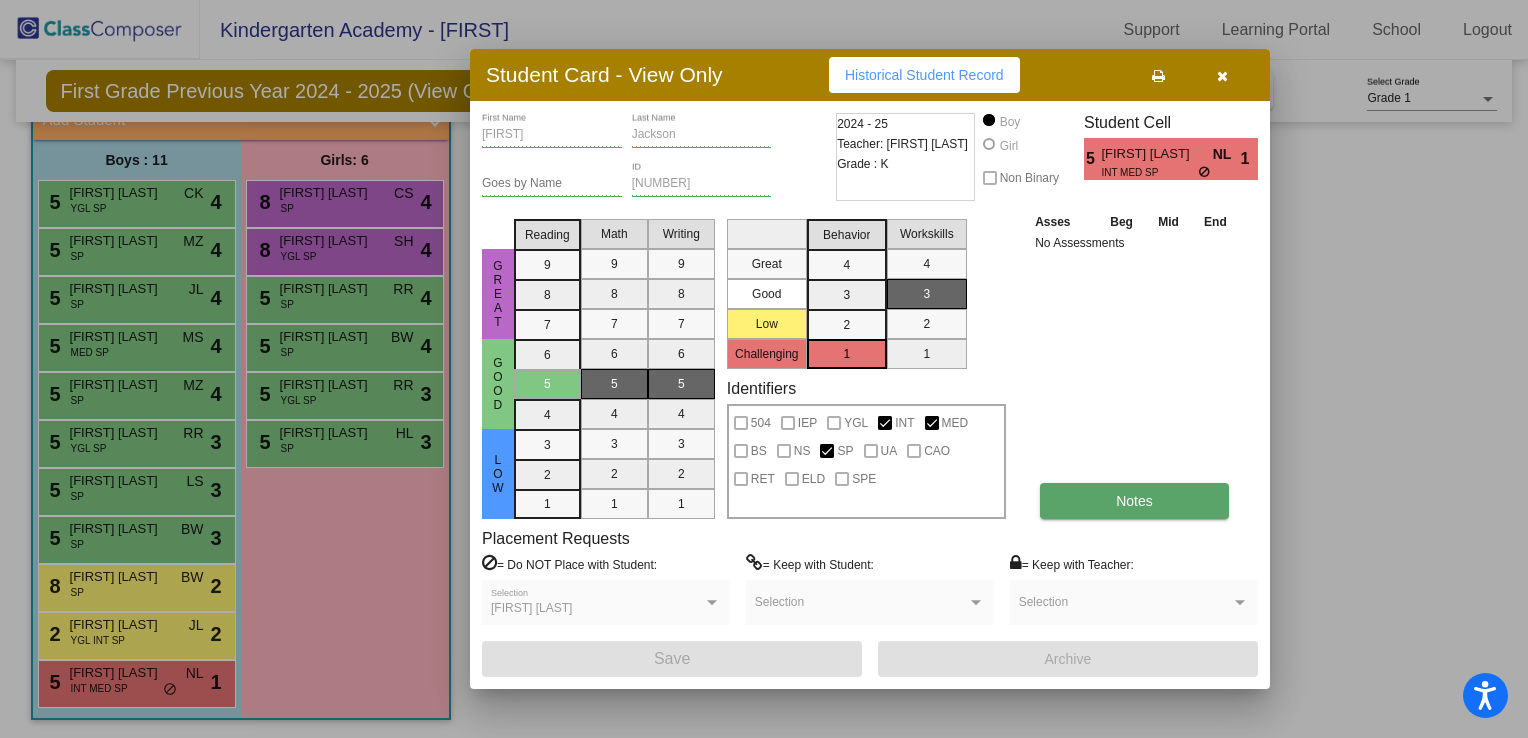 click on "Notes" at bounding box center [1134, 501] 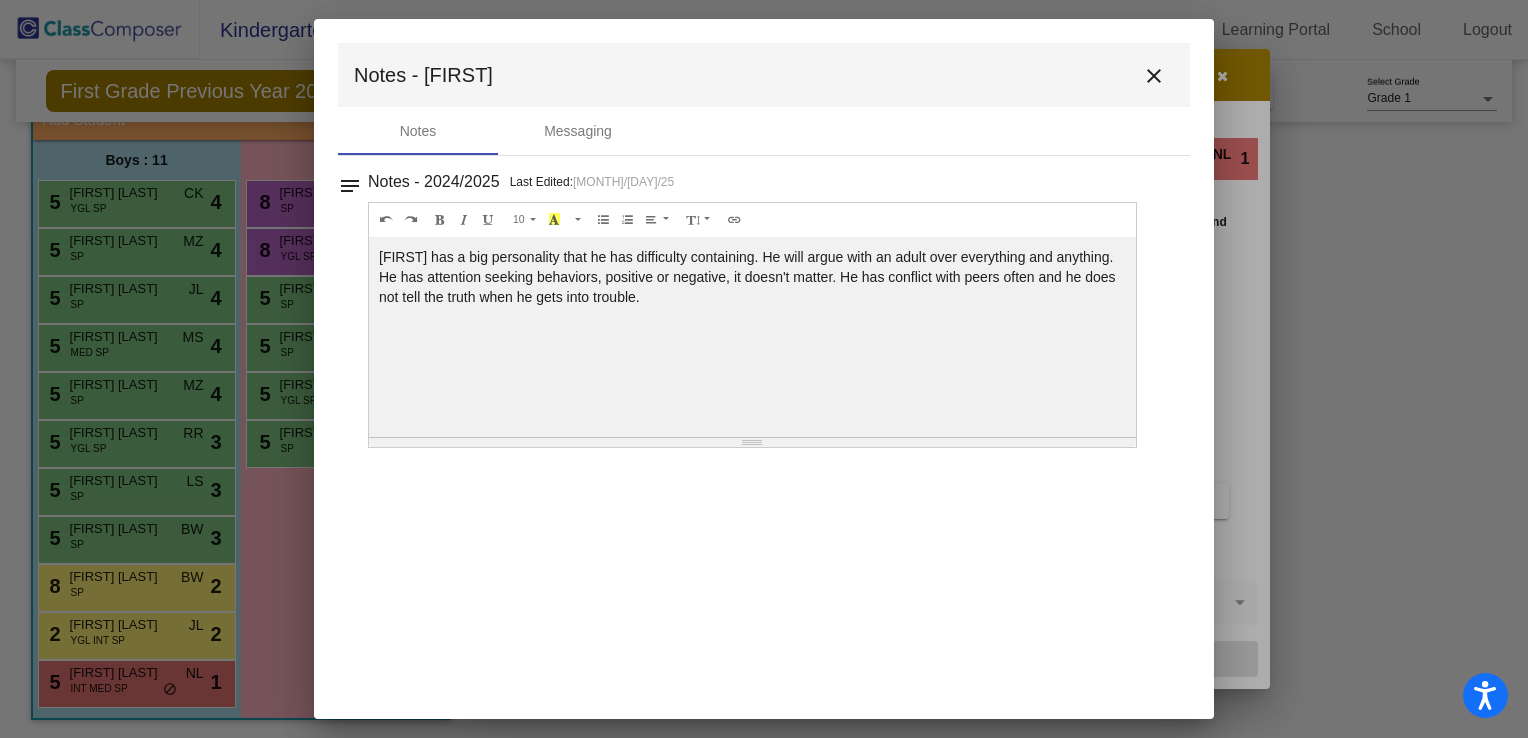 click on "Notes - Tymir close Notes Messaging notes Notes - 2024/2025 Last Edited:   3/14/25 10    8  9  10  11  12  14  18  24  36   Background Color Transparent Select #ffff00 Text Color Reset to default Select #000000      1.0  1.2  1.4  1.5  1.6  1.8  2.0  3.0 Tymir has a big personality that he has difficulty containing. He will argue with an adult over everything and anything. He has attention seeking behaviors, positive or negative, it doesn't matter. He has conflict with peers often and he does not tell the truth when he gets into trouble.   100% 50% 25%" at bounding box center [764, 369] 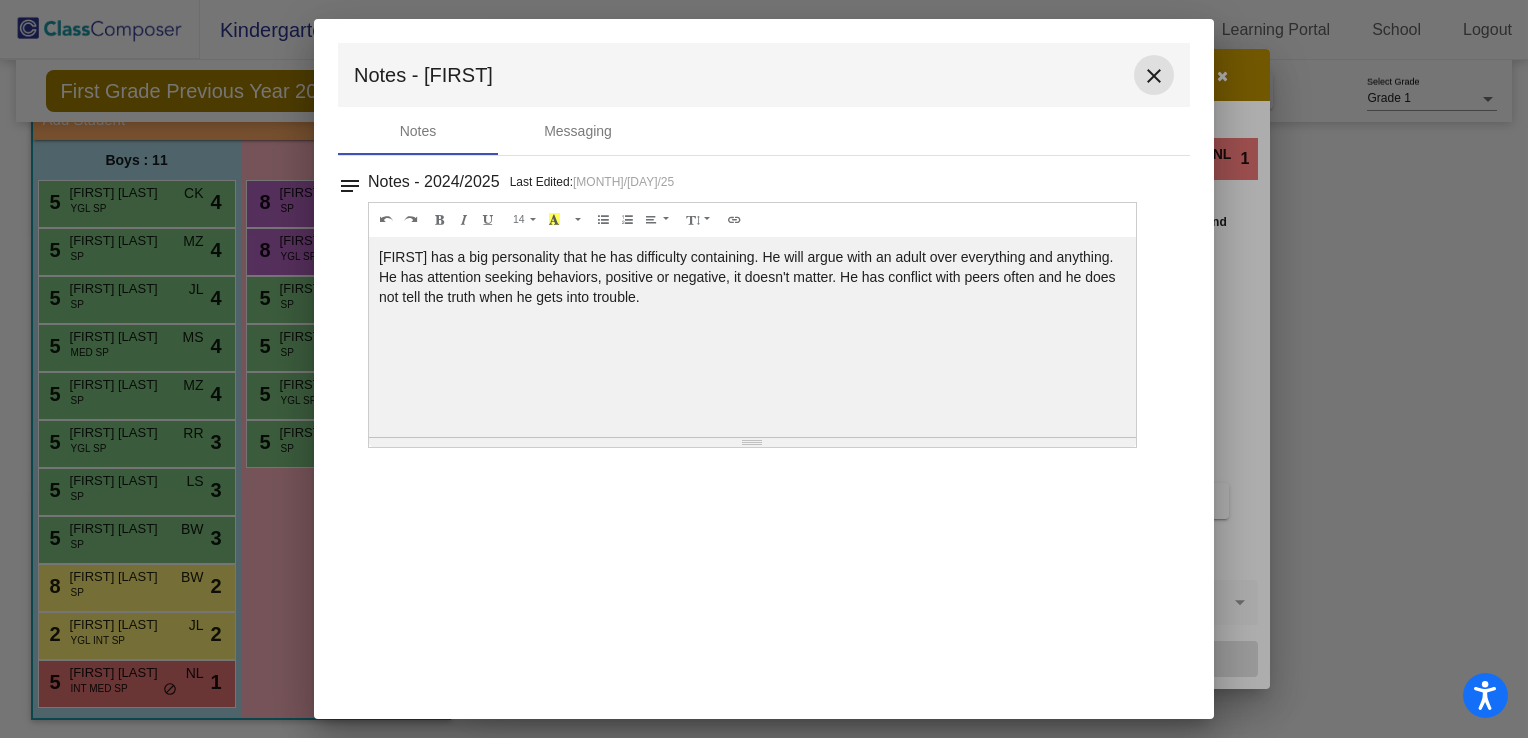 click on "close" at bounding box center [1154, 76] 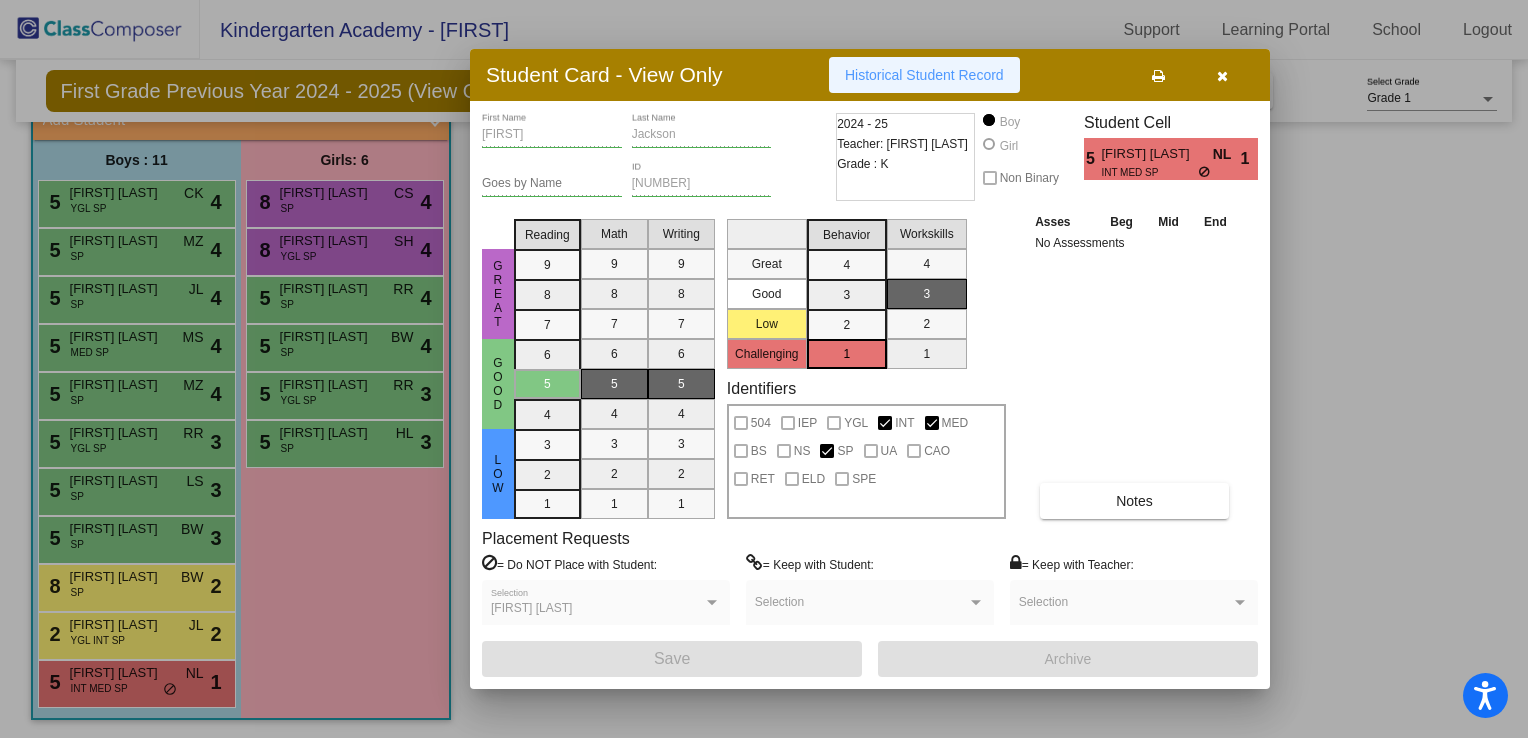 click on "Historical Student Record" at bounding box center [924, 75] 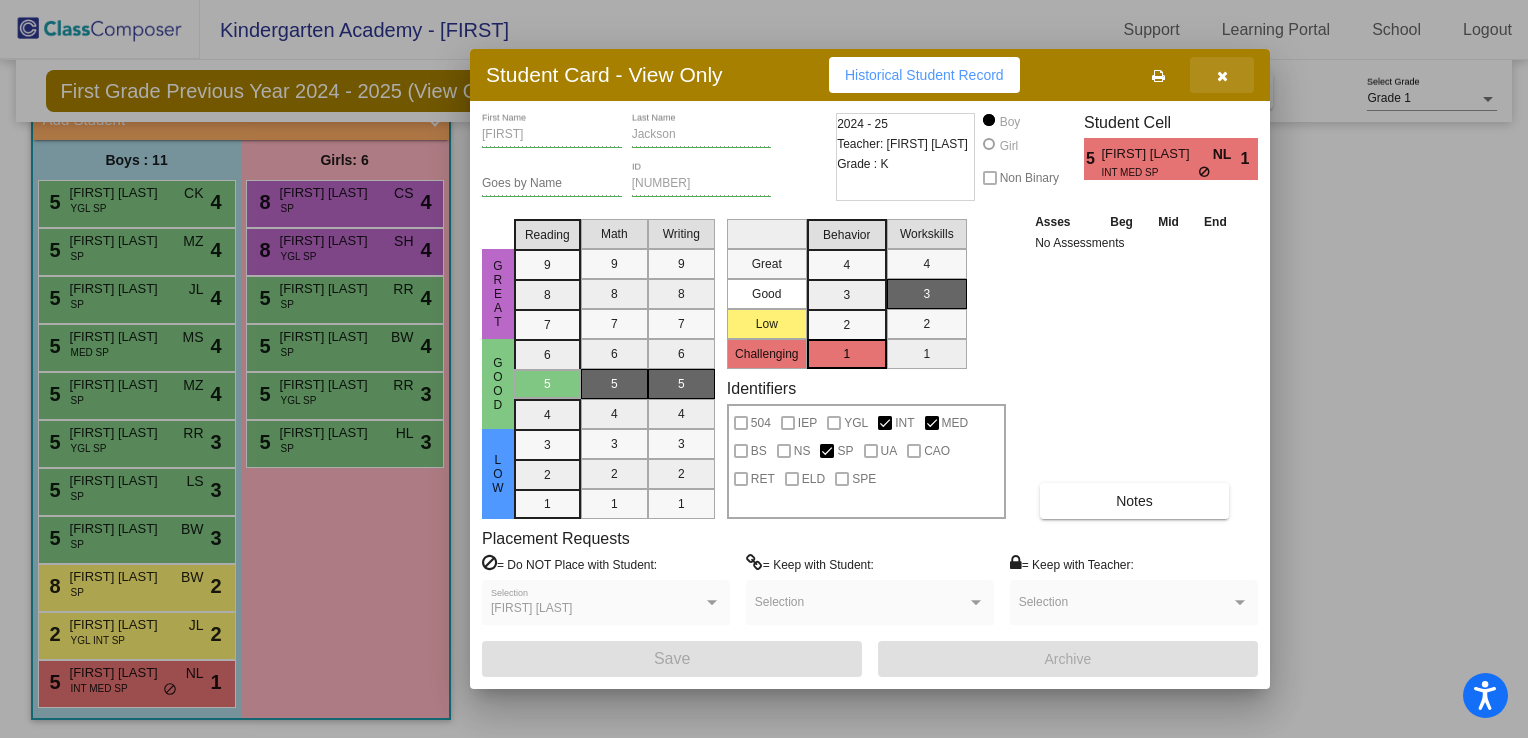 click at bounding box center (1222, 75) 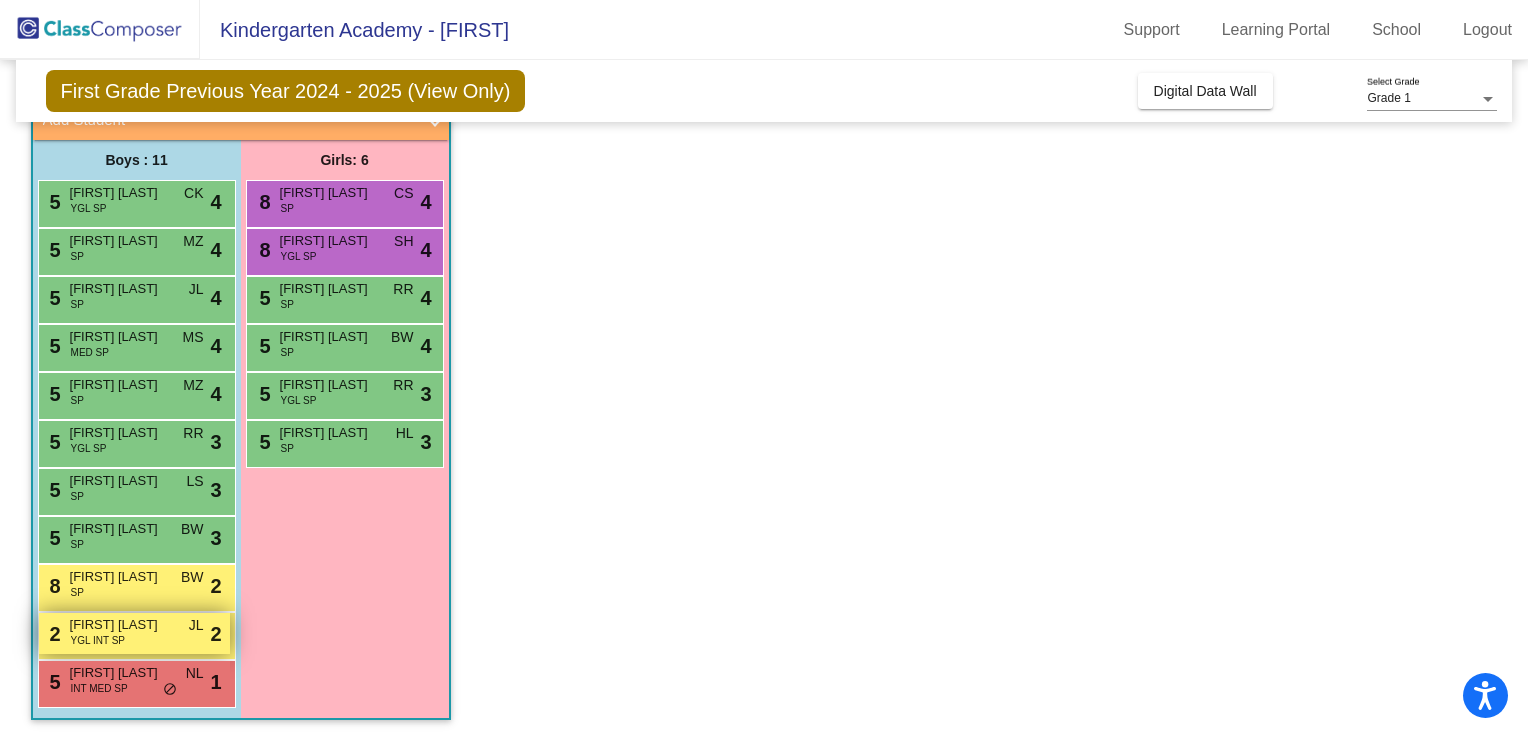 click on "[FIRST] [LAST]" at bounding box center (120, 625) 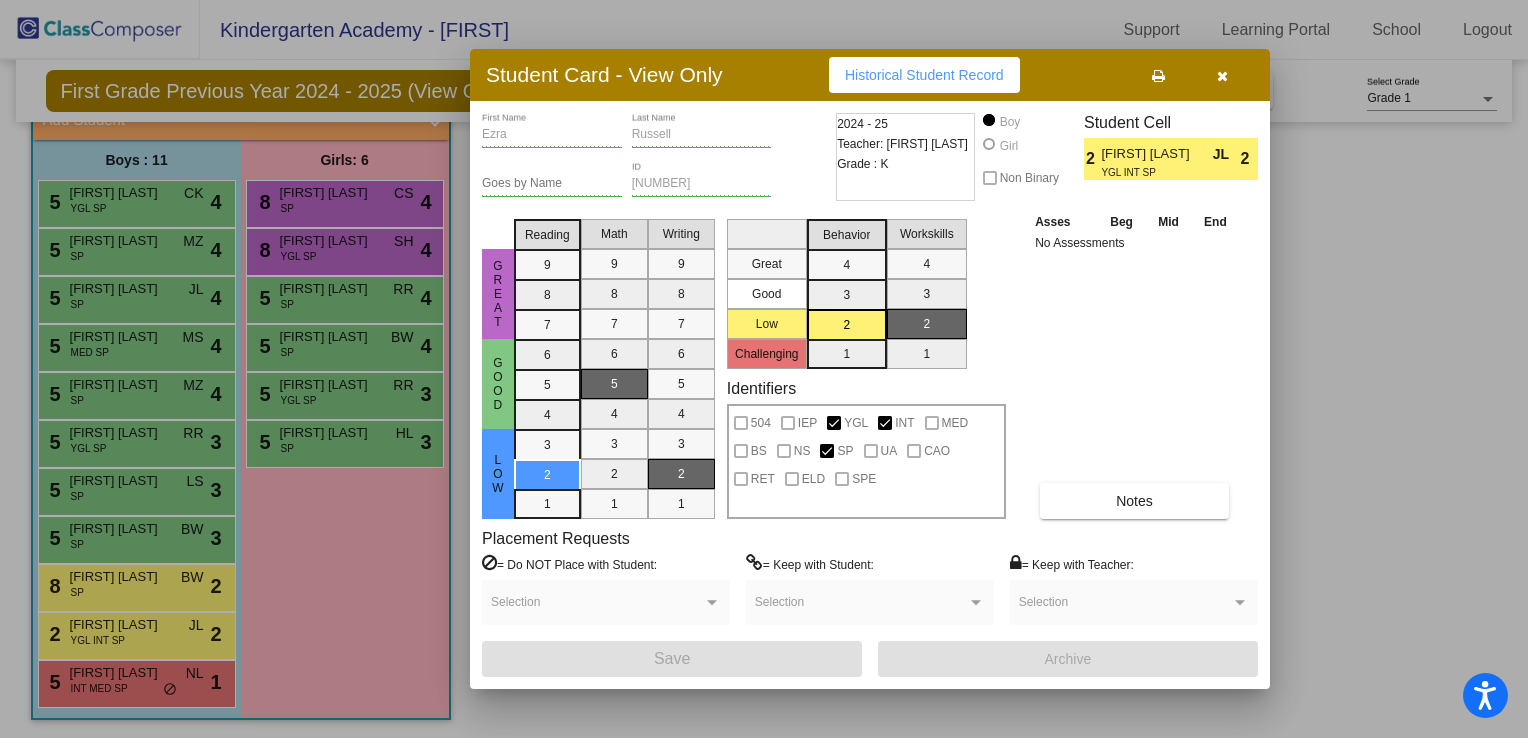 click on "Asses Beg Mid End No Assessments  Notes" at bounding box center [1135, 365] 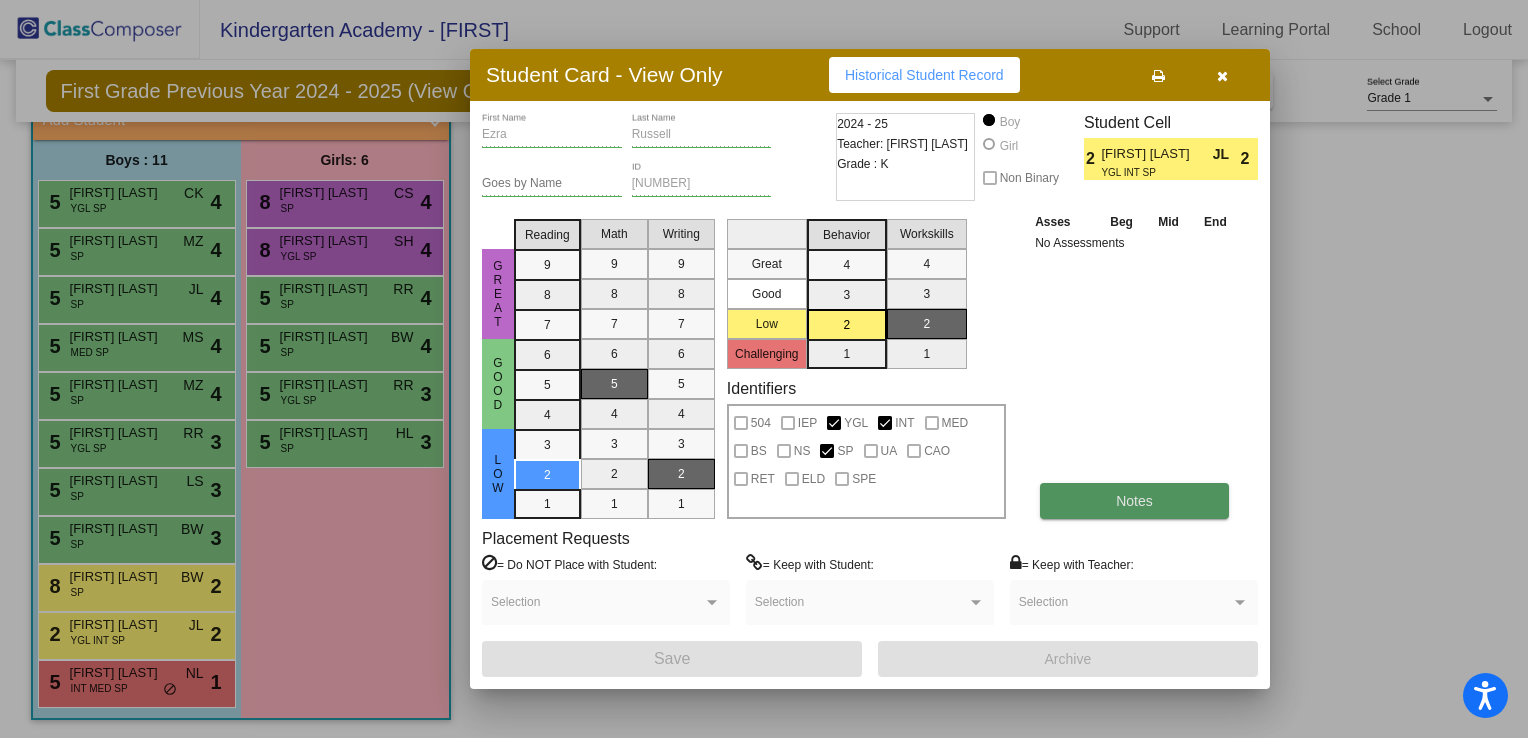 click on "Notes" at bounding box center [1134, 501] 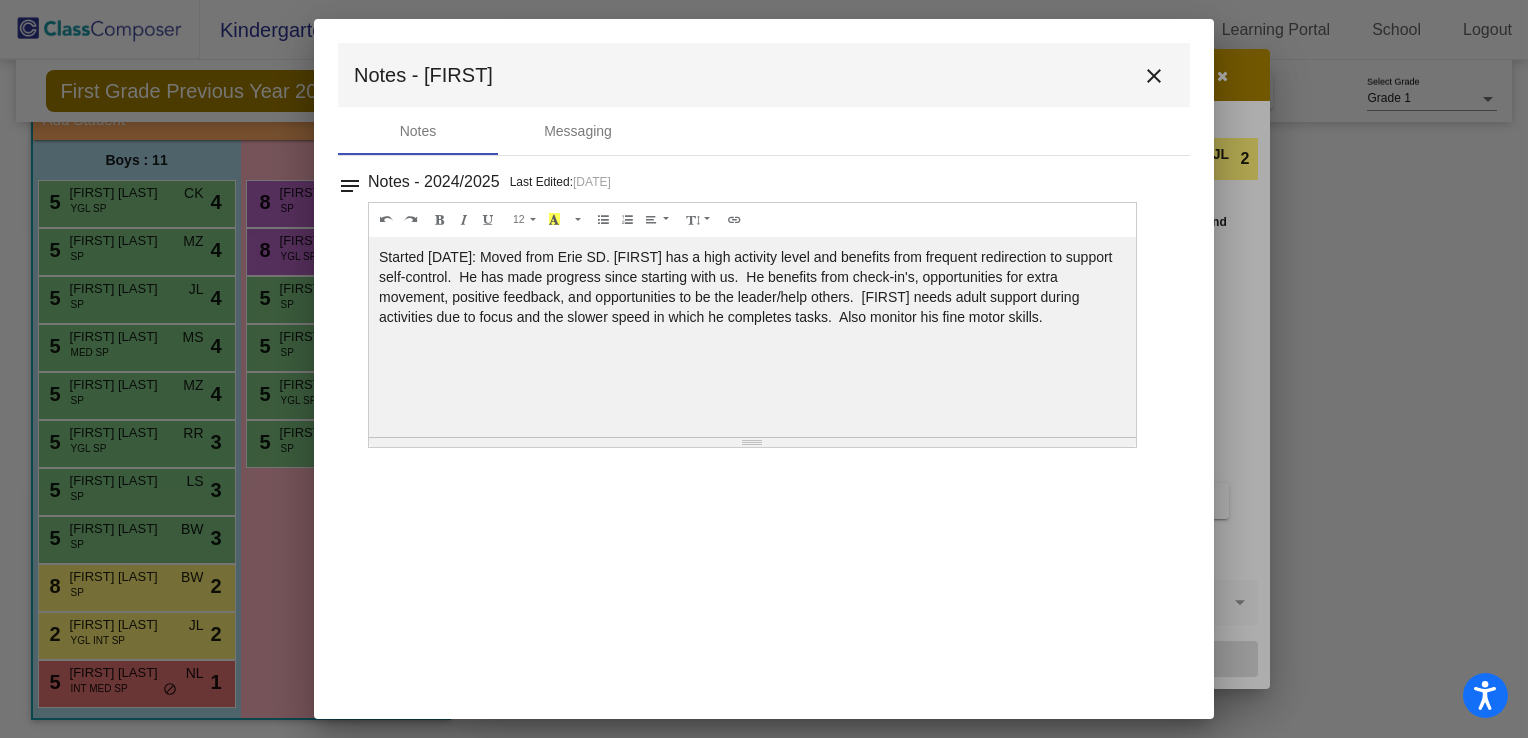 click on "close" at bounding box center [1154, 76] 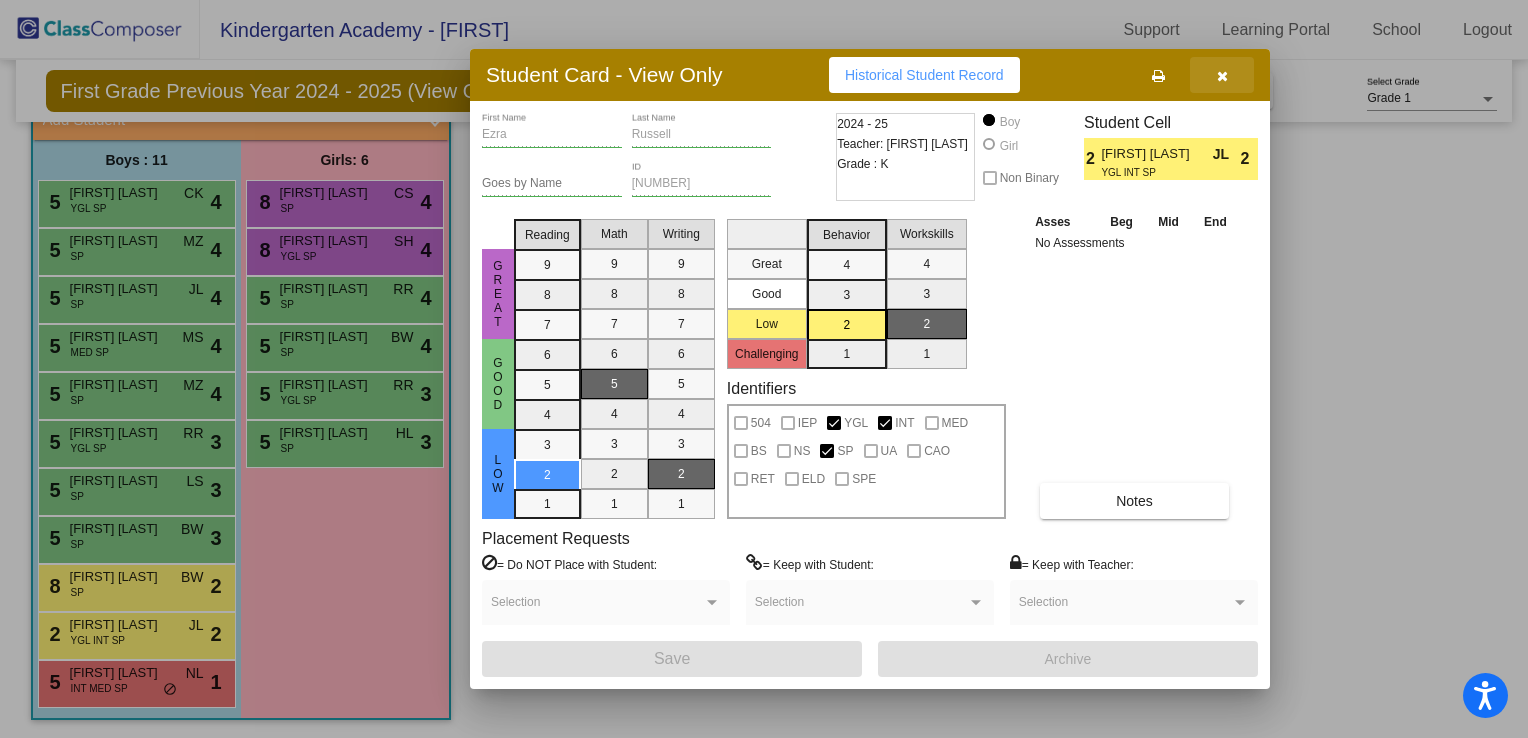 click at bounding box center [1222, 75] 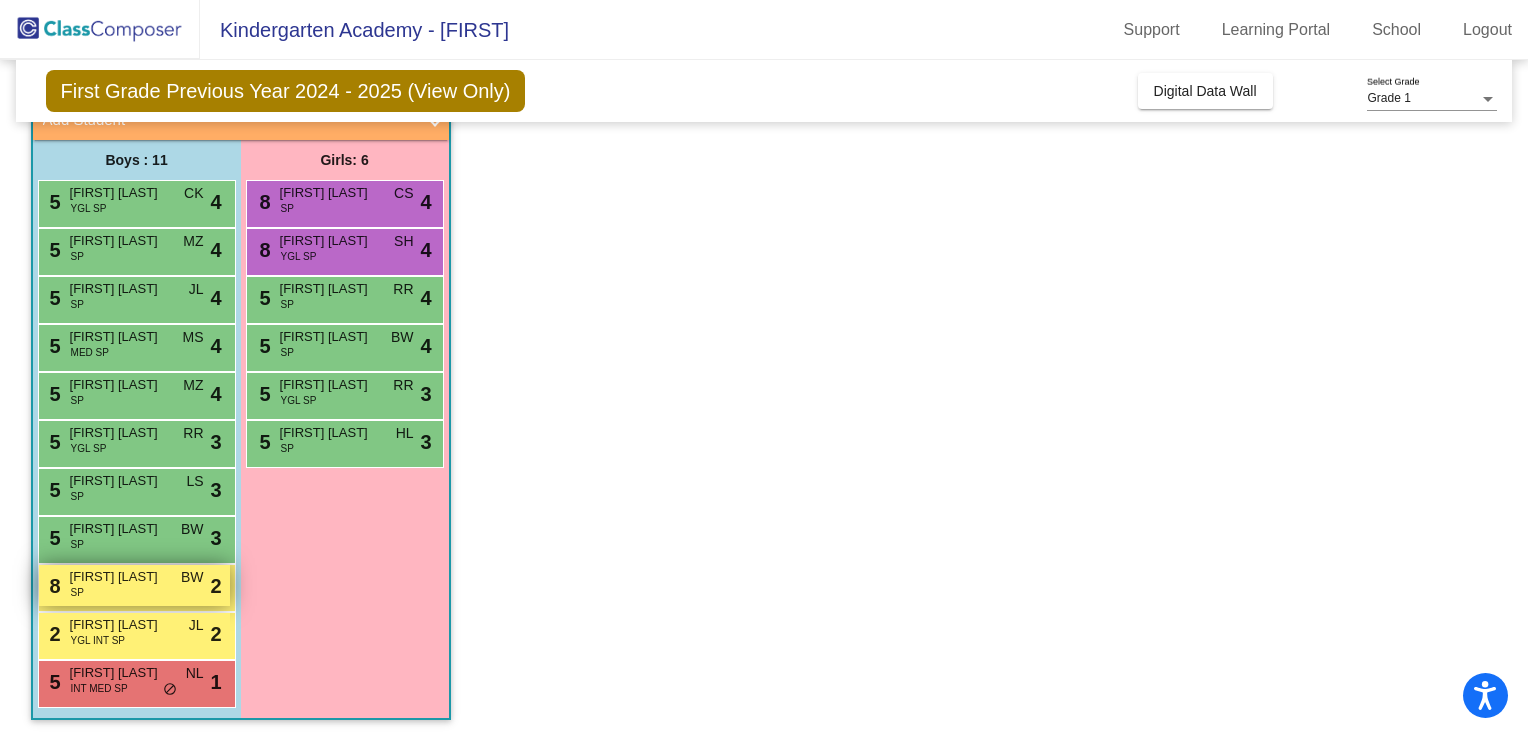 click on "[FIRST] [LAST]" at bounding box center (120, 577) 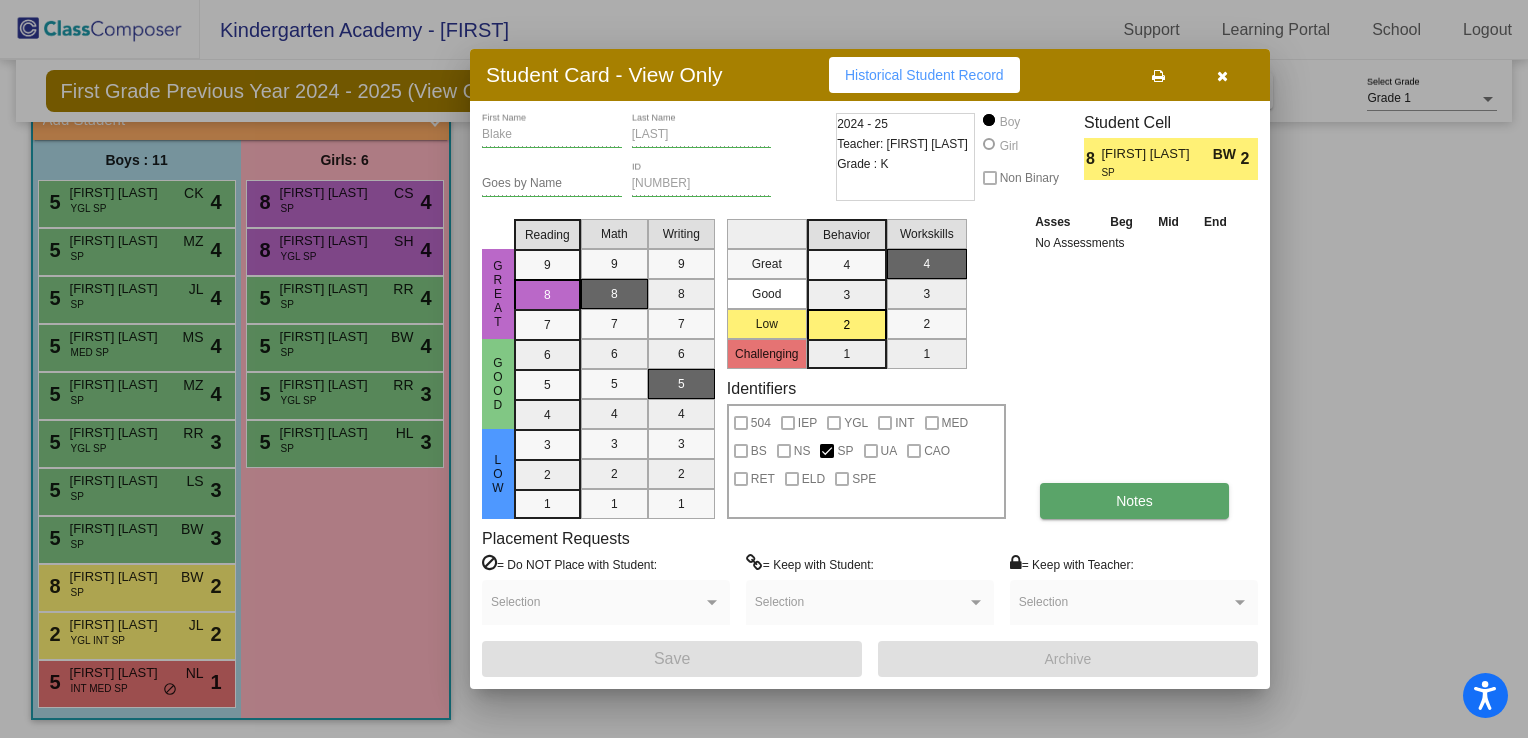 click on "Notes" at bounding box center [1134, 501] 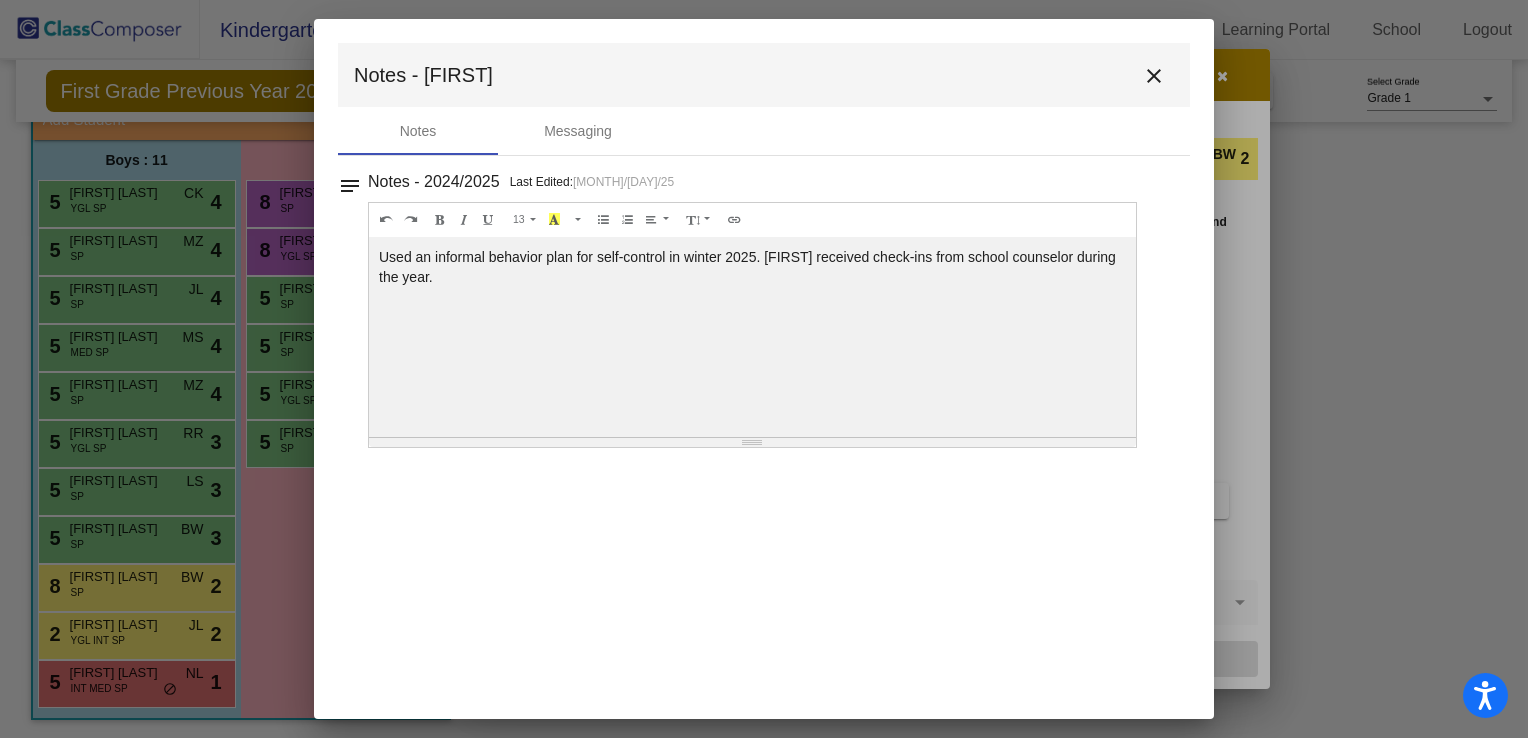 click on "close" at bounding box center [1154, 76] 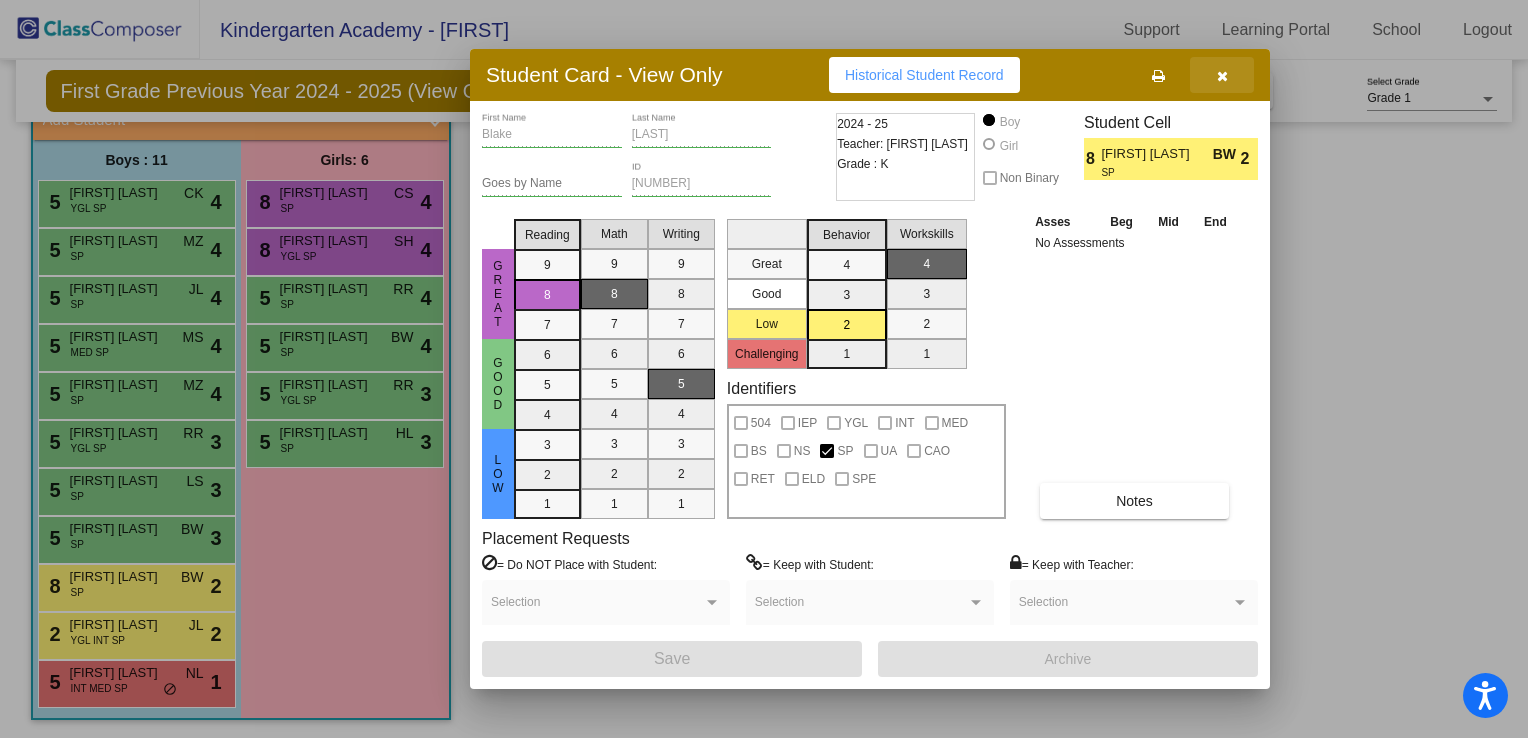 click at bounding box center [1222, 75] 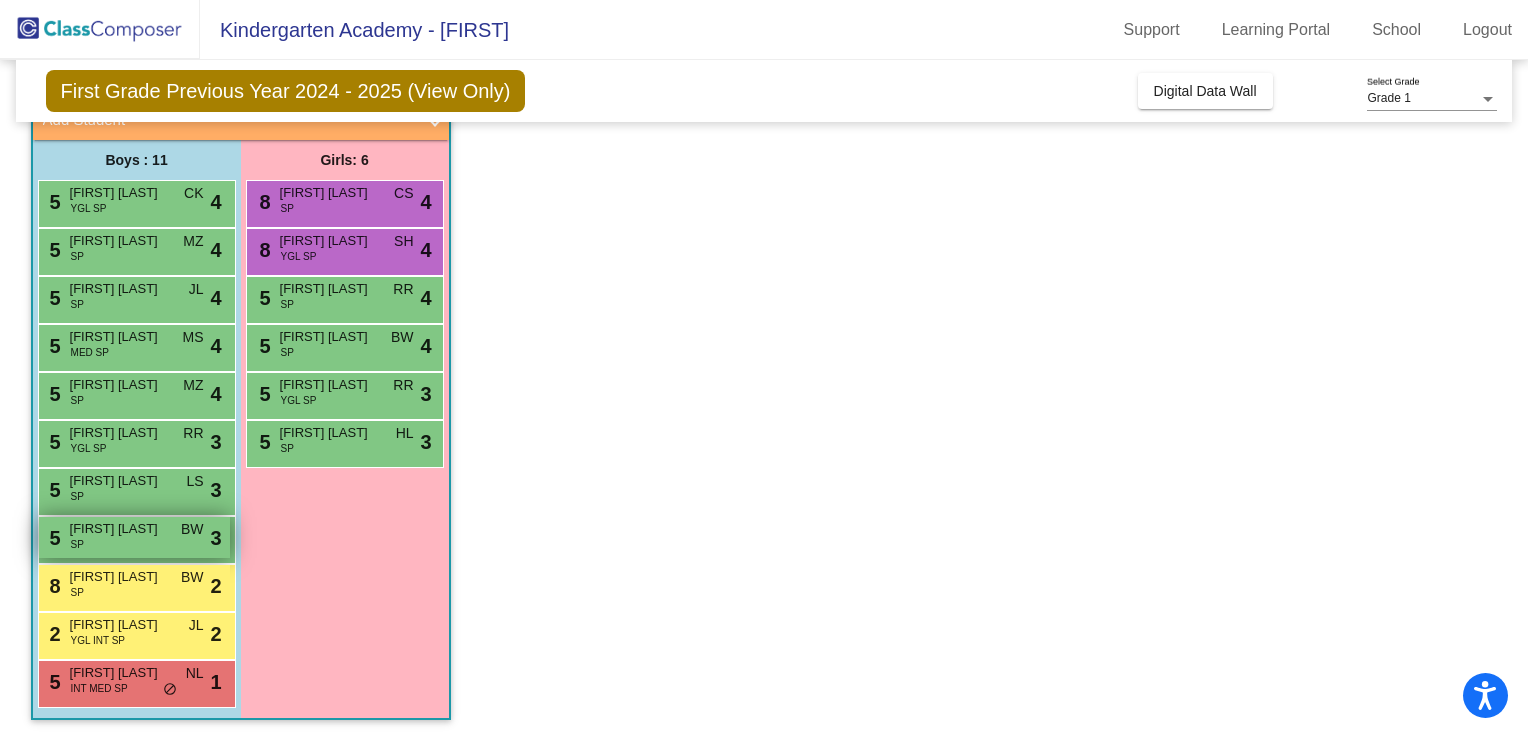 click on "5 Princeton Aristy SP BW lock do_not_disturb_alt 3" at bounding box center (134, 537) 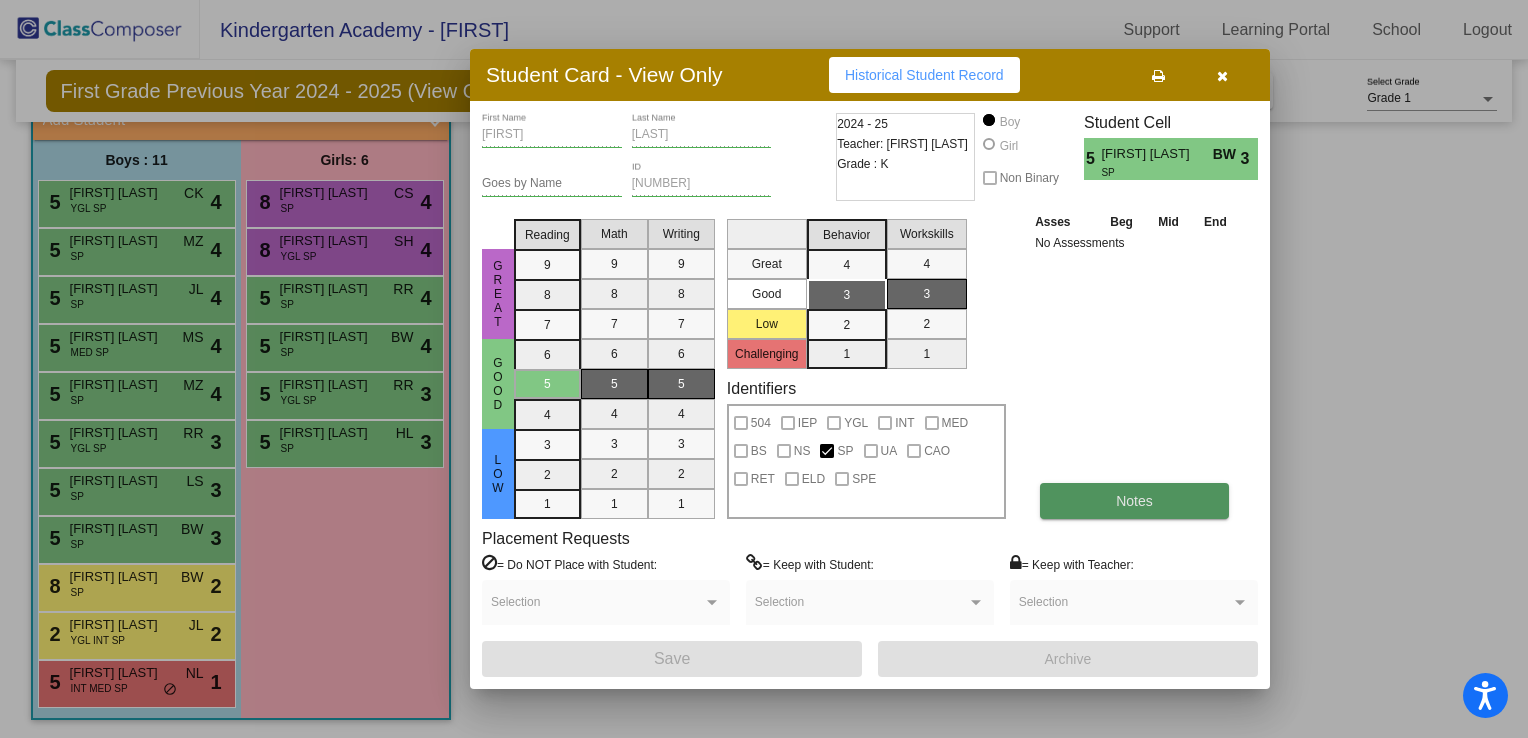 click on "Notes" at bounding box center [1134, 501] 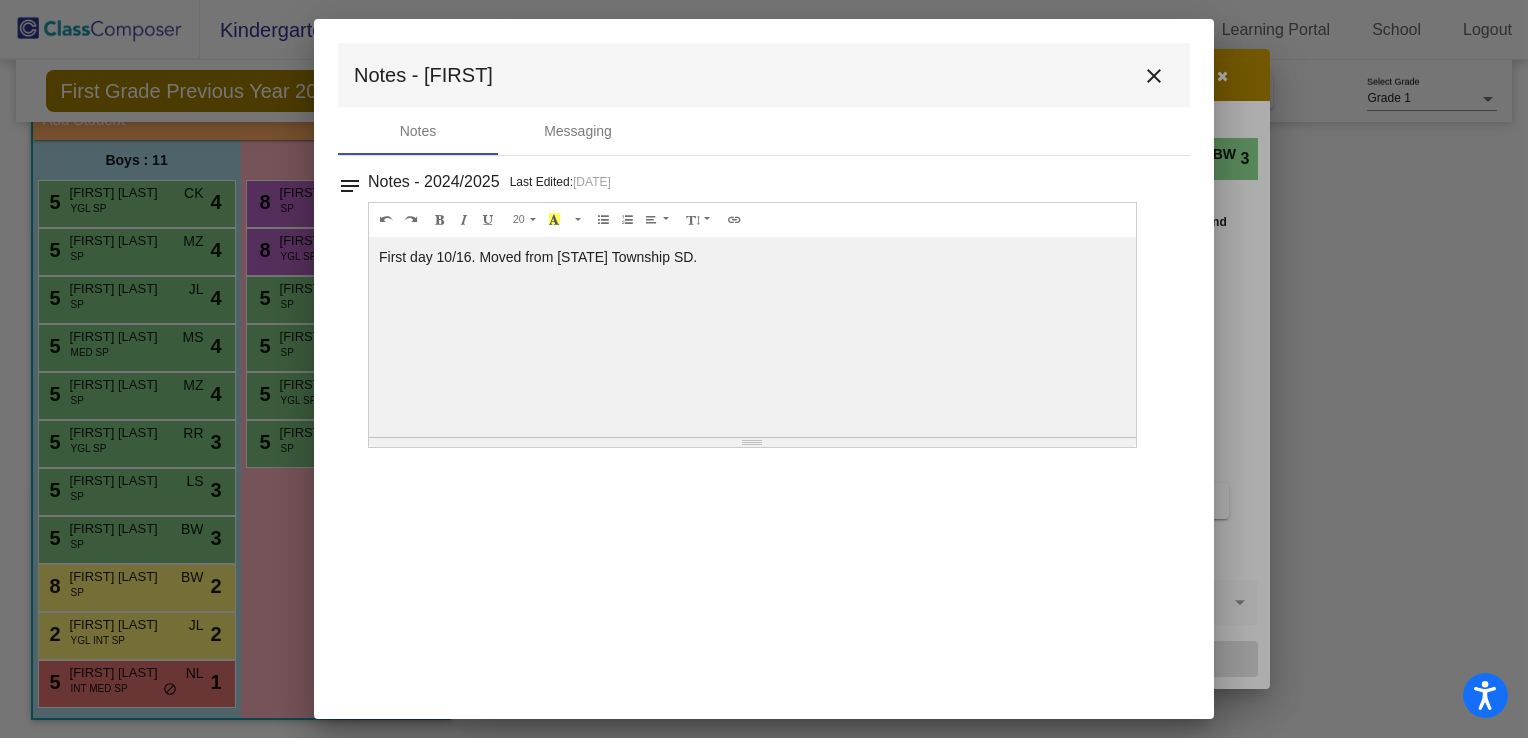 click on "close" at bounding box center (1154, 76) 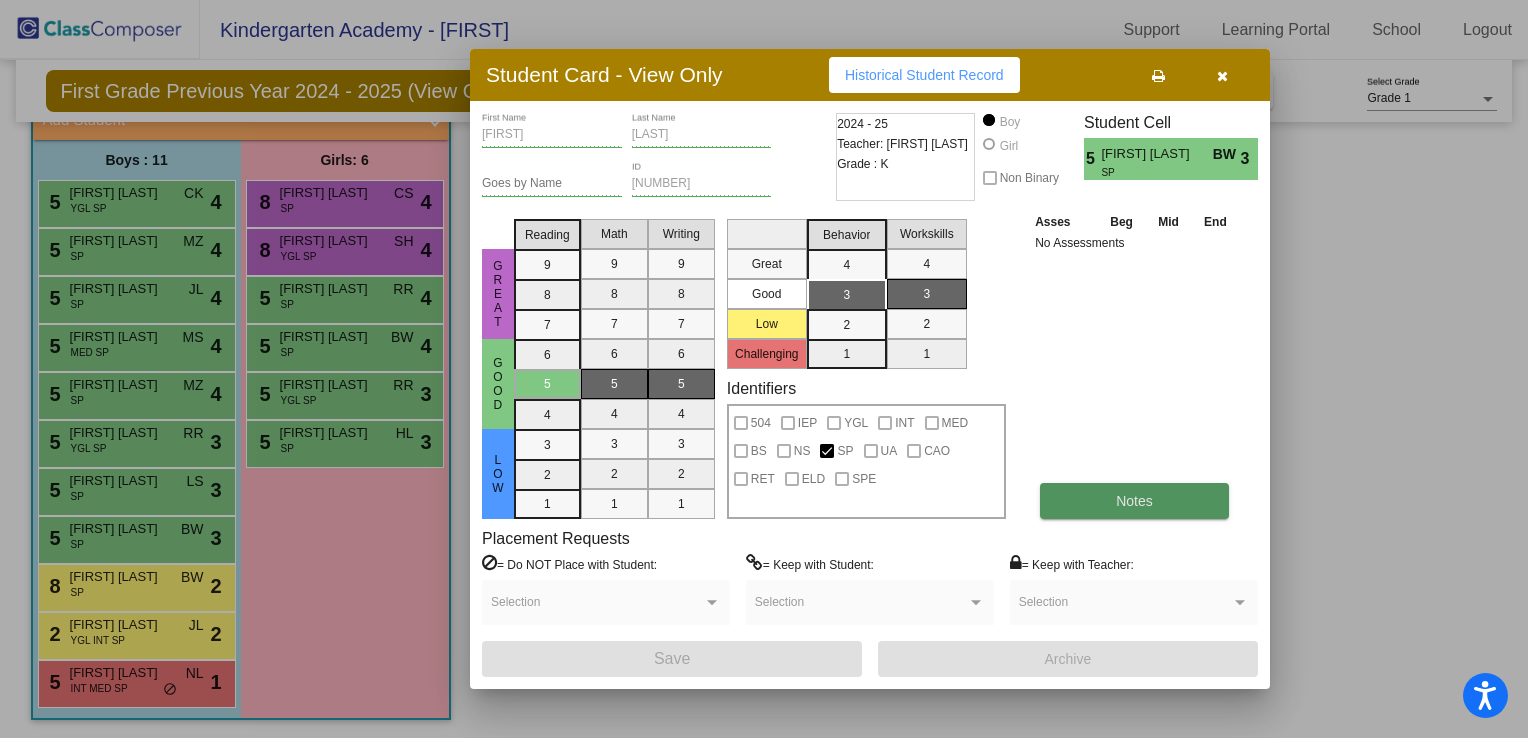 click on "Notes" at bounding box center [1134, 501] 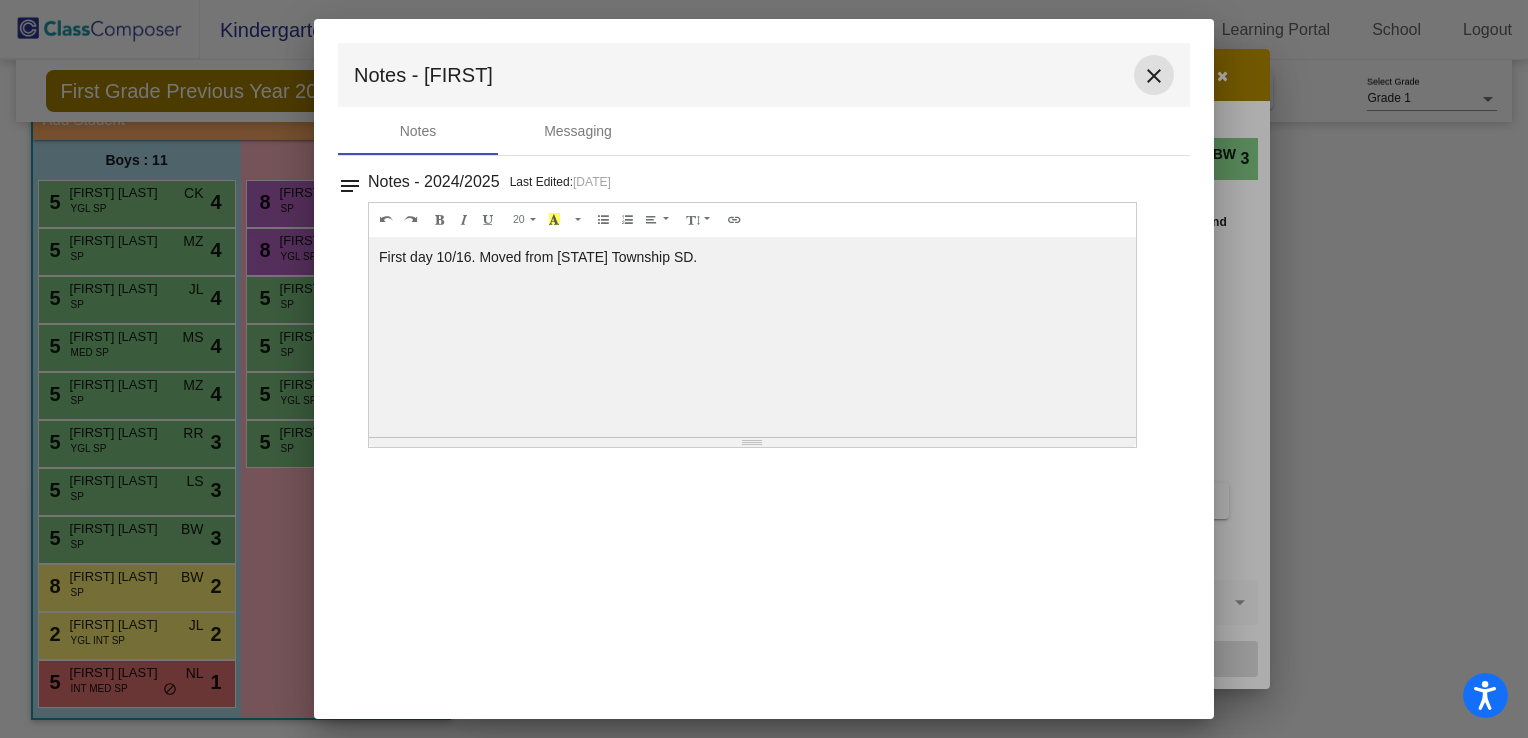 click on "close" at bounding box center (1154, 75) 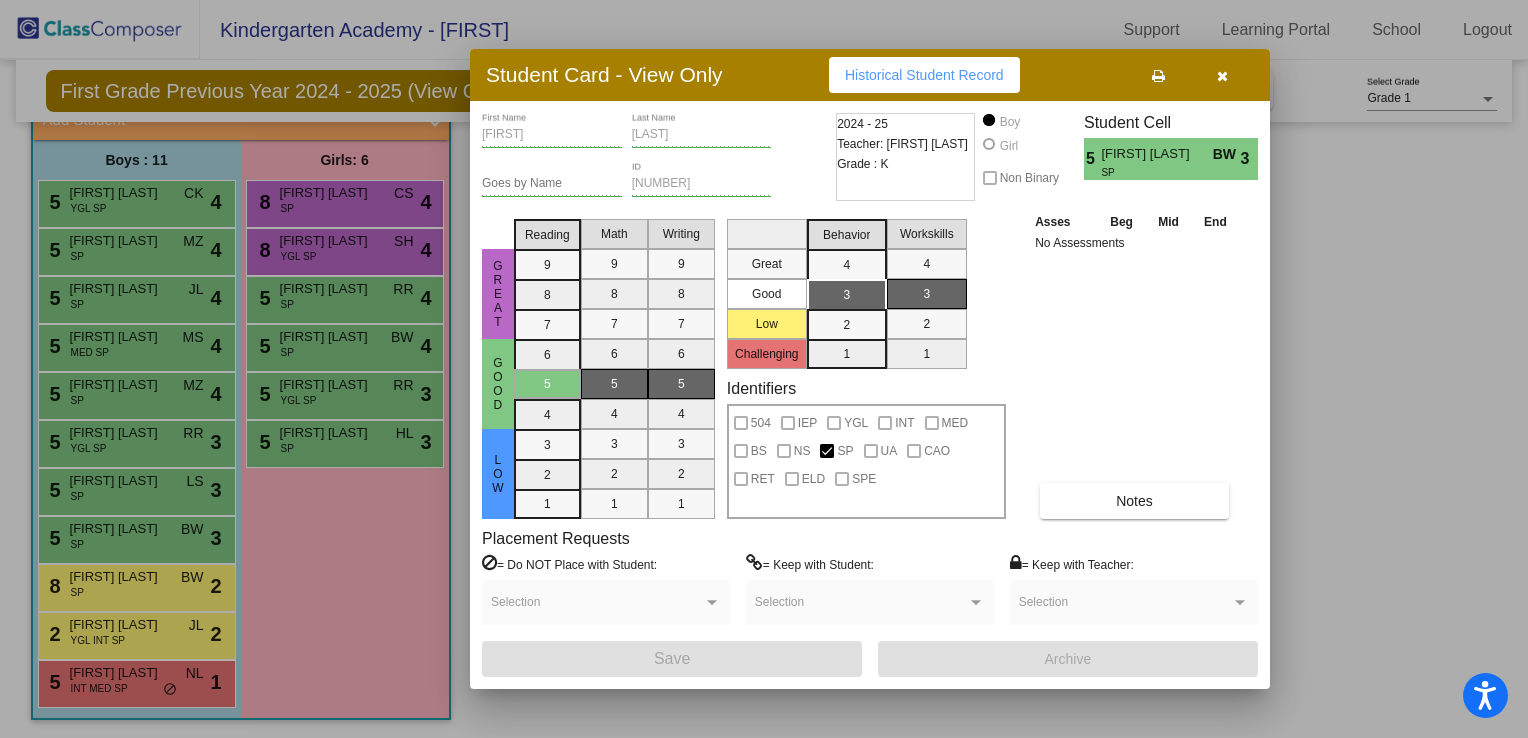 click at bounding box center (1222, 75) 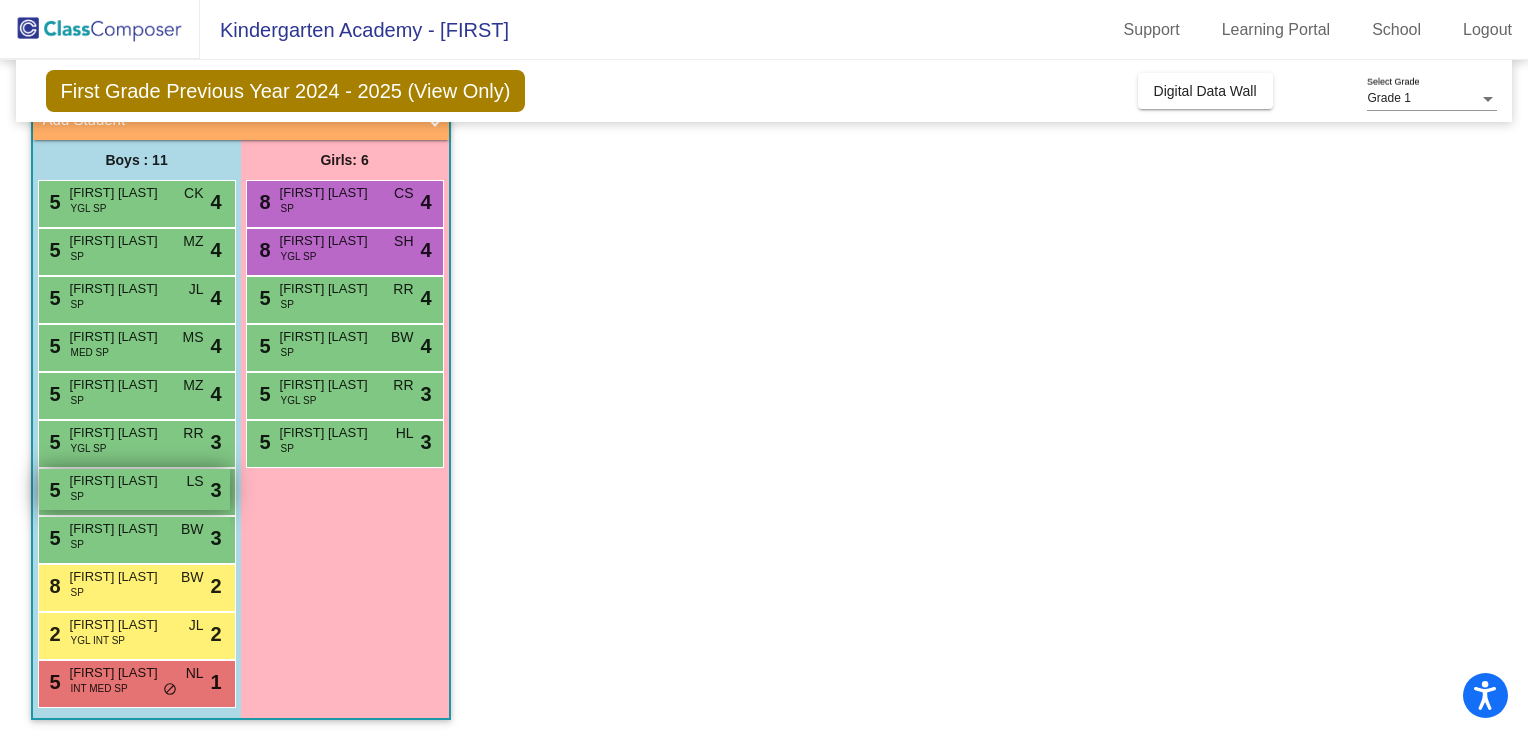 click on "5 Maxwell Schafer SP LS lock do_not_disturb_alt 3" at bounding box center [134, 489] 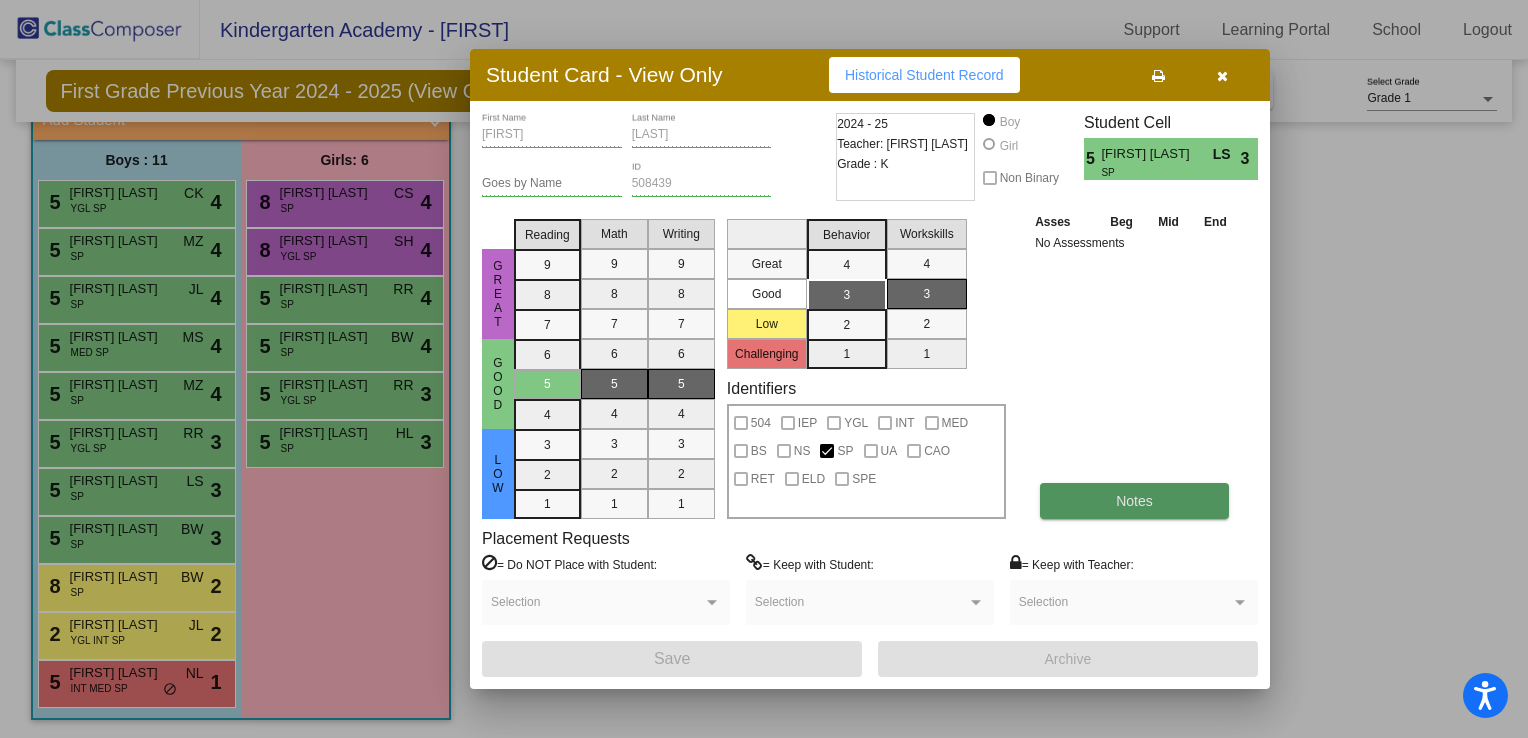 click on "Notes" at bounding box center [1134, 501] 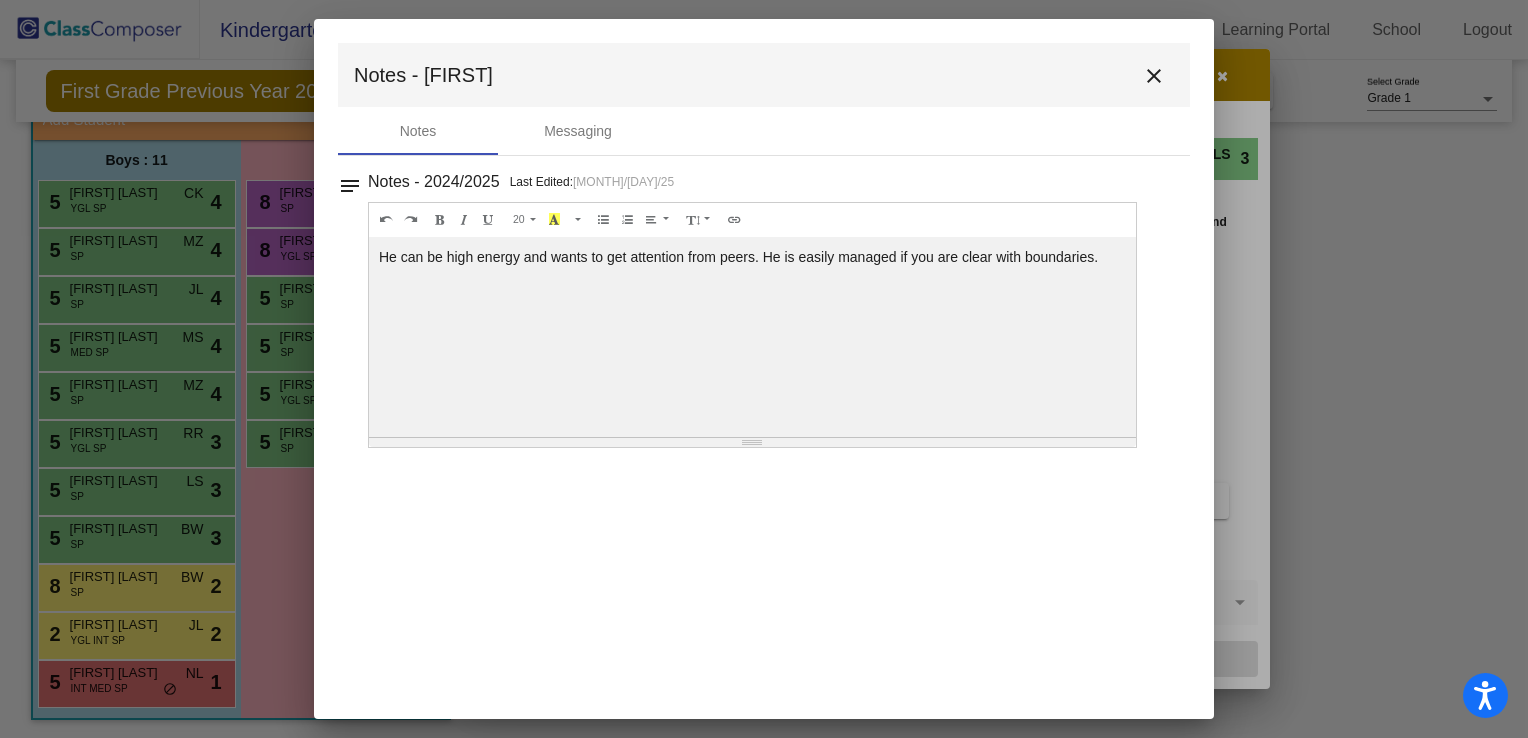 click on "close" at bounding box center [1154, 75] 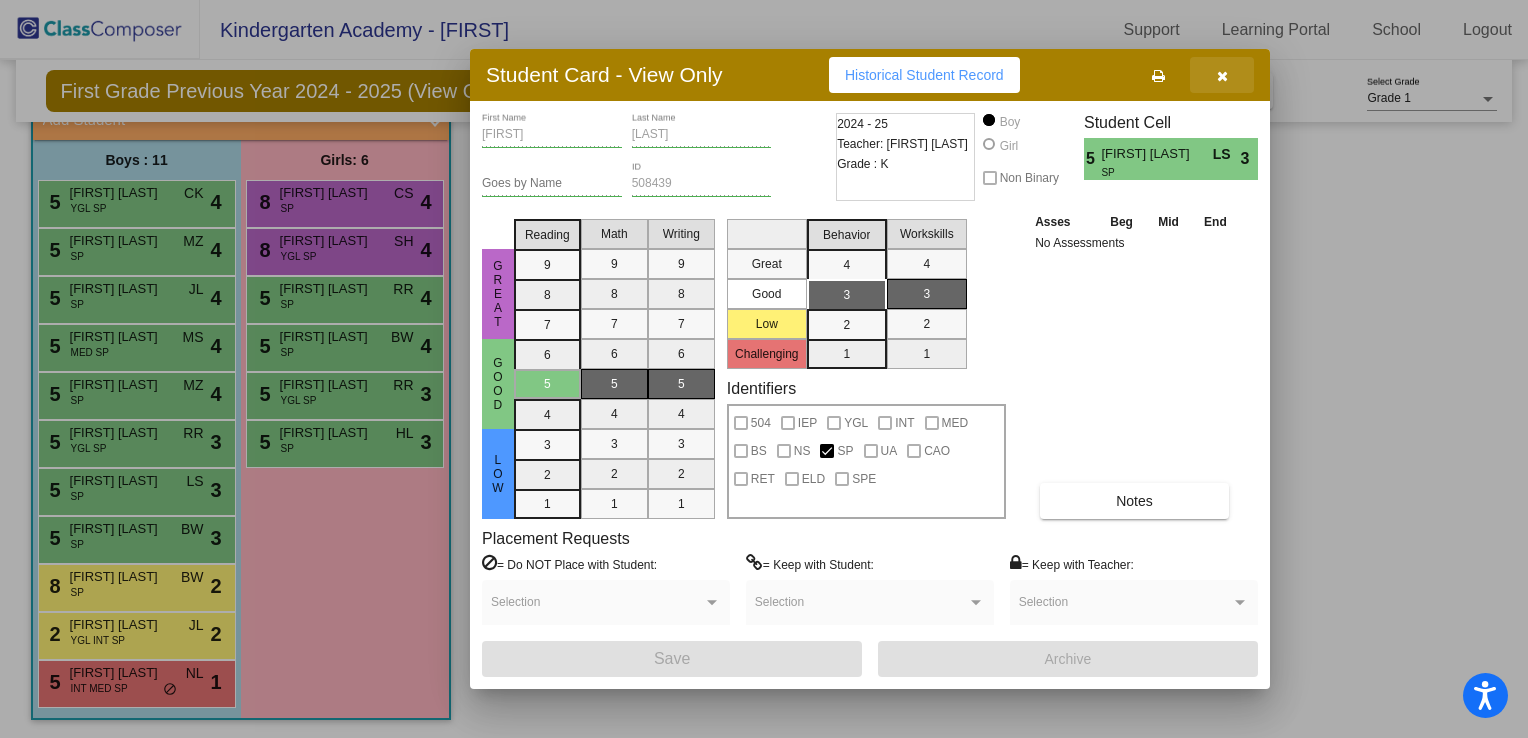click at bounding box center (1222, 75) 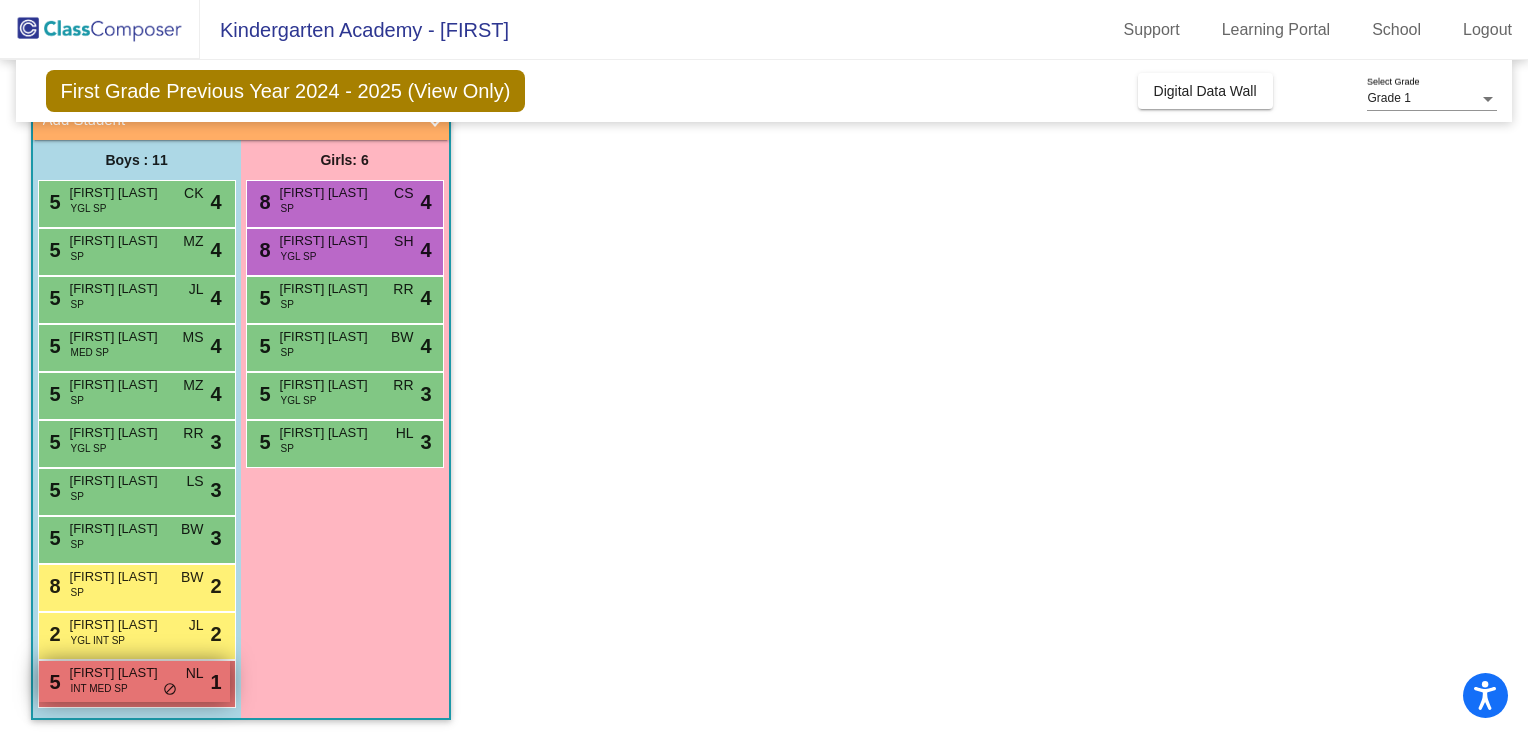 click on "[FIRST] [LAST]" at bounding box center [120, 673] 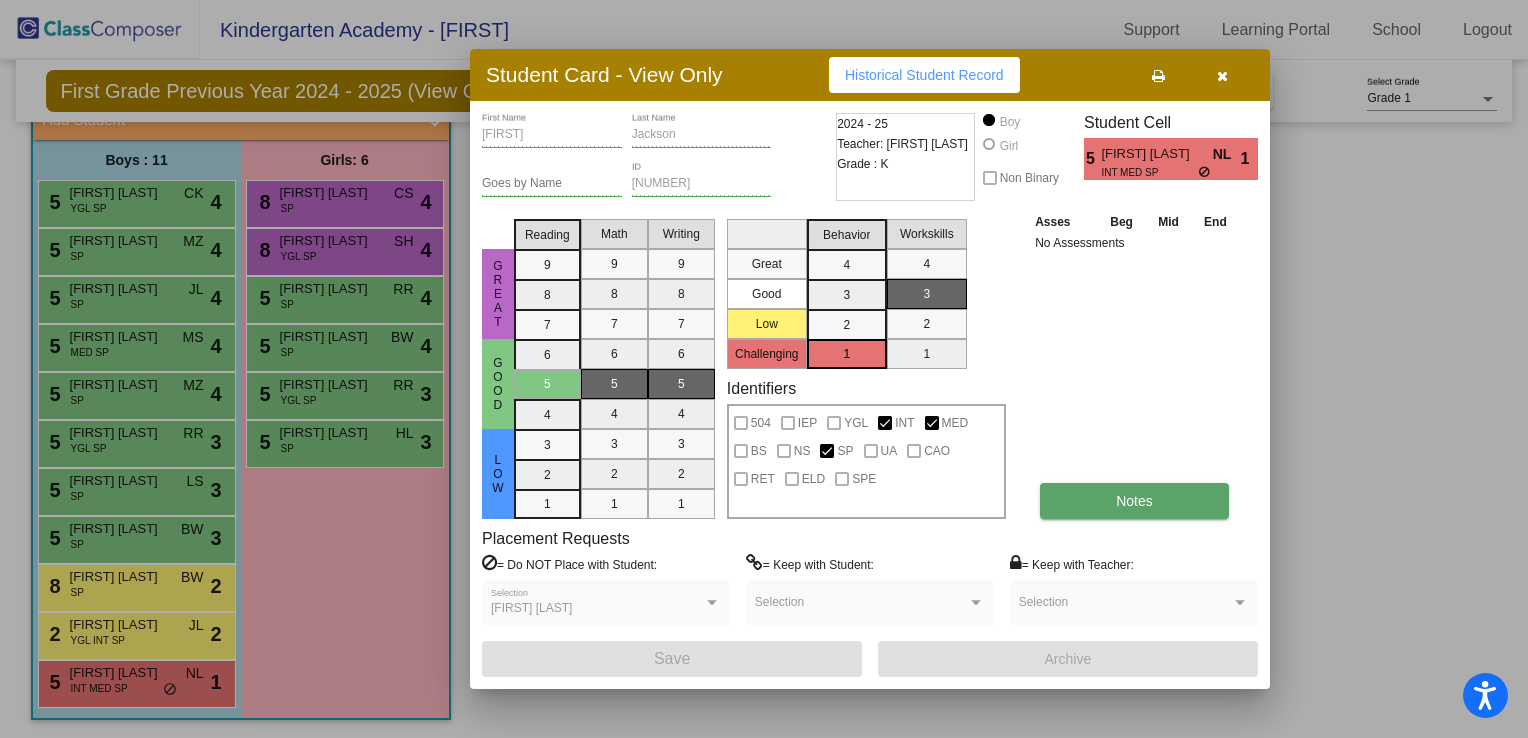 click on "Notes" at bounding box center [1134, 501] 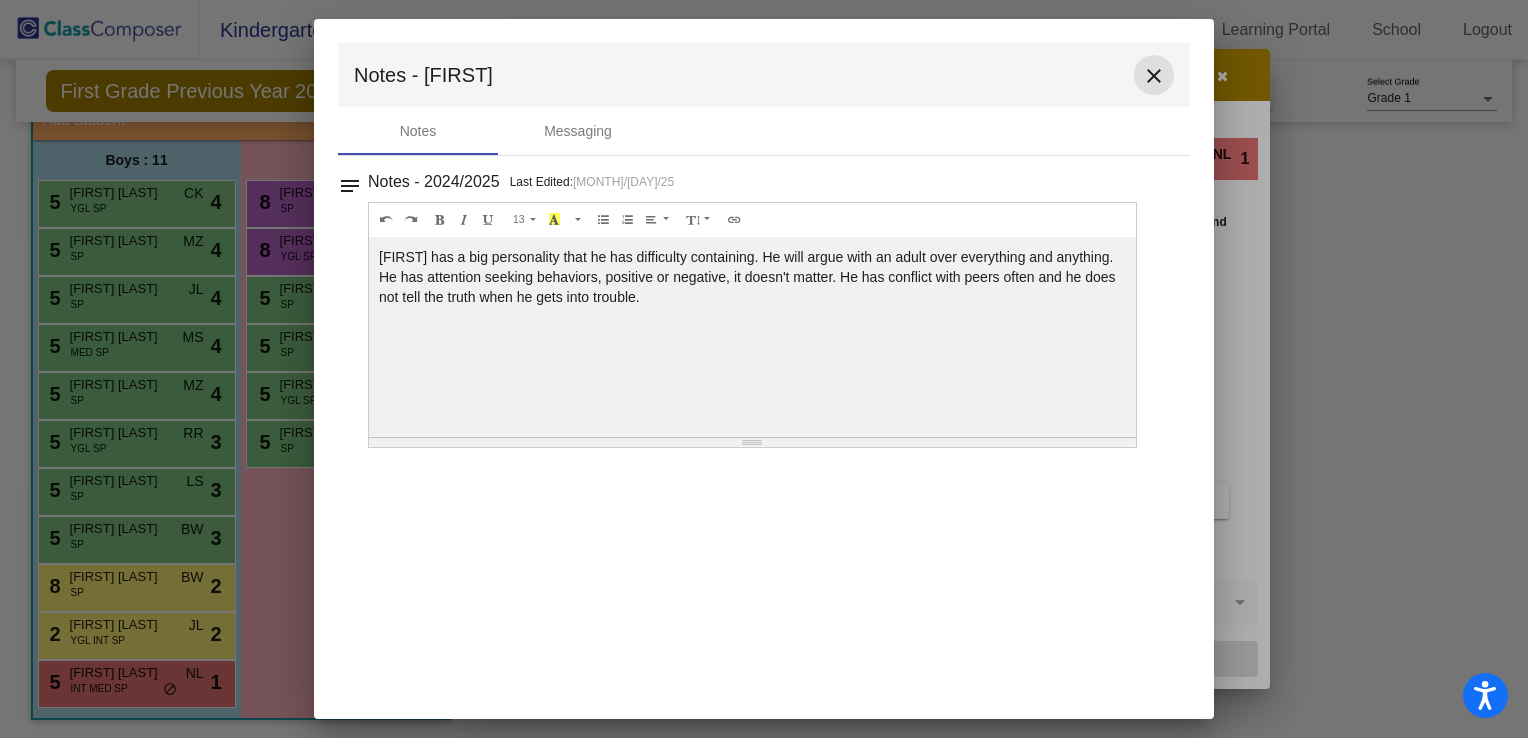 click on "close" at bounding box center (1154, 76) 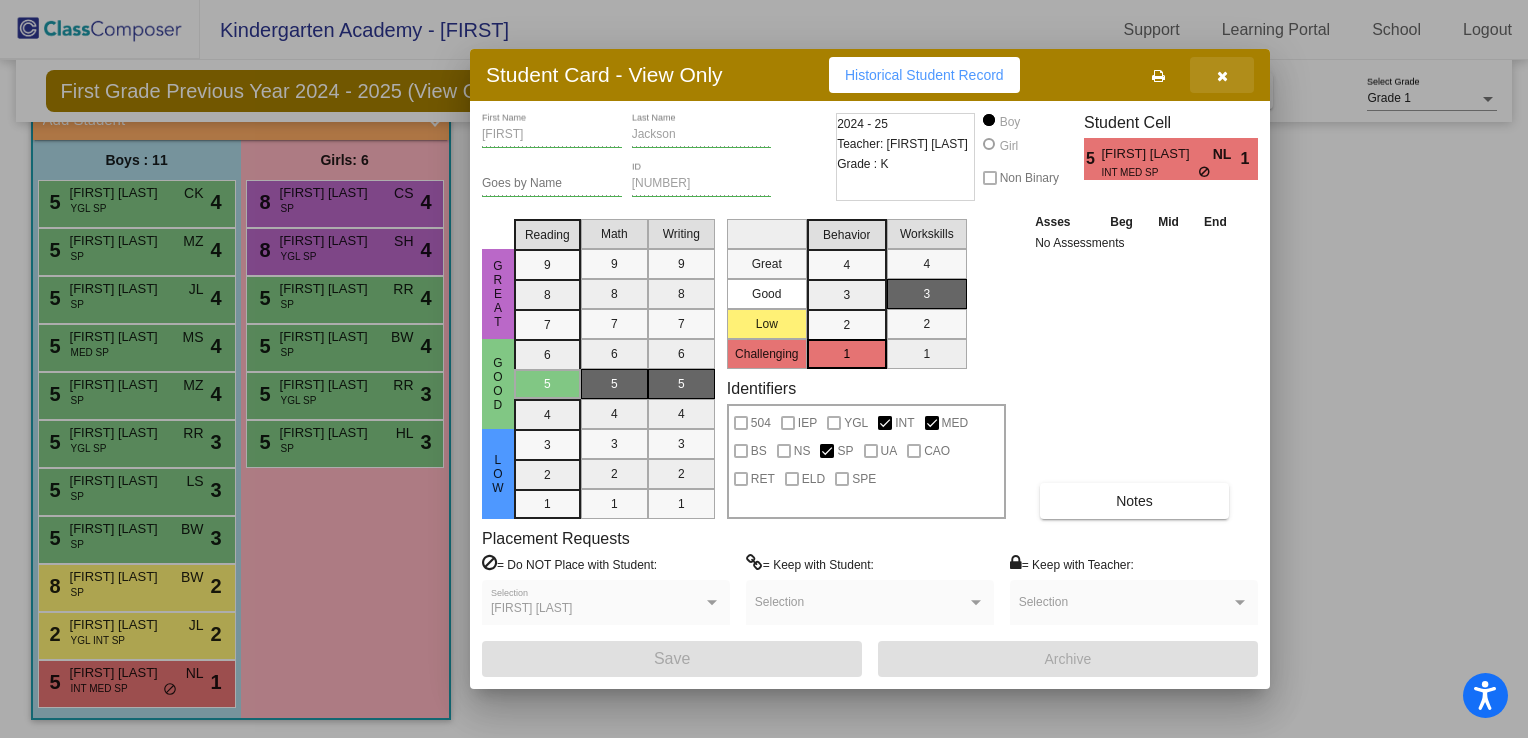 click at bounding box center (1222, 75) 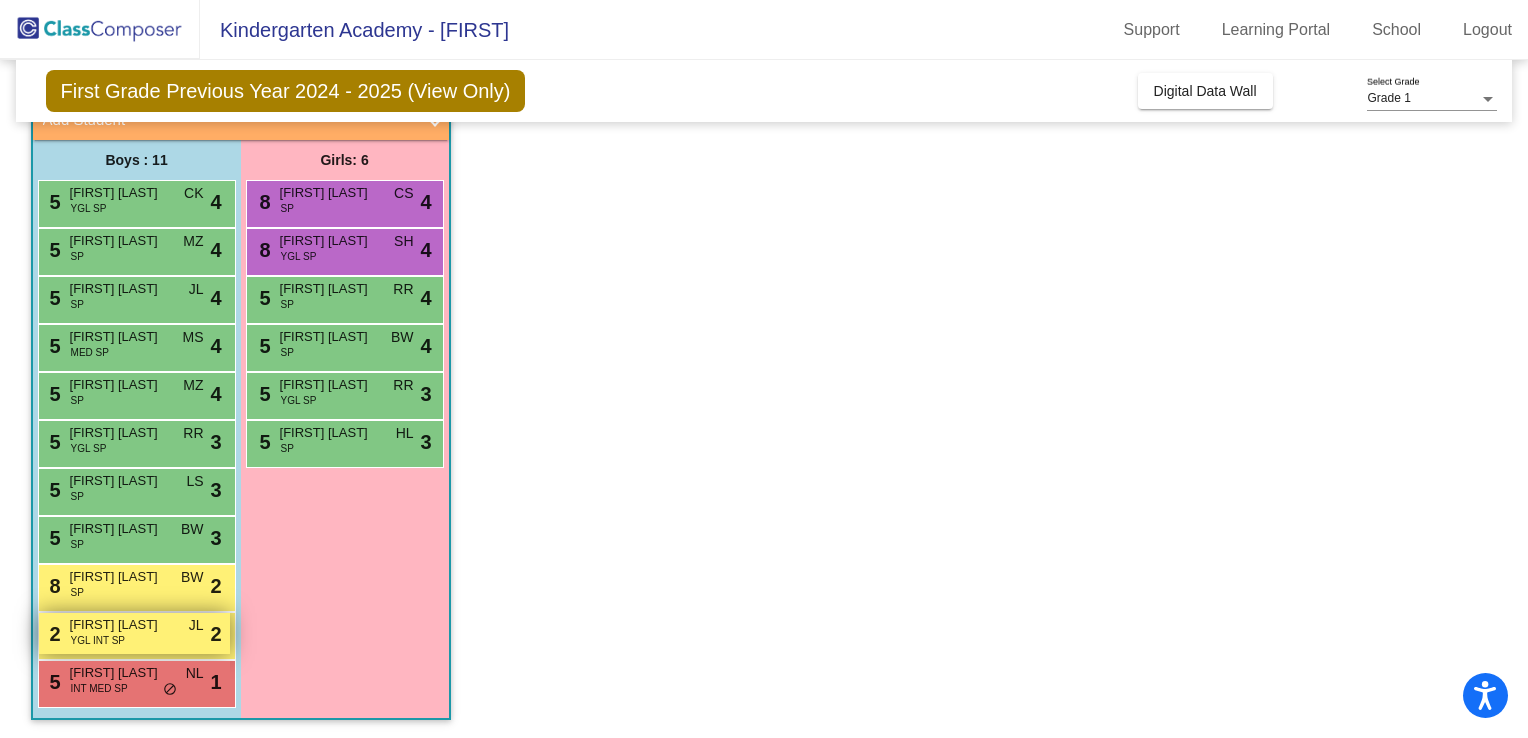 click on "[FIRST] [LAST]" at bounding box center (120, 625) 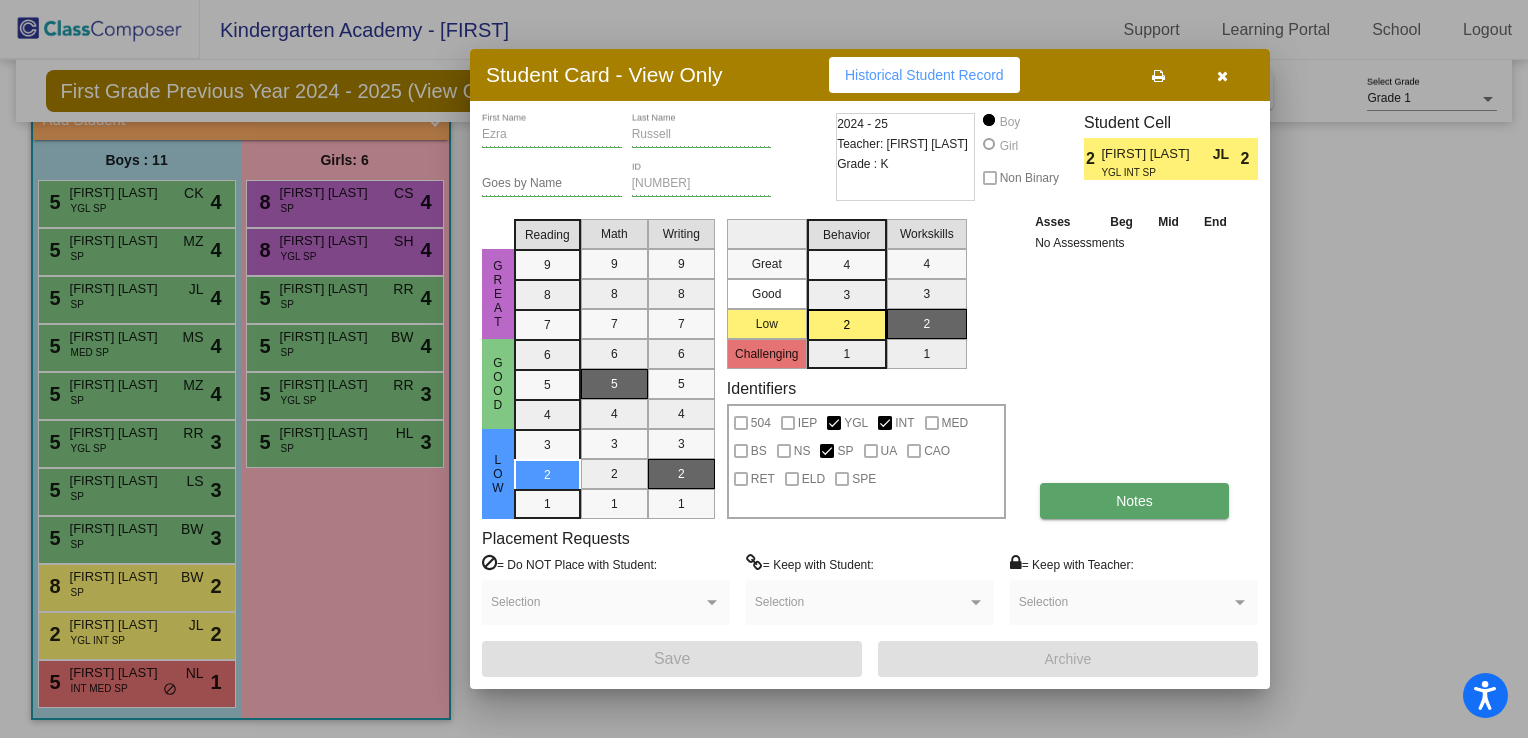 click on "Notes" at bounding box center (1134, 501) 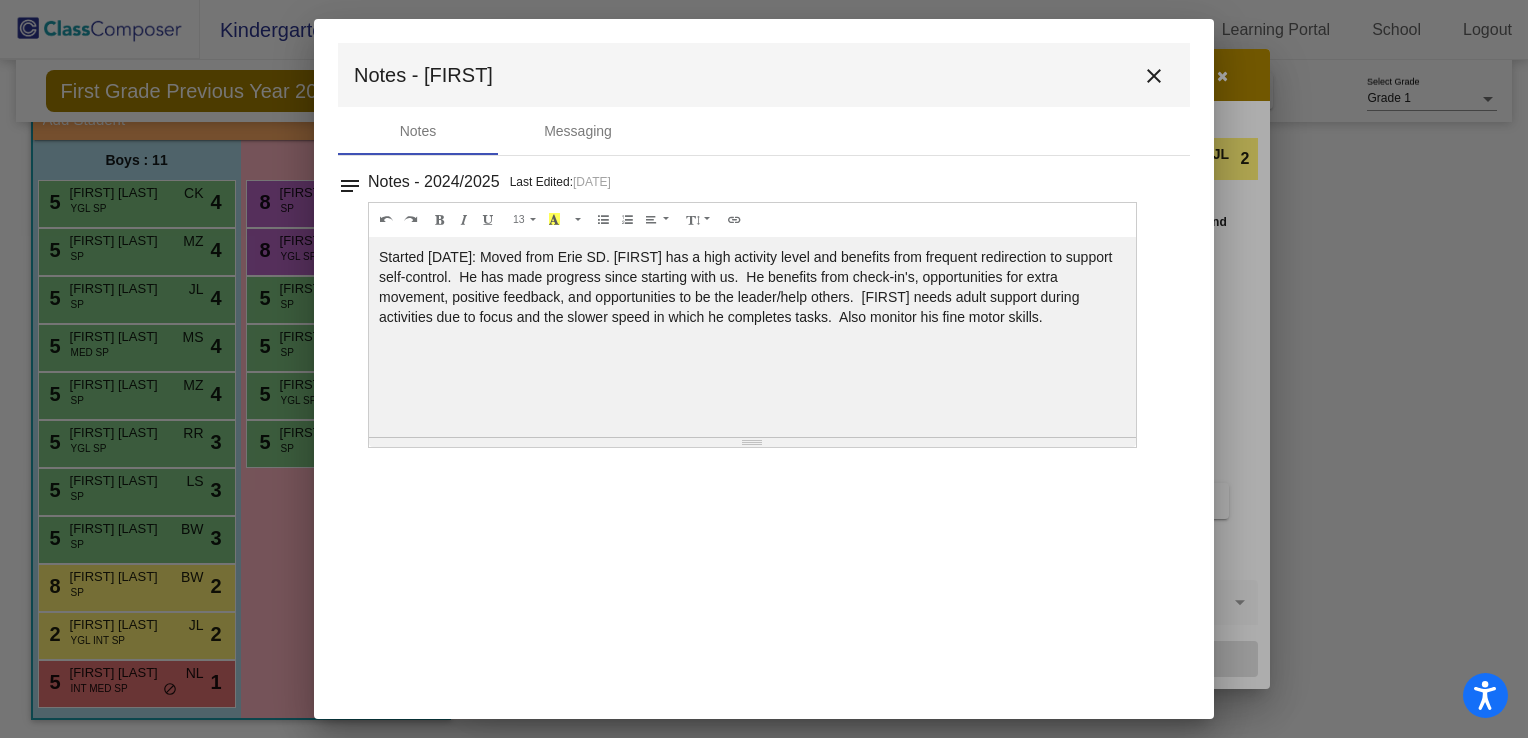 click on "close" at bounding box center [1154, 75] 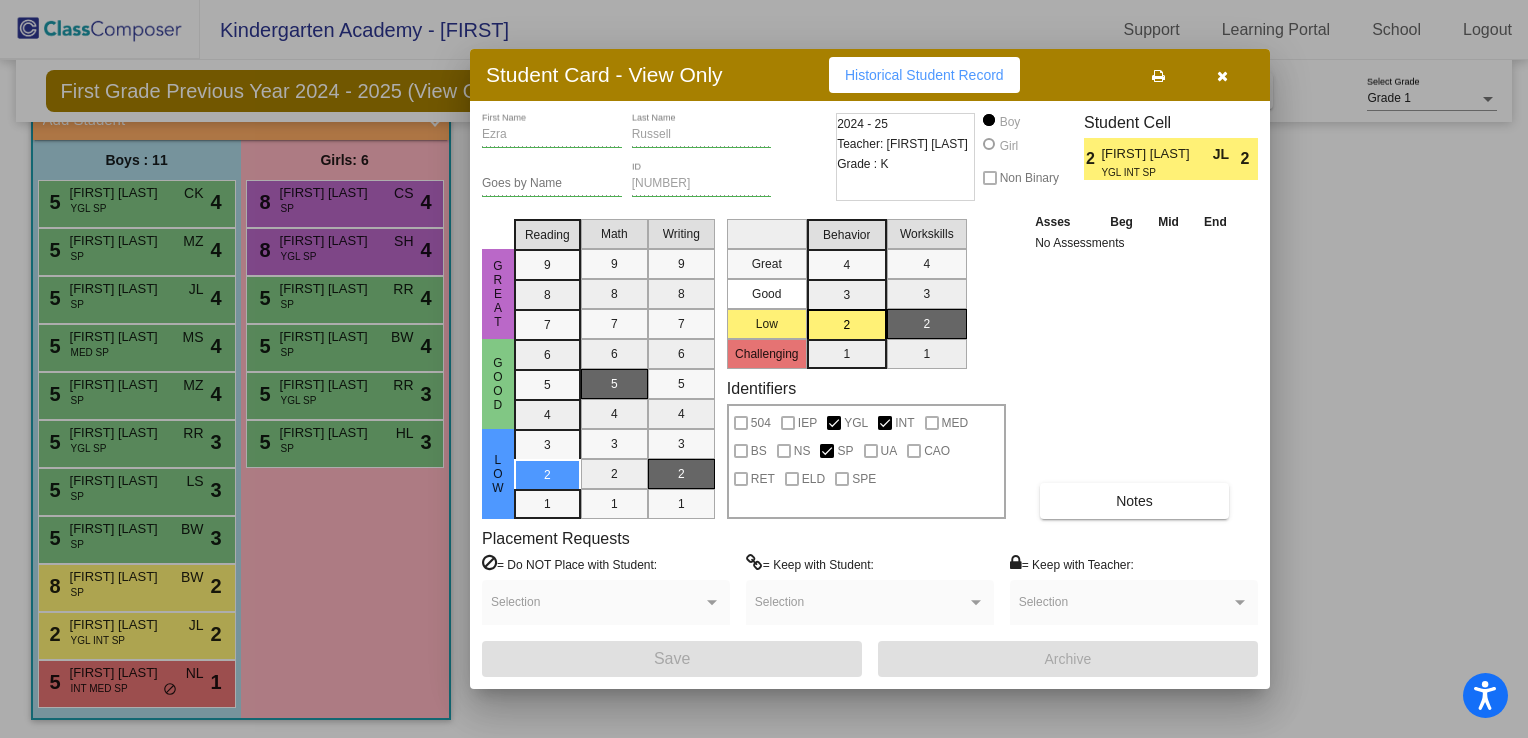click at bounding box center (1222, 75) 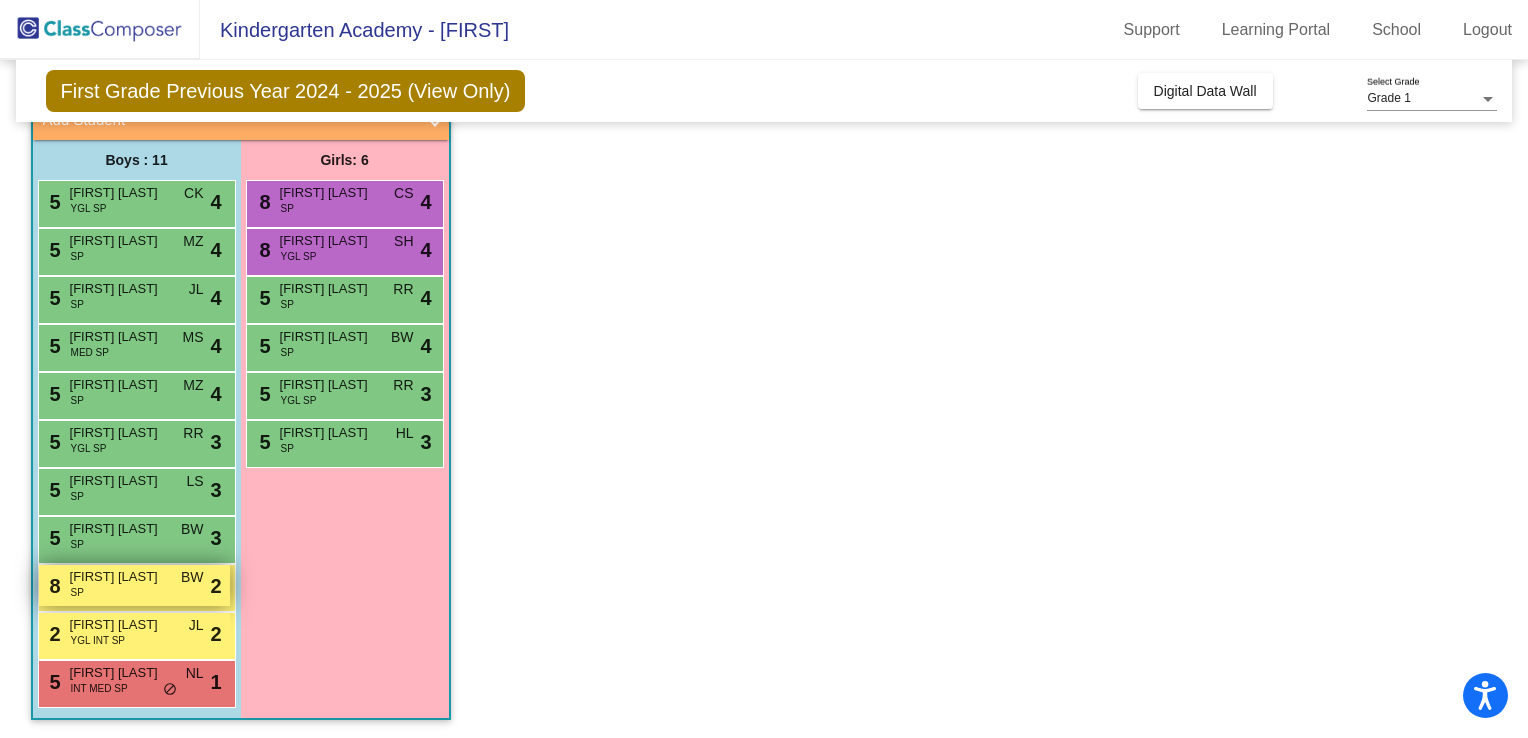 click on "8 Blake Firster SP BW lock do_not_disturb_alt 2" at bounding box center [134, 585] 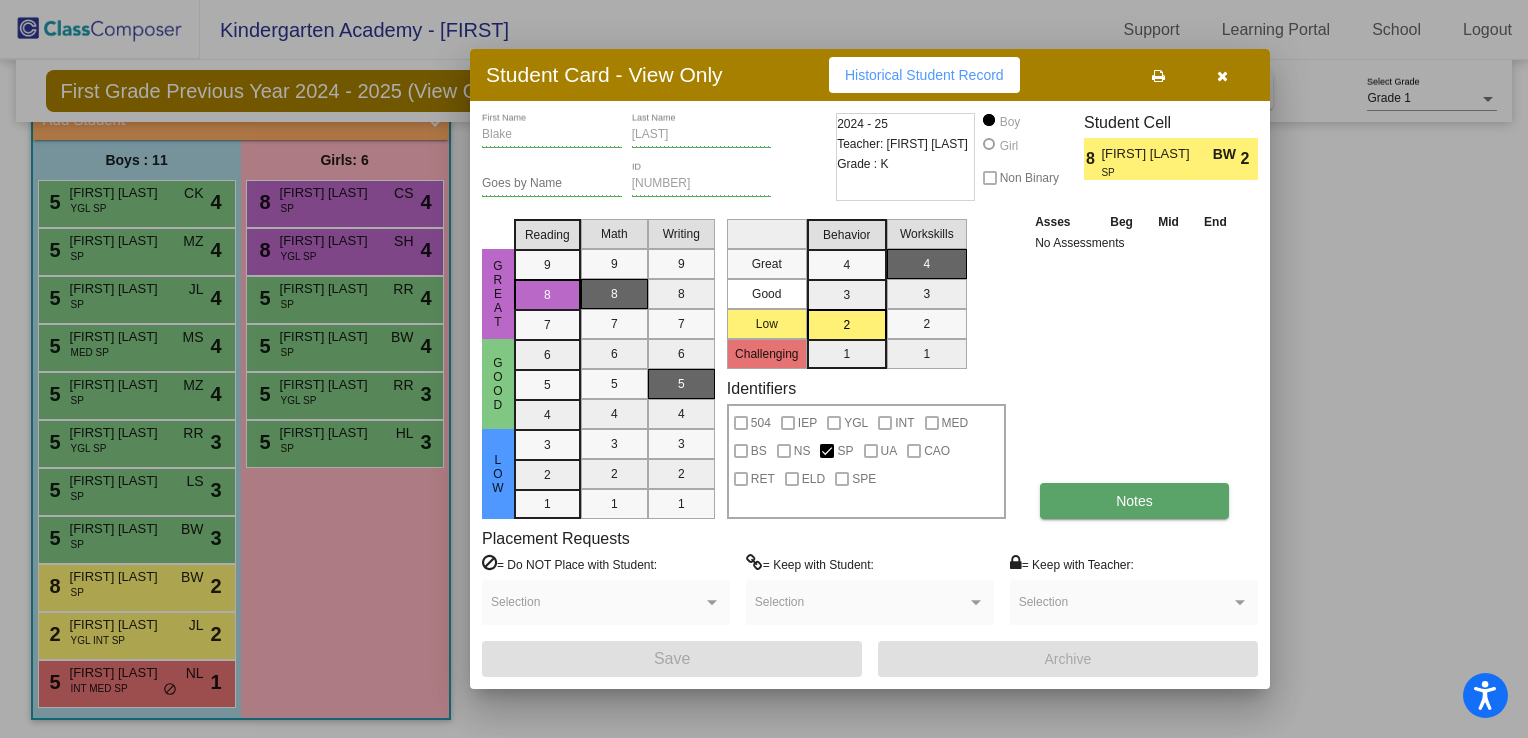 click on "Notes" at bounding box center [1134, 501] 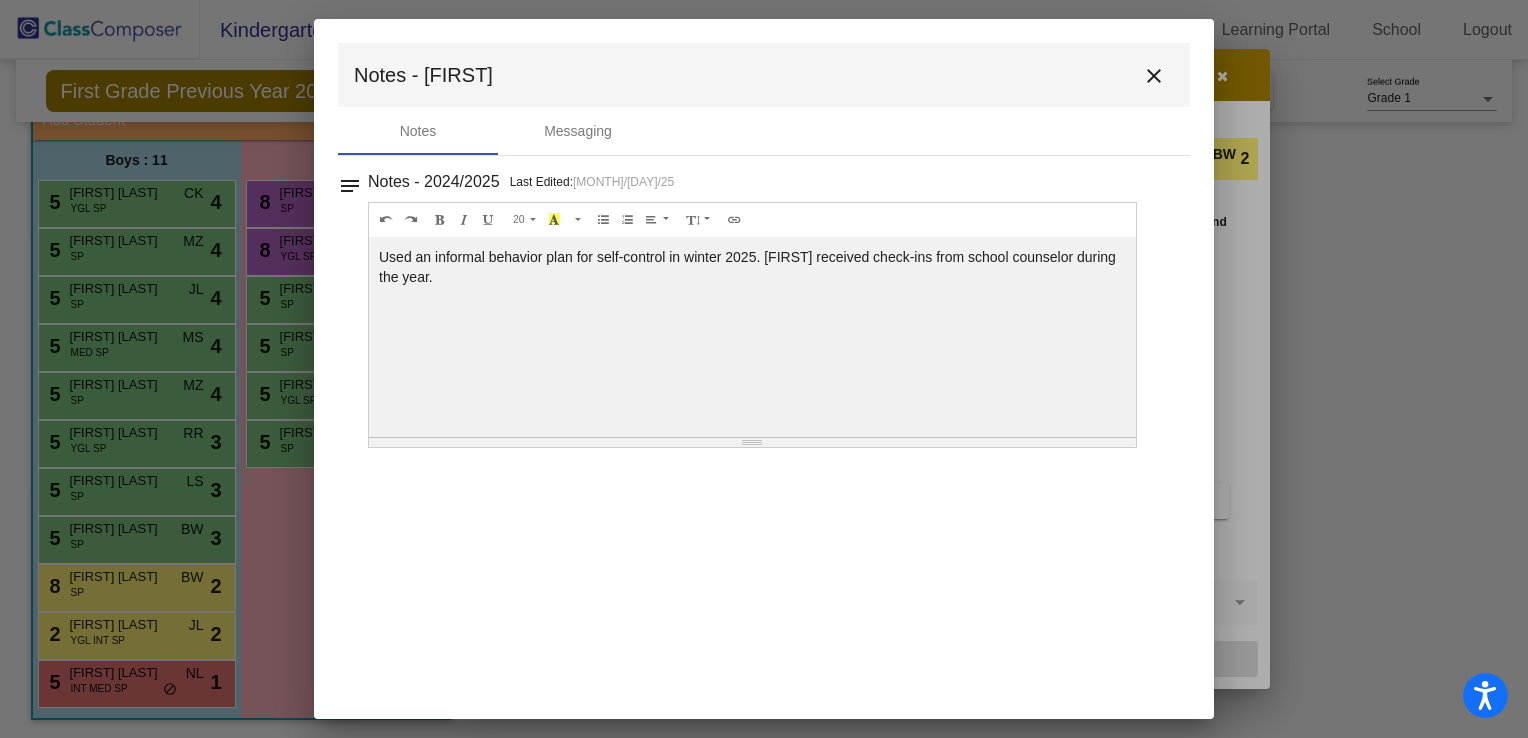 click on "close" at bounding box center (1154, 76) 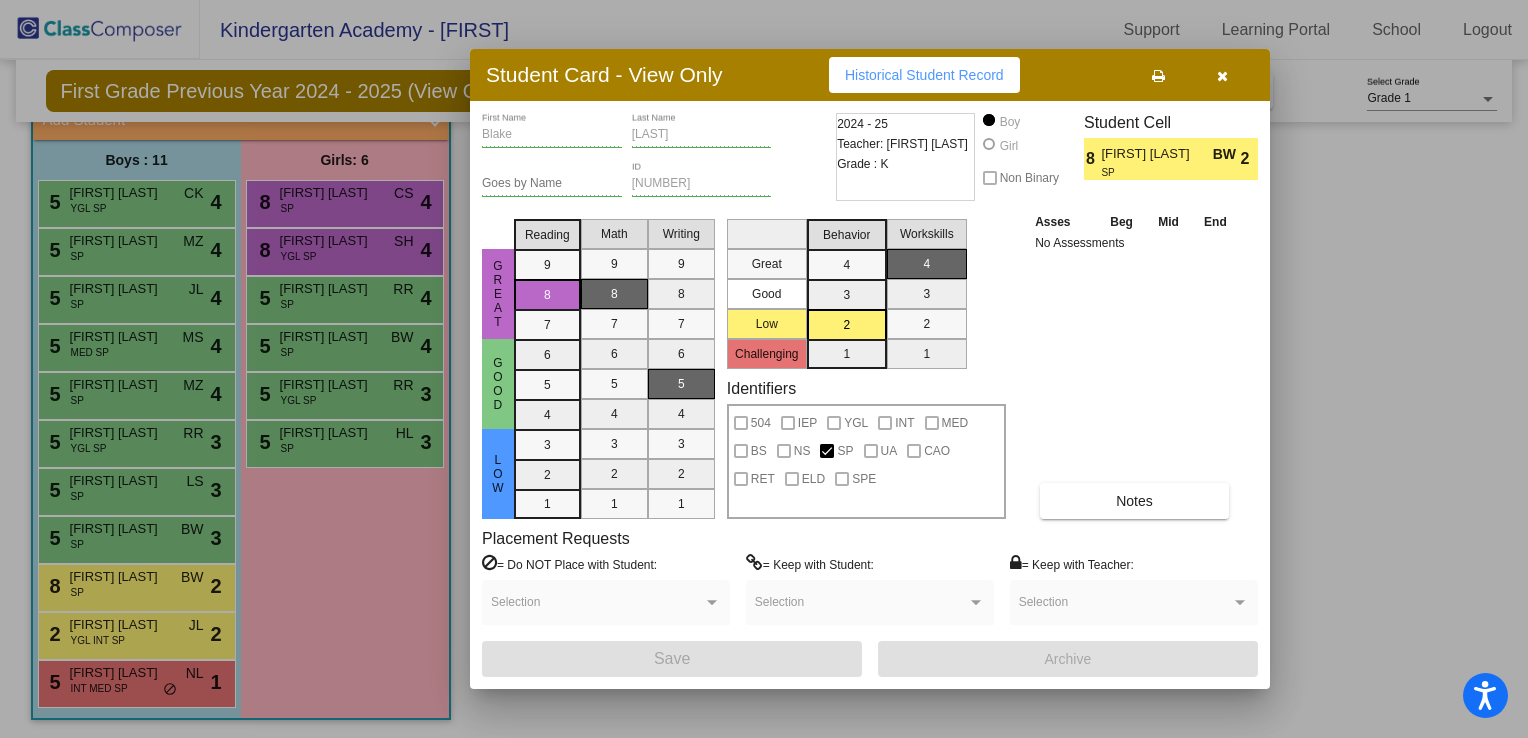 click at bounding box center (1222, 75) 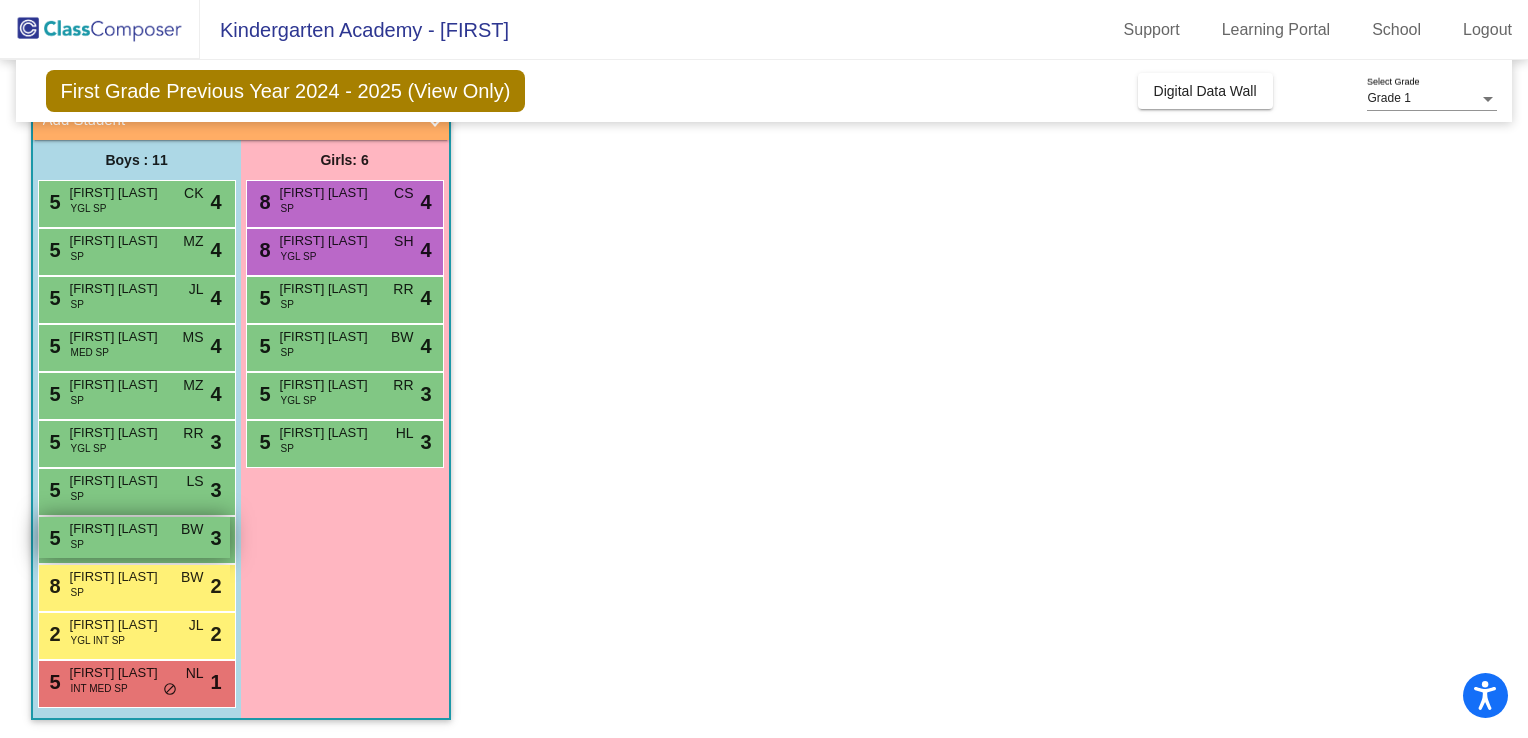 click on "[FIRST] [LAST]" at bounding box center [120, 529] 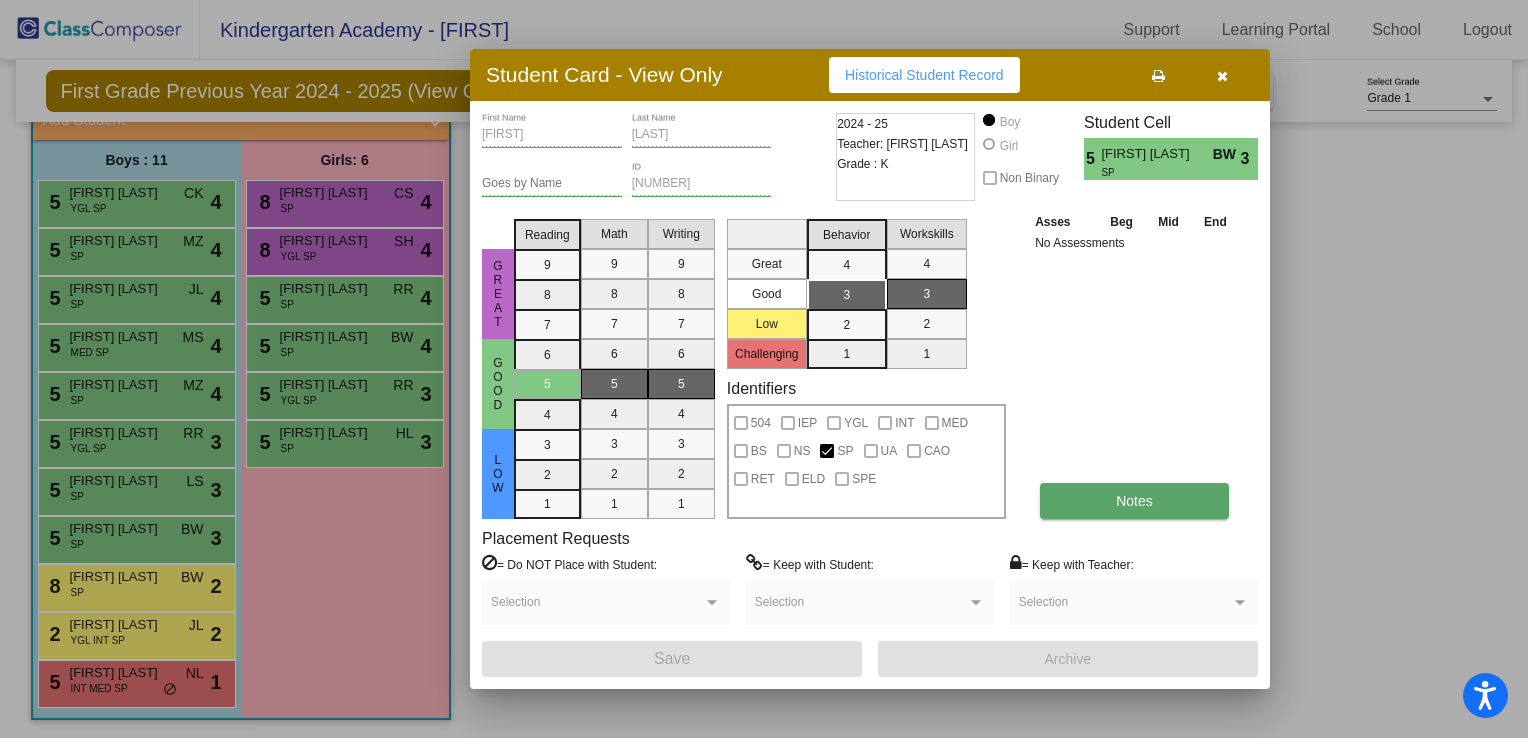 click on "Notes" at bounding box center [1134, 501] 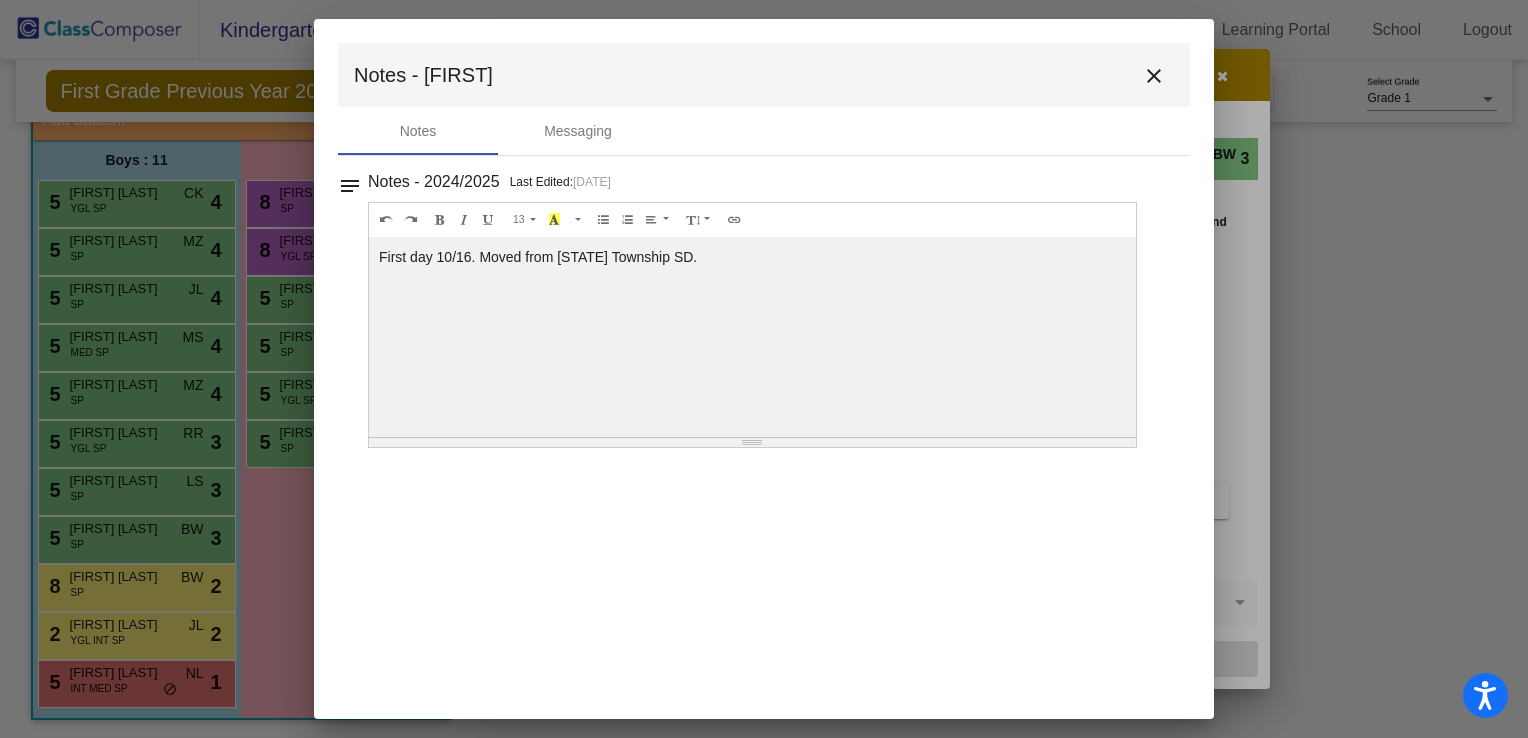 click on "close" at bounding box center (1154, 76) 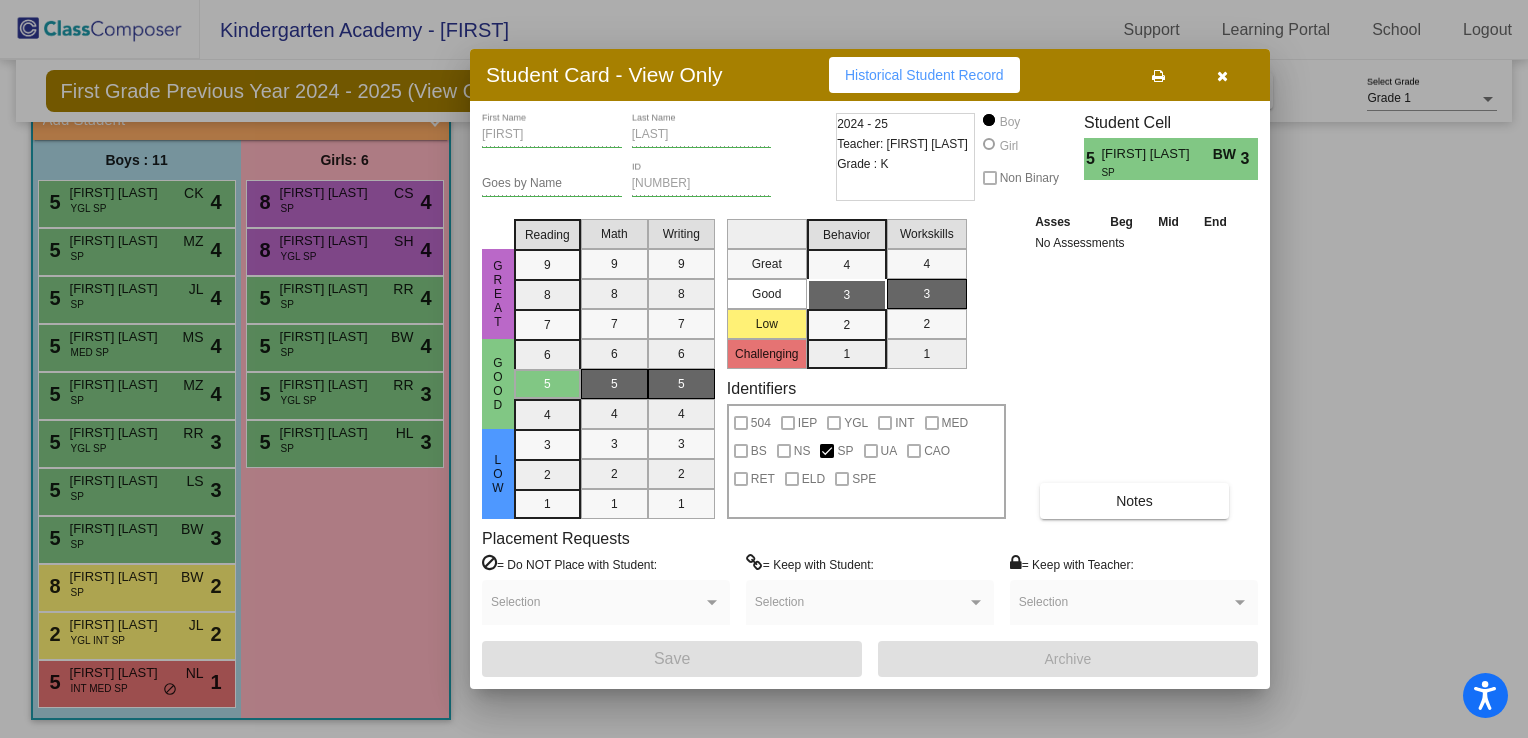 click at bounding box center [1222, 75] 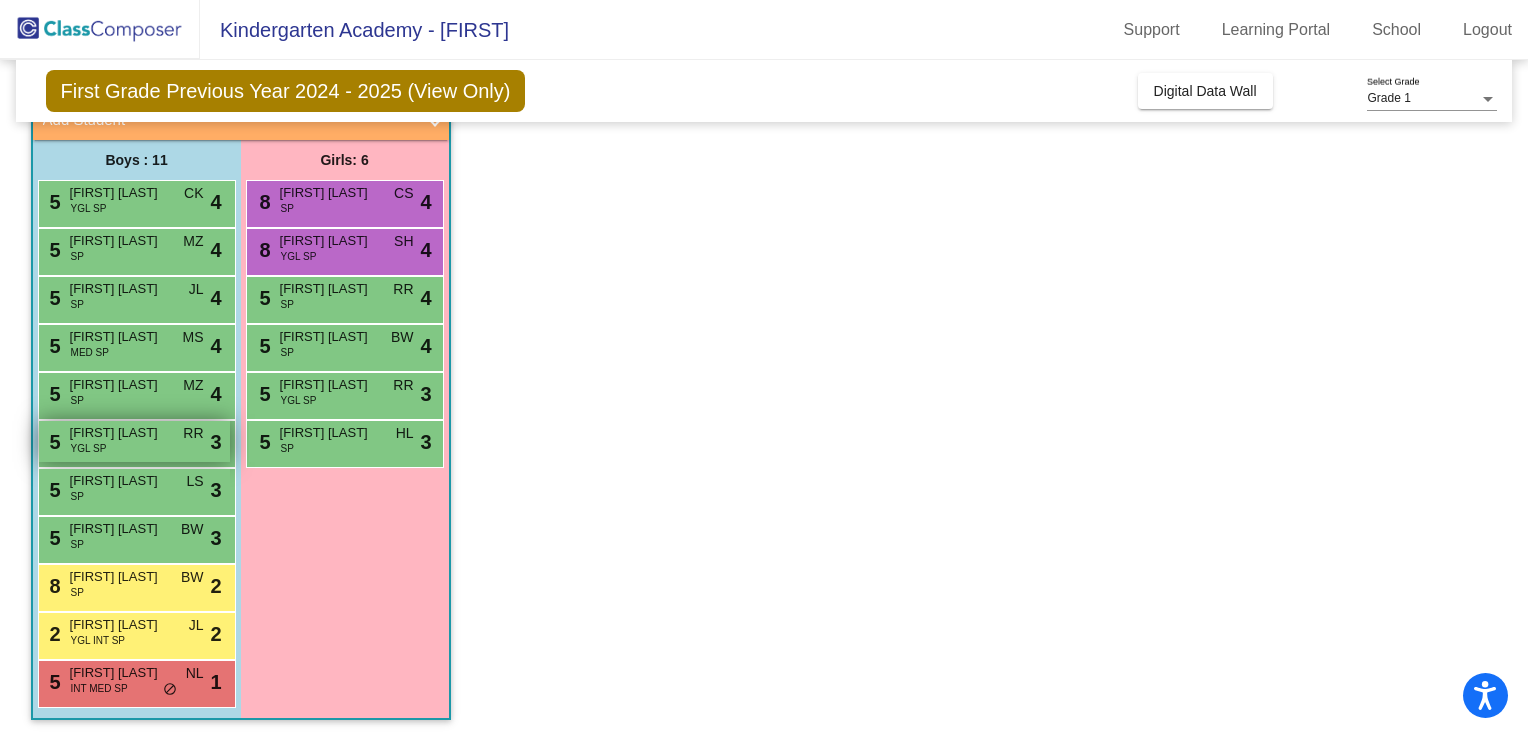click on "[FIRST] [LAST]" at bounding box center (120, 433) 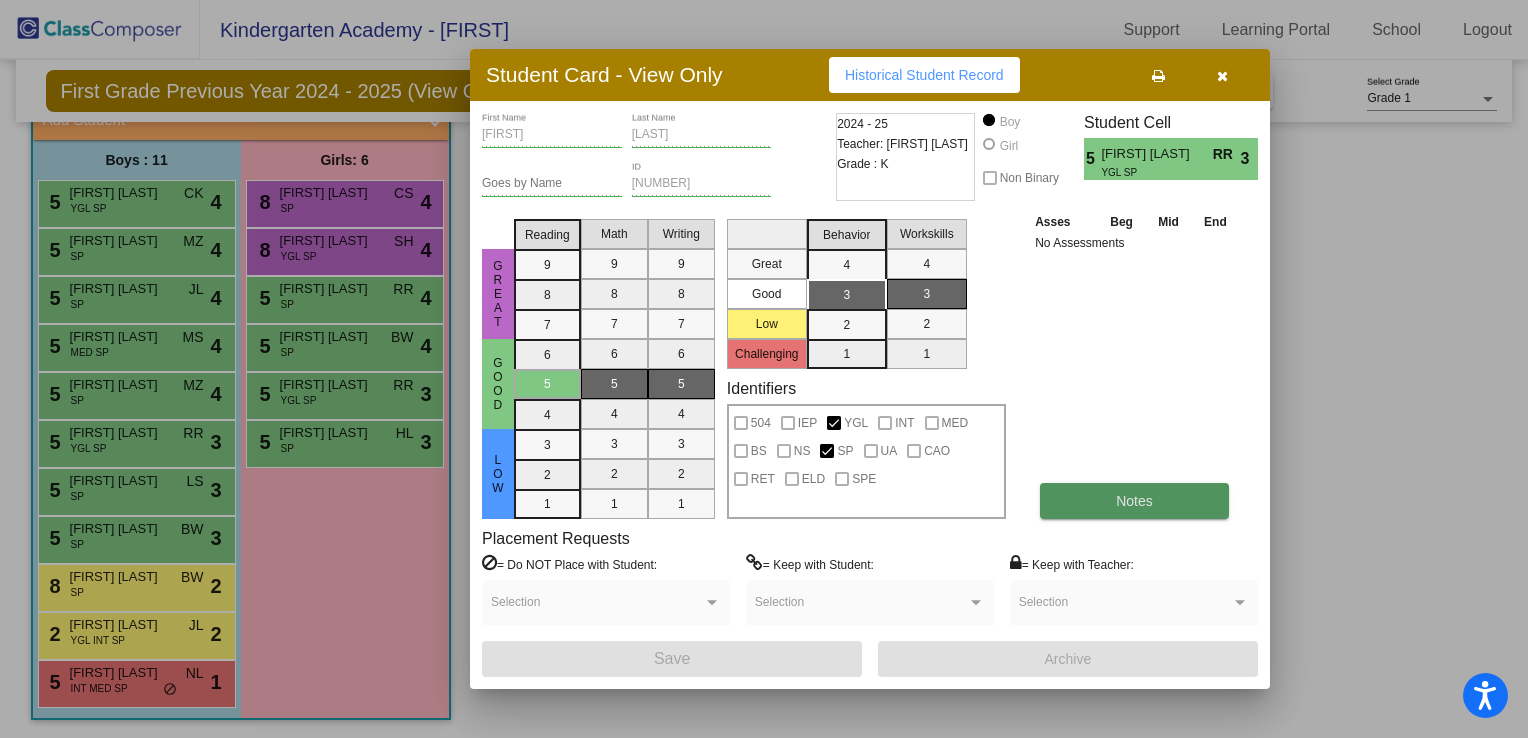 click on "Notes" at bounding box center (1134, 501) 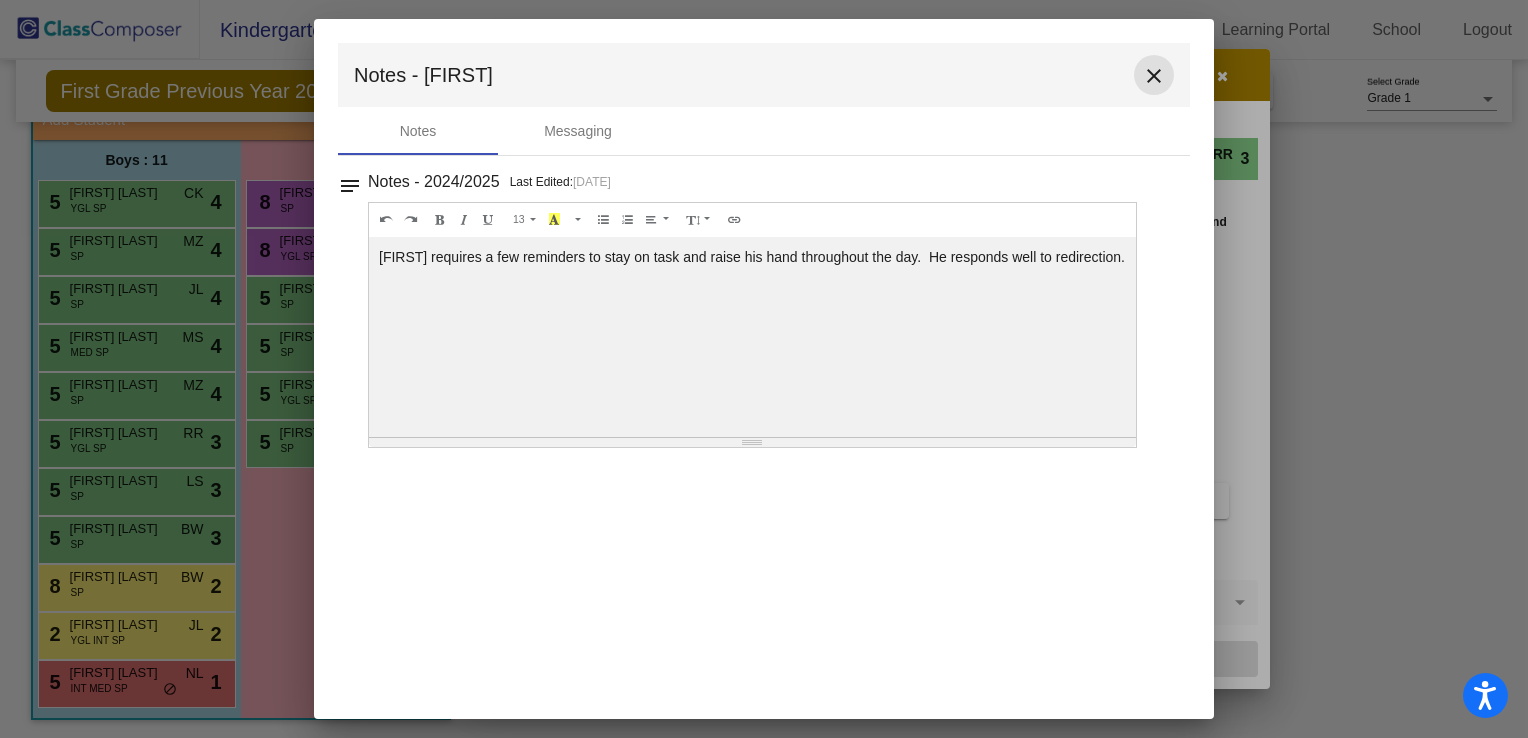 click on "close" at bounding box center (1154, 76) 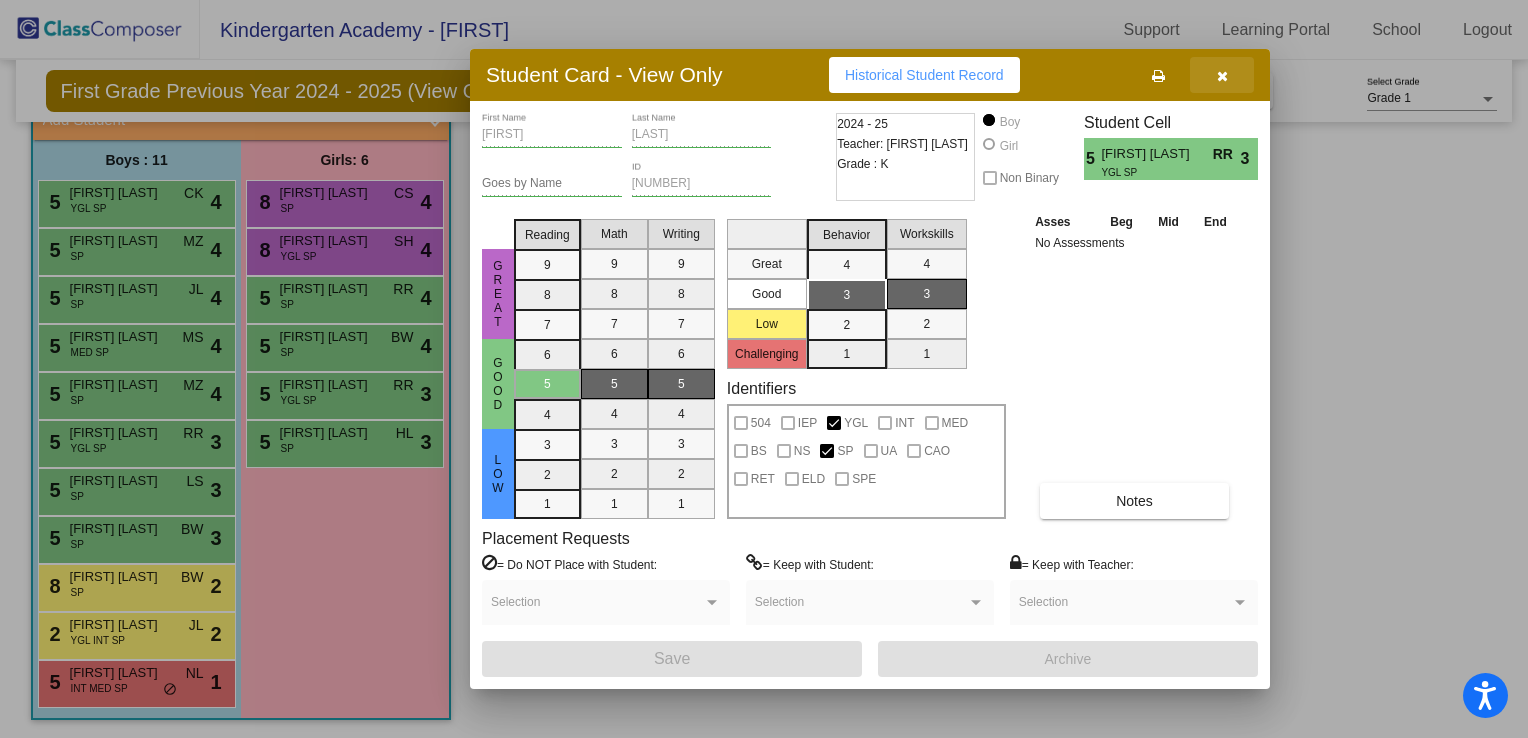 click at bounding box center [1222, 75] 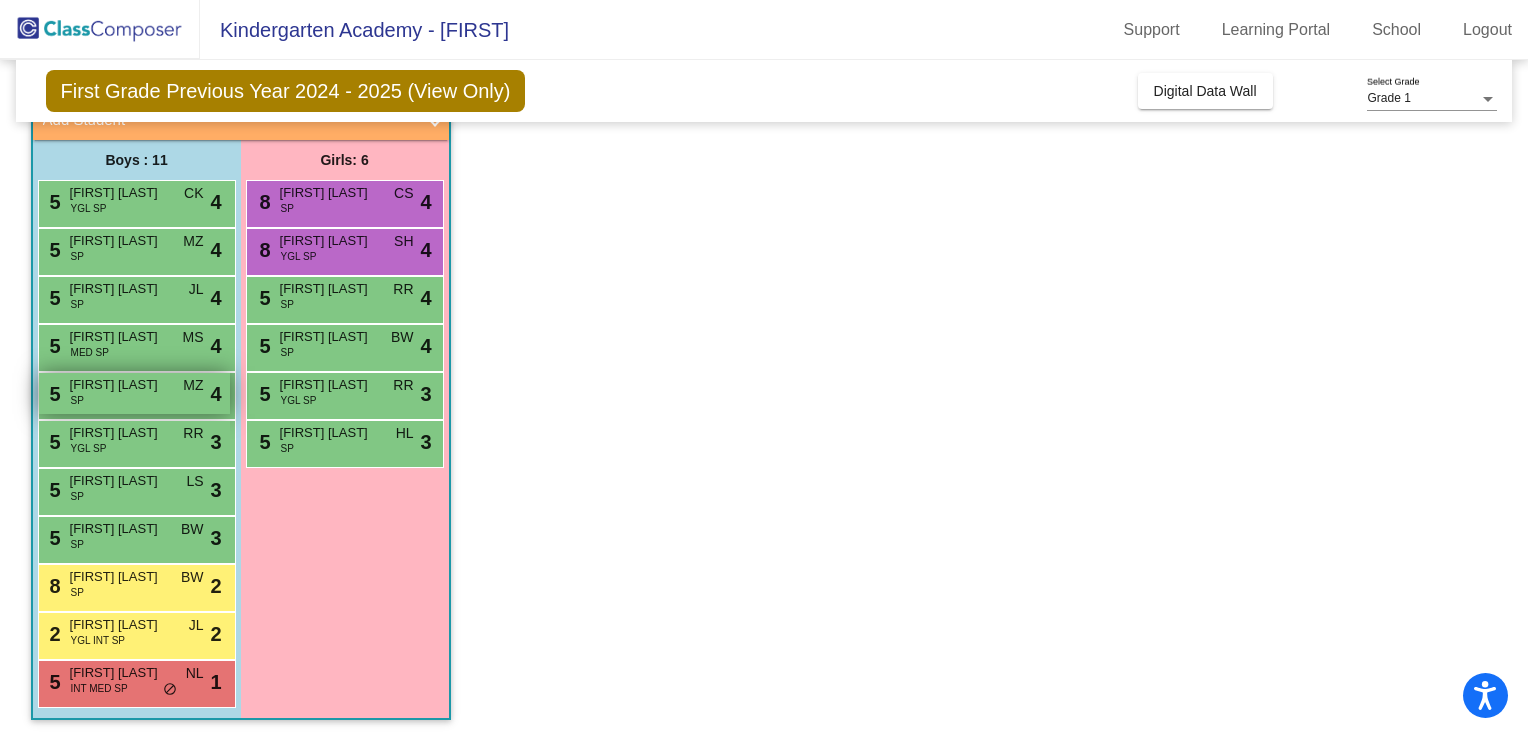 click on "5 Ruben Darjee SP MZ lock do_not_disturb_alt 4" at bounding box center (134, 393) 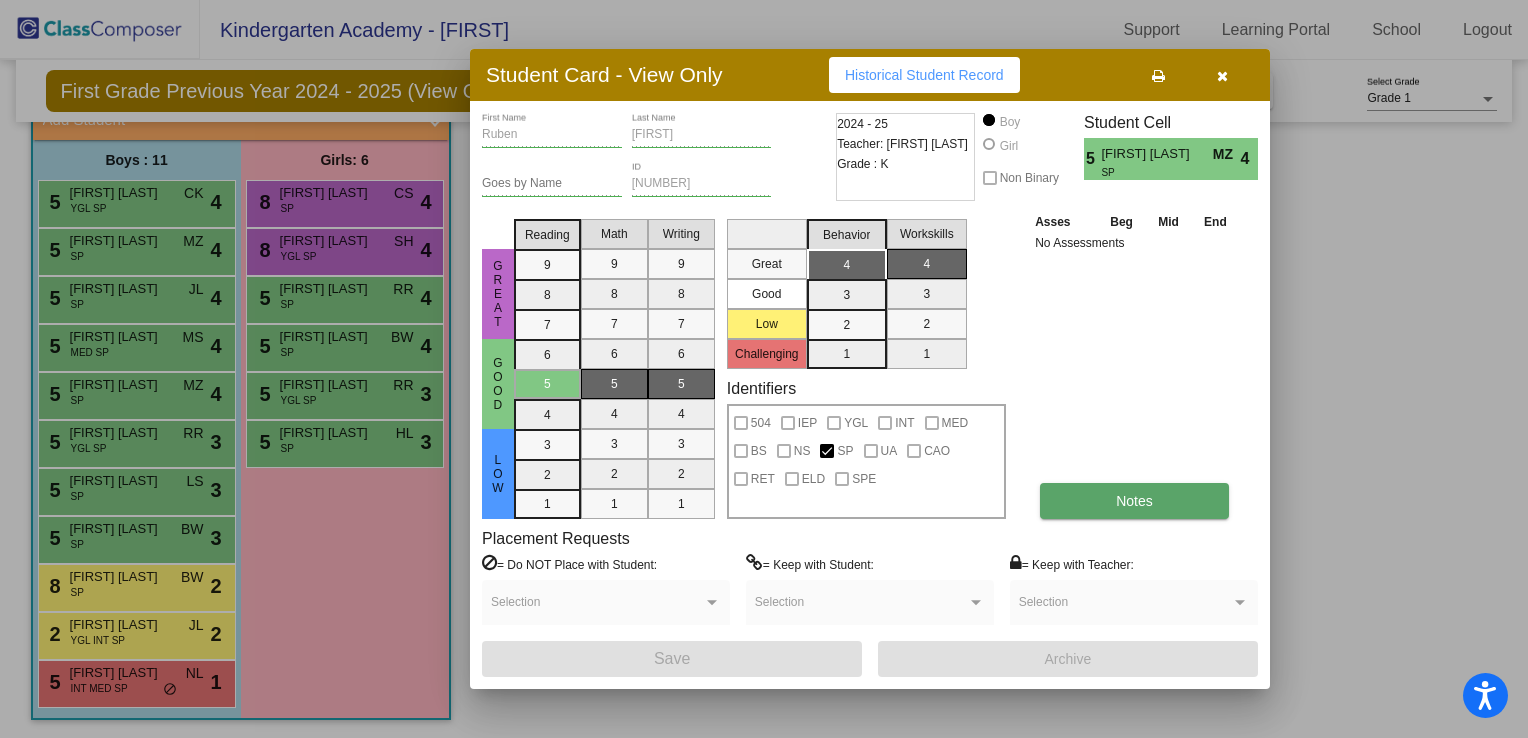 click on "Notes" at bounding box center (1134, 501) 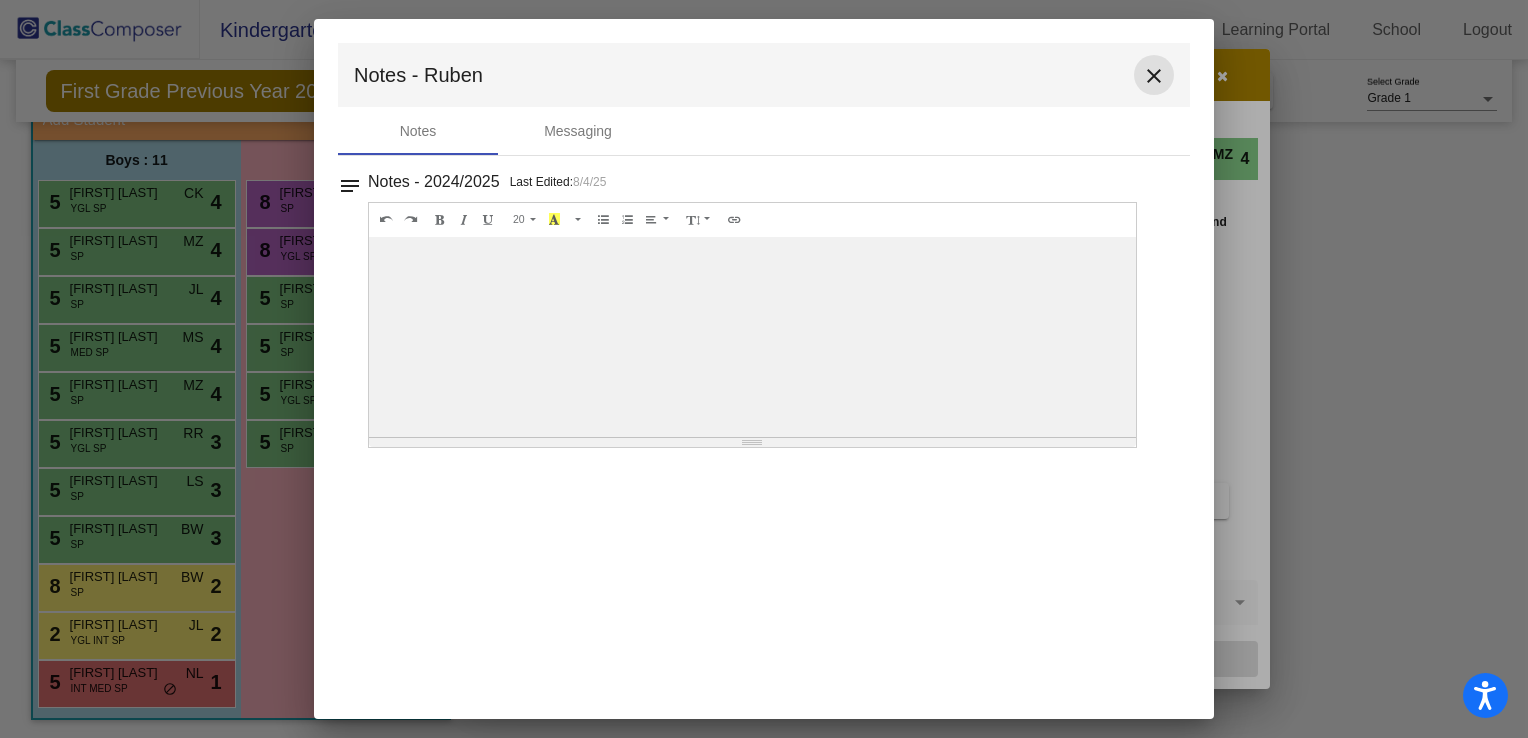 click on "close" at bounding box center [1154, 76] 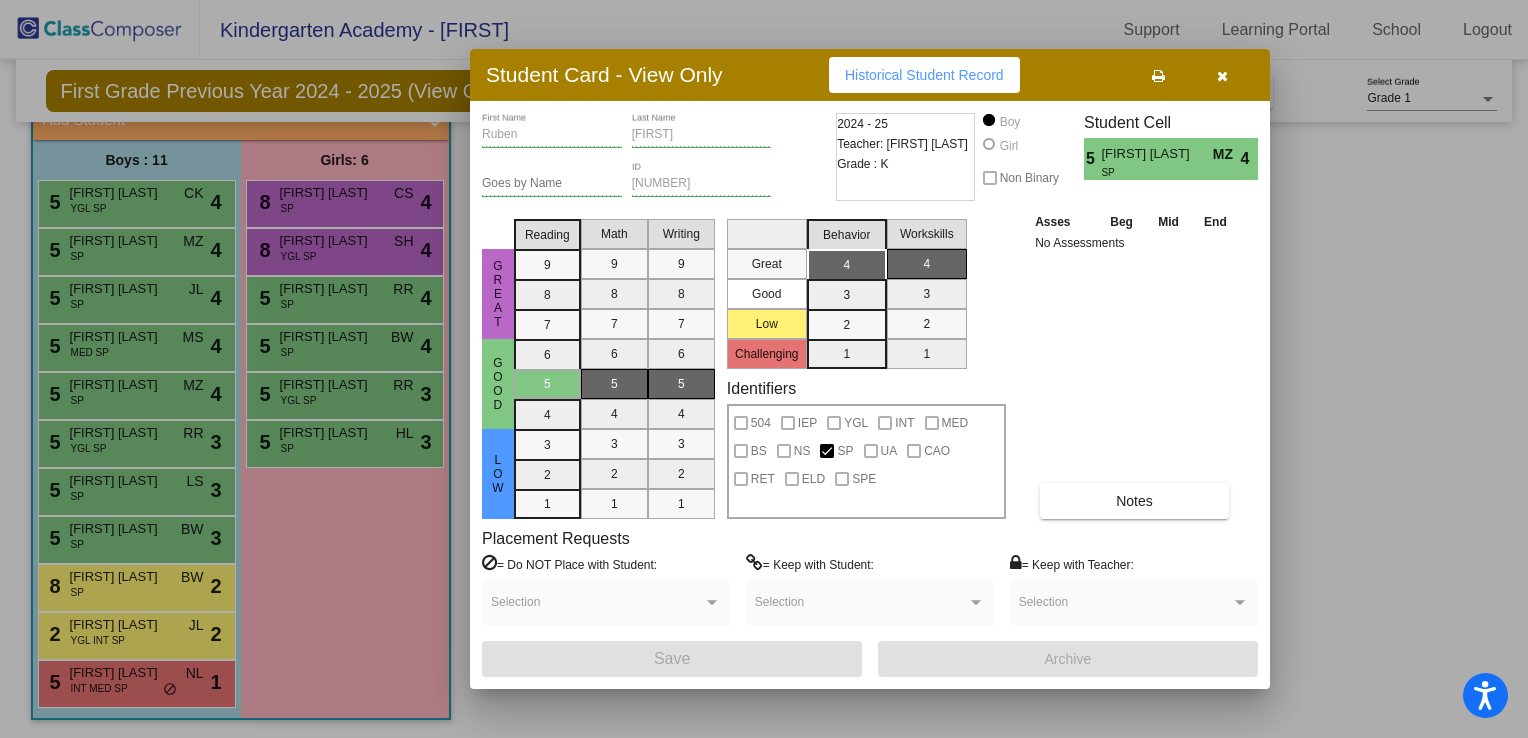 click at bounding box center [1222, 76] 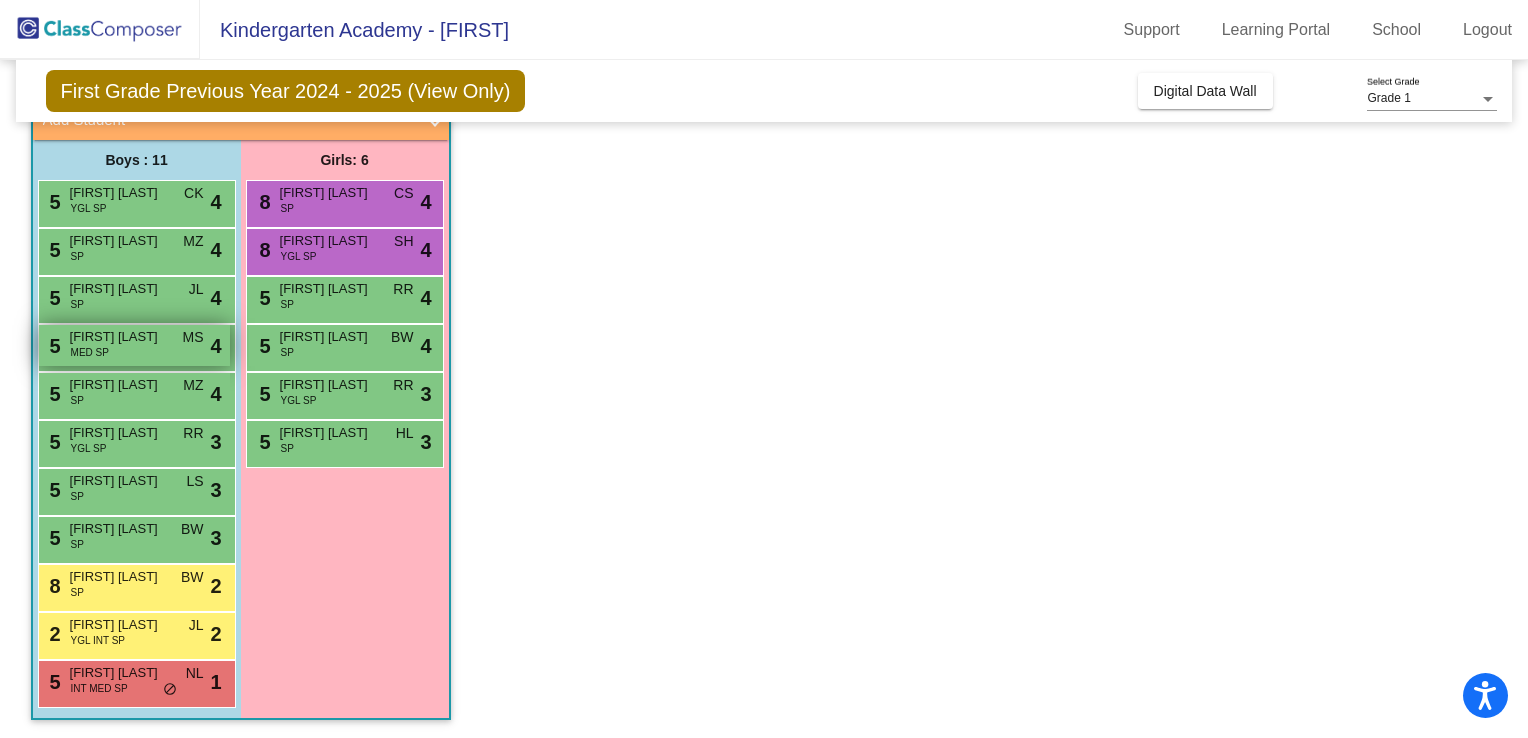 click on "5 Nehemiah Harris MED SP MS lock do_not_disturb_alt 4" at bounding box center [134, 345] 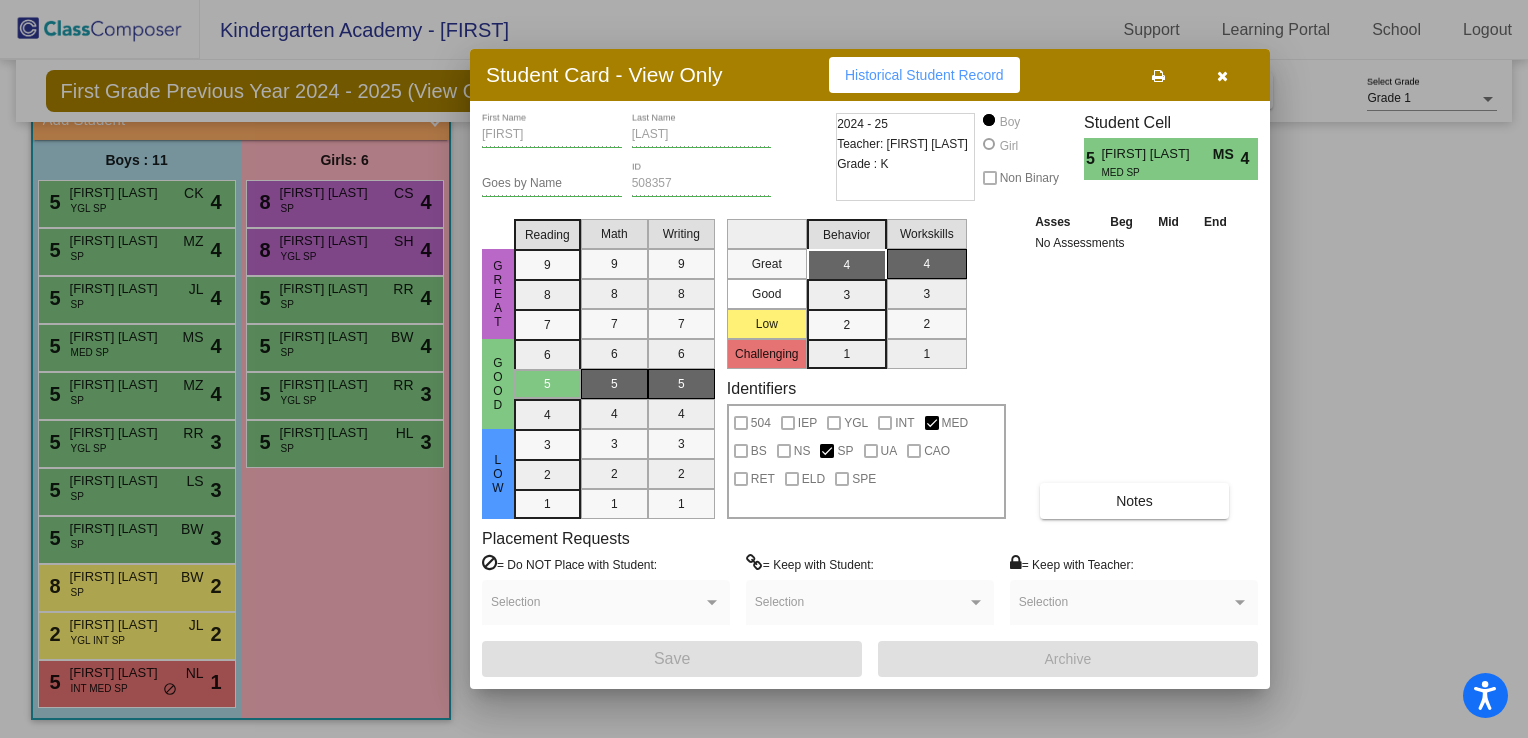 click on "Nehemiah First Name Harris Last Name Goes by Name 508357 ID 2024 - 25 Teacher: Megan Shur Grade : K   Boy   Girl   Non Binary Student Cell 5 Nehemiah Harris MS MED SP 4  Great   Good   Low  Reading 9 8 7 6 5 4 3 2 1 Math 9 8 7 6 5 4 3 2 1 Writing 9 8 7 6 5 4 3 2 1 Great Good Low Challenging Behavior 4 3 2 1 Workskills 4 3 2 1 Identifiers   504   IEP   YGL   INT   MED   BS   NS   SP   UA   CAO   RET   ELD   SPE Asses Beg Mid End No Assessments  Notes  Placement Requests  = Do NOT Place with Student:   Selection  = Keep with Student:   Selection  = Keep with Teacher:   Selection  Save   Archive" at bounding box center (870, 395) 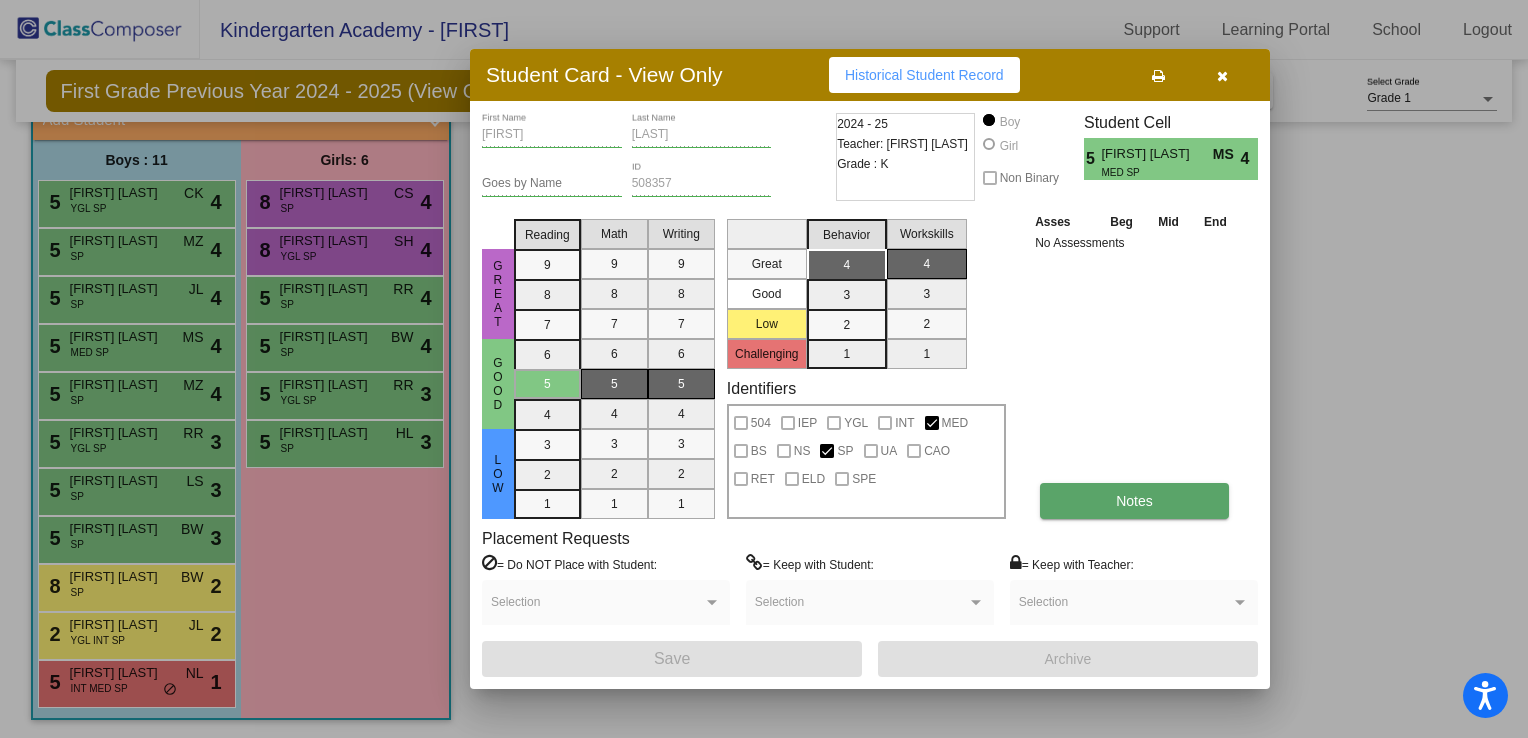 click on "Notes" at bounding box center [1134, 501] 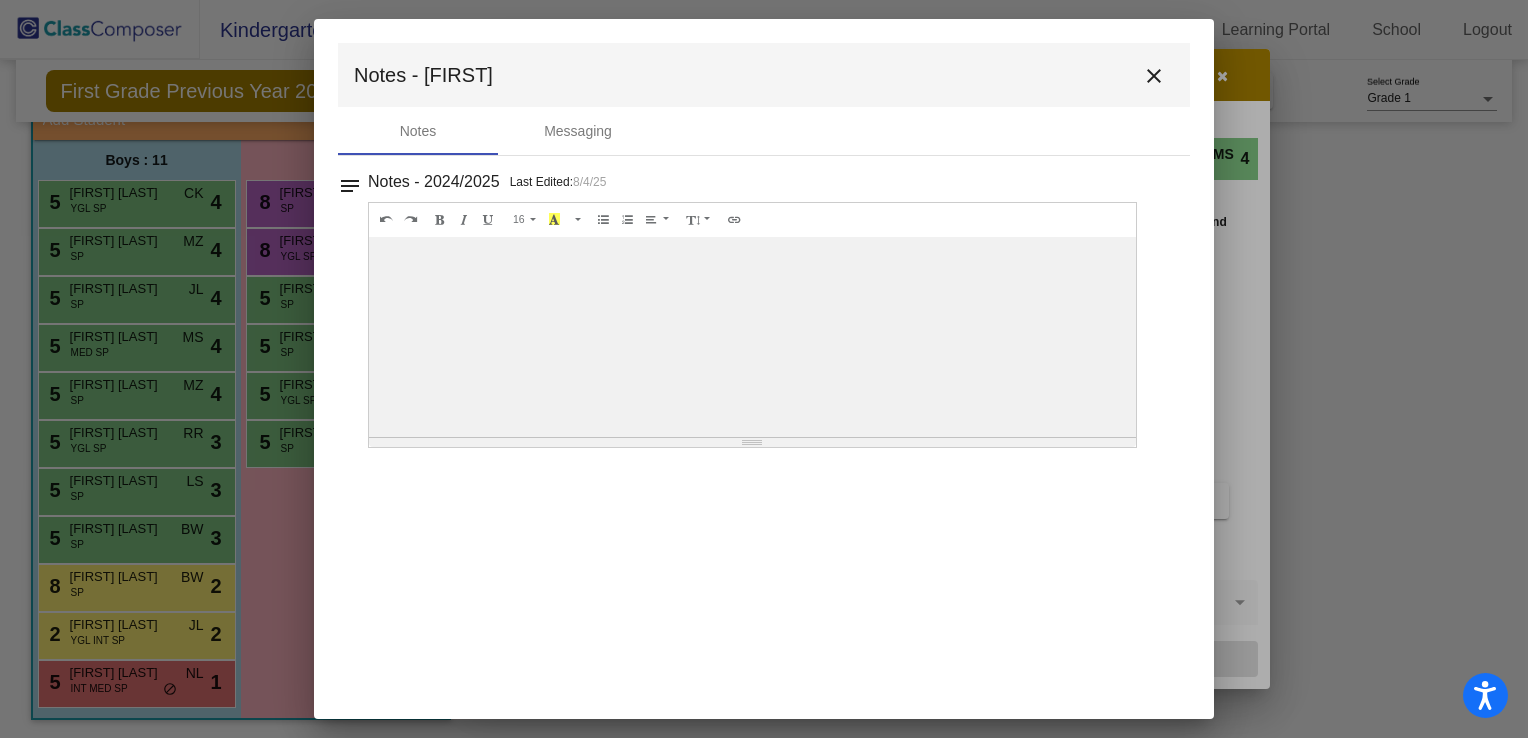 click on "close" at bounding box center (1154, 75) 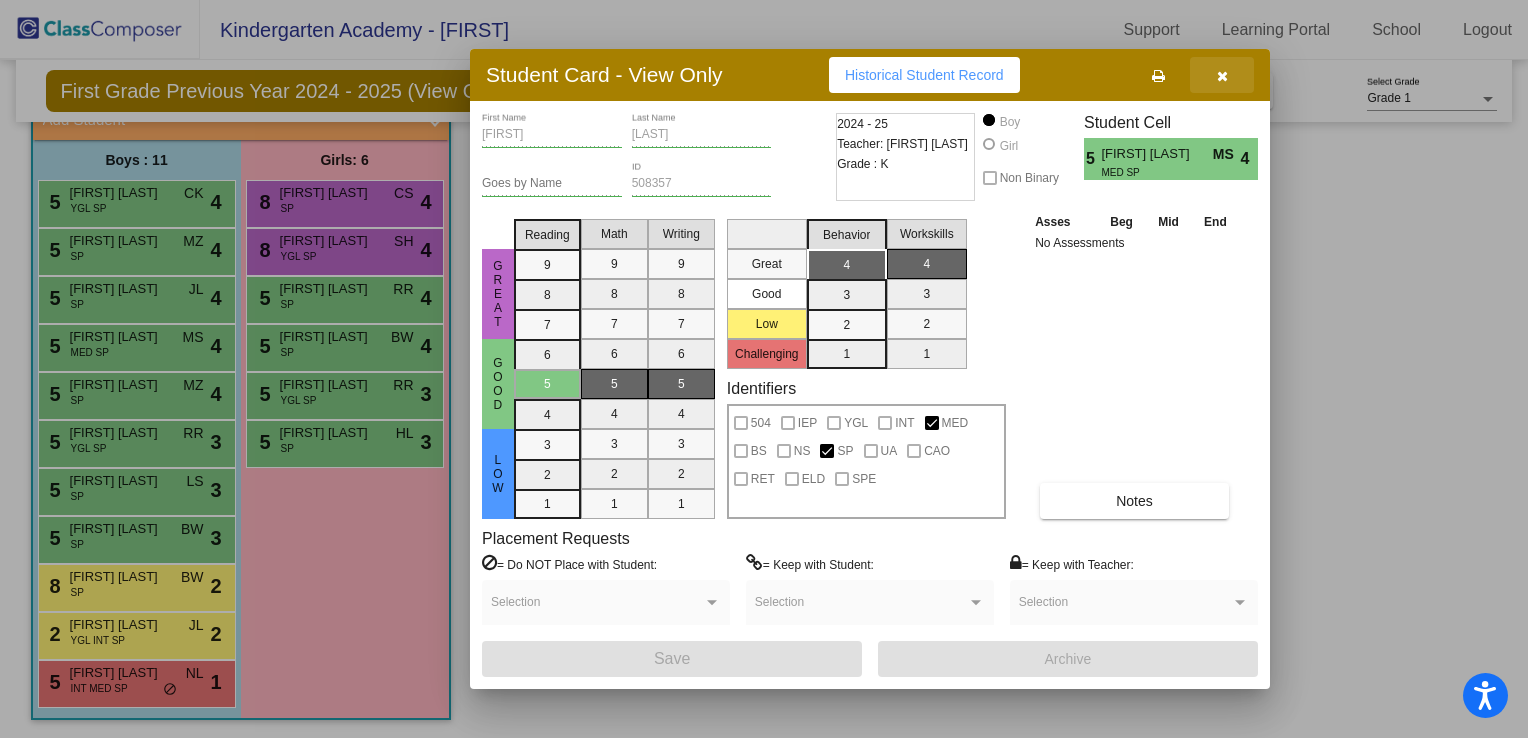 click at bounding box center [1222, 75] 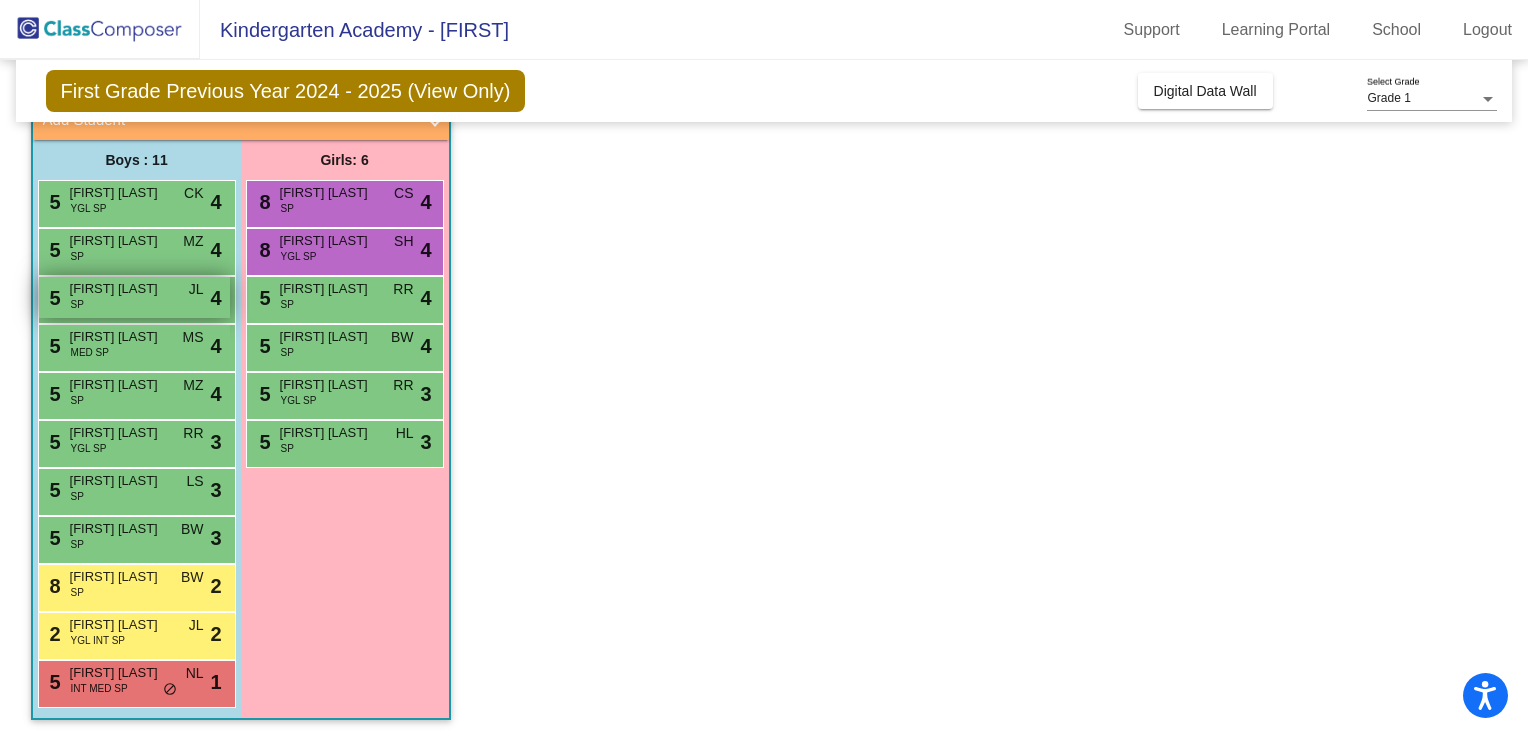 click on "5 Lucas Zelechiwsky SP JL lock do_not_disturb_alt 4" at bounding box center (134, 297) 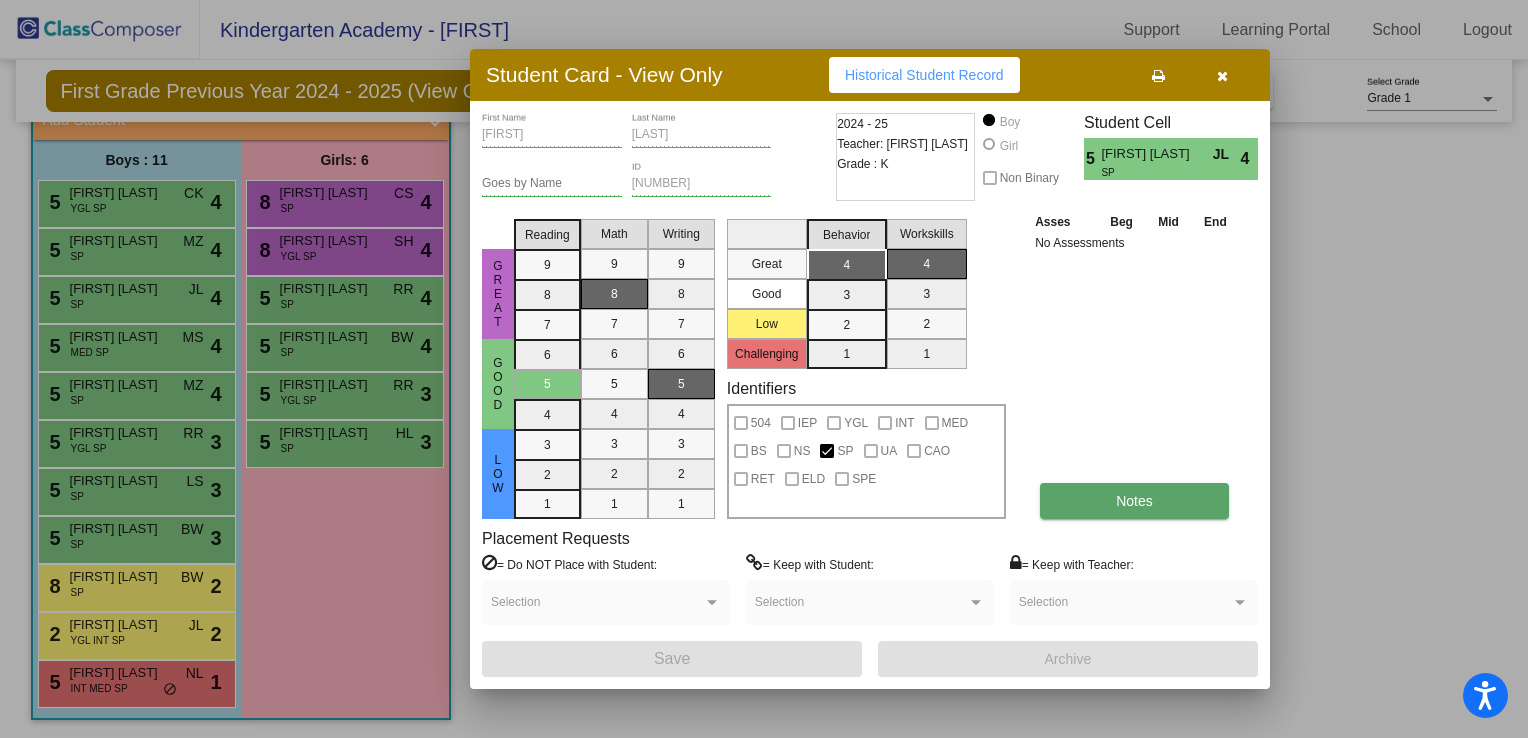 click on "Notes" at bounding box center (1134, 501) 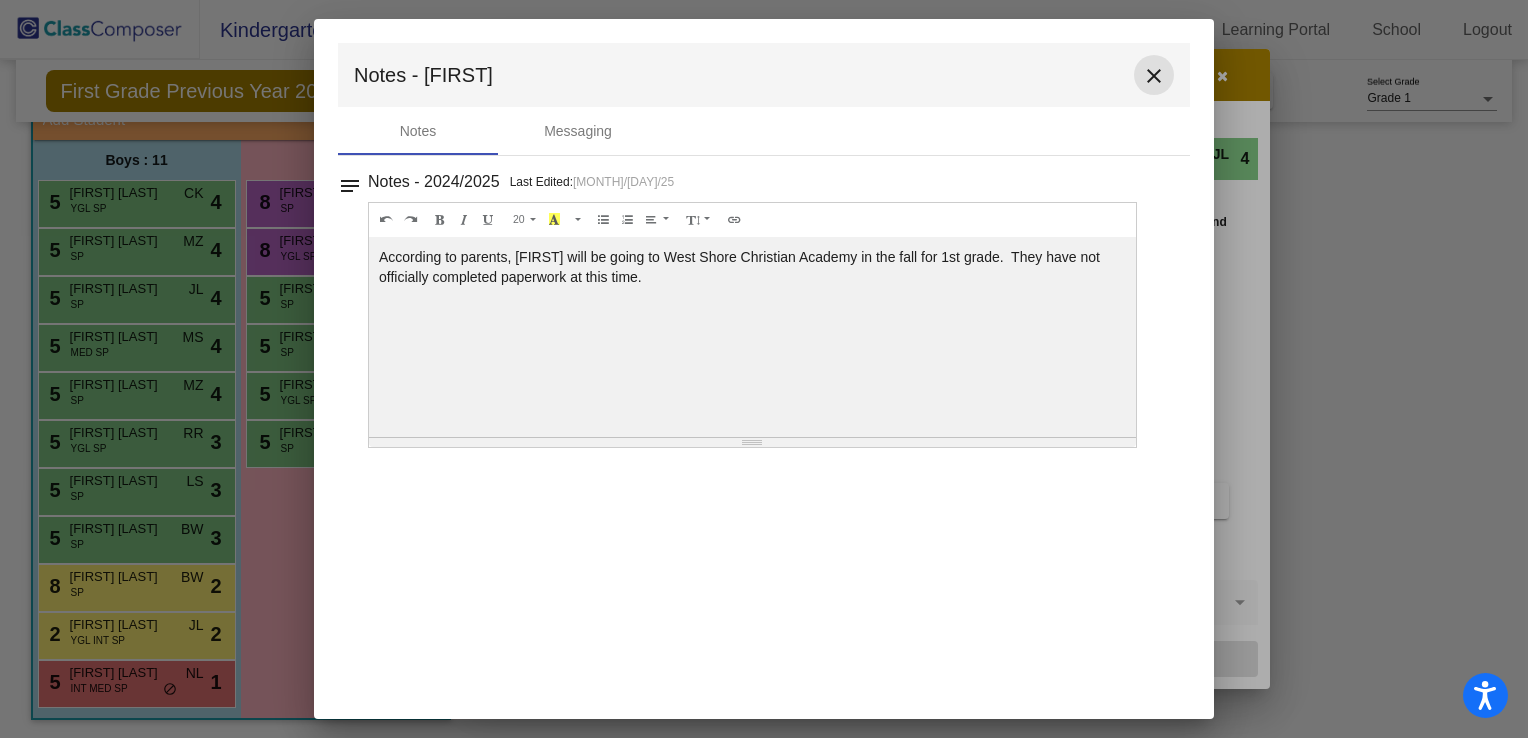 click on "close" at bounding box center (1154, 75) 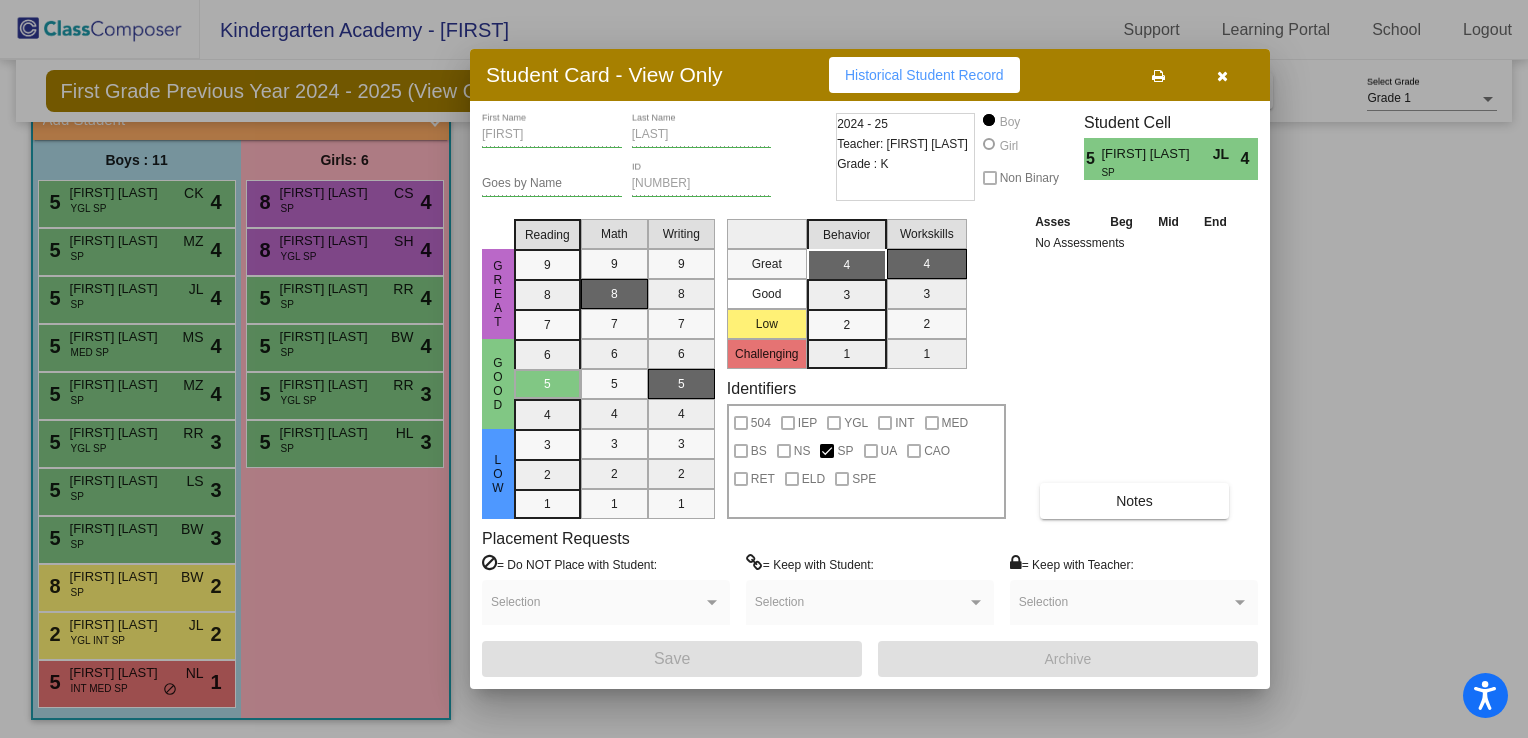 click at bounding box center [1222, 75] 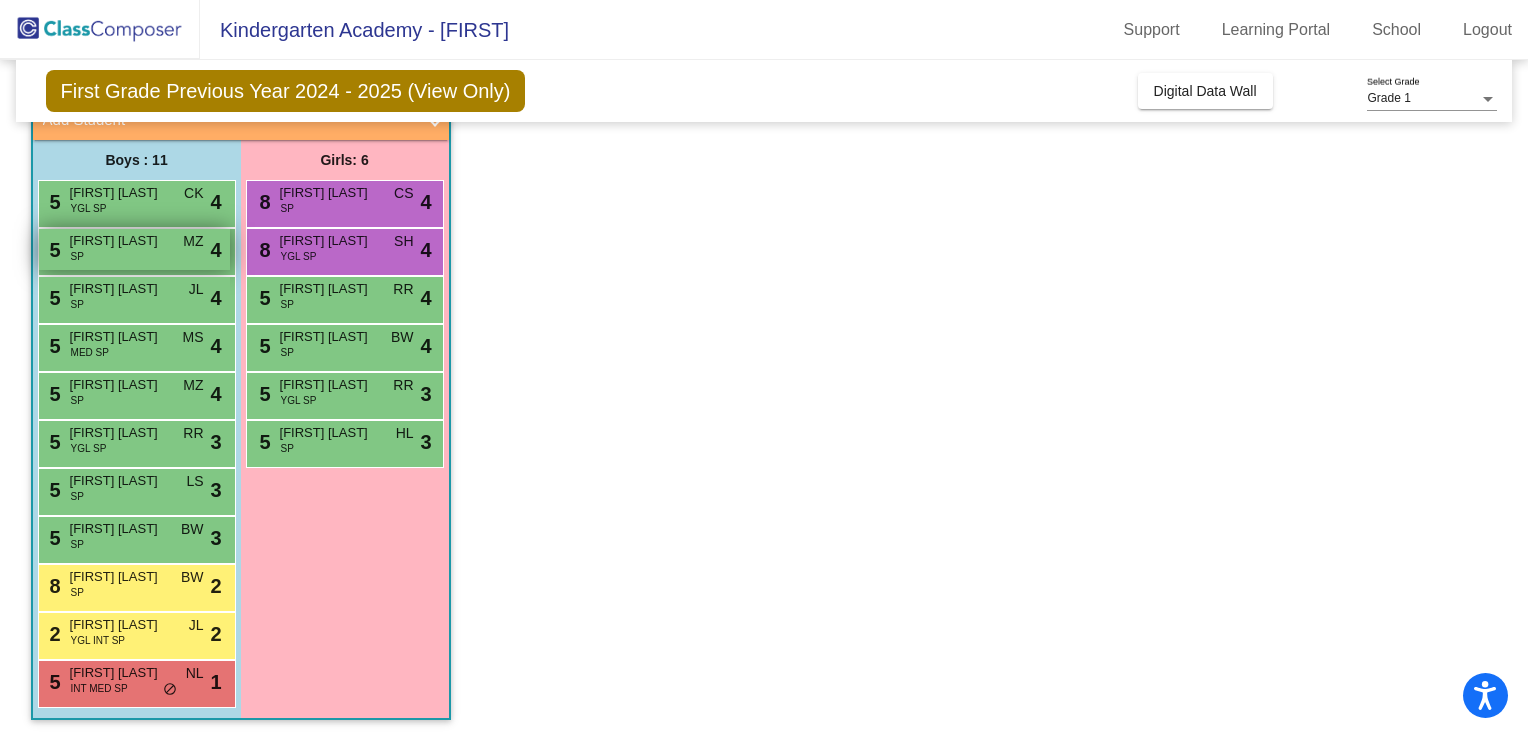 click on "[FIRST] [LAST]" at bounding box center (120, 241) 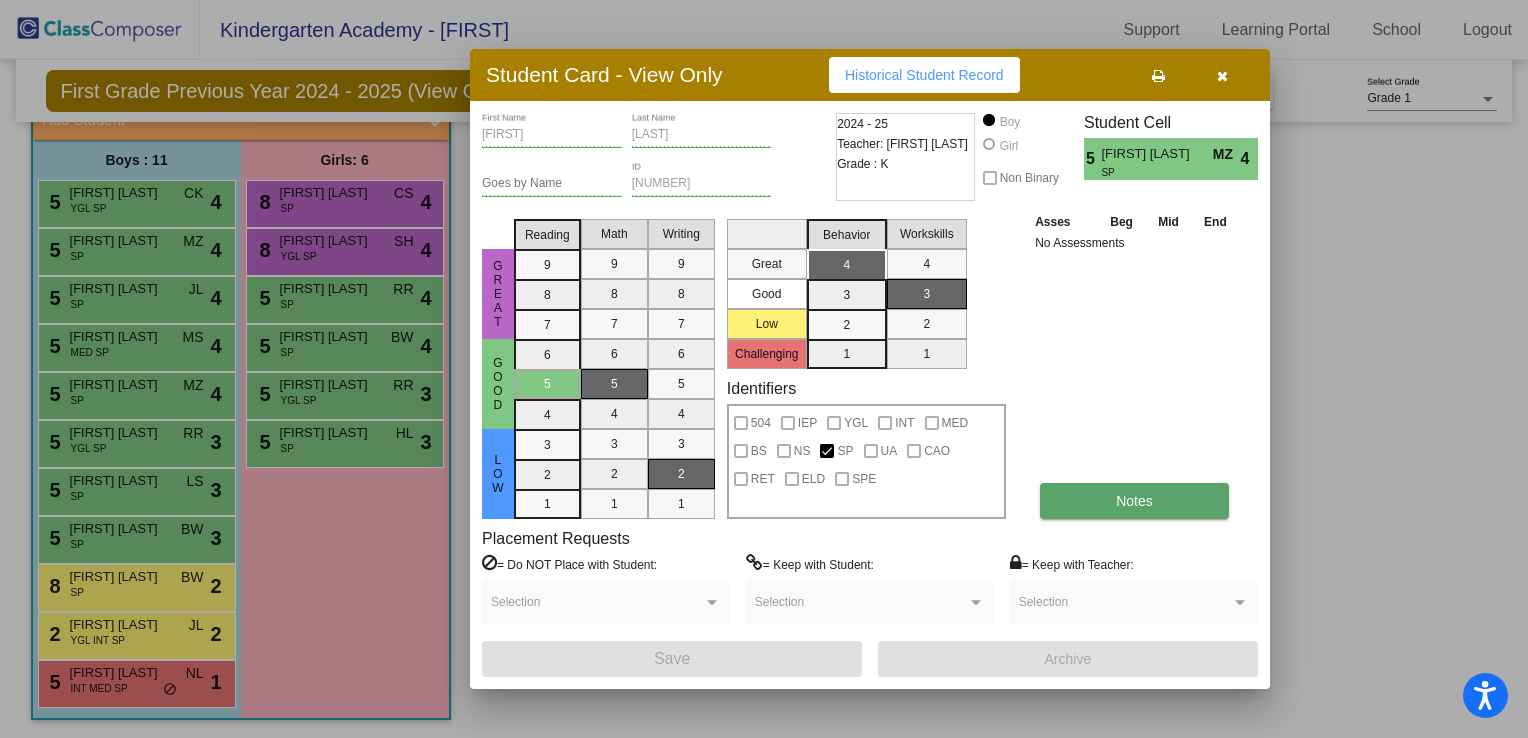 click on "Notes" at bounding box center (1134, 501) 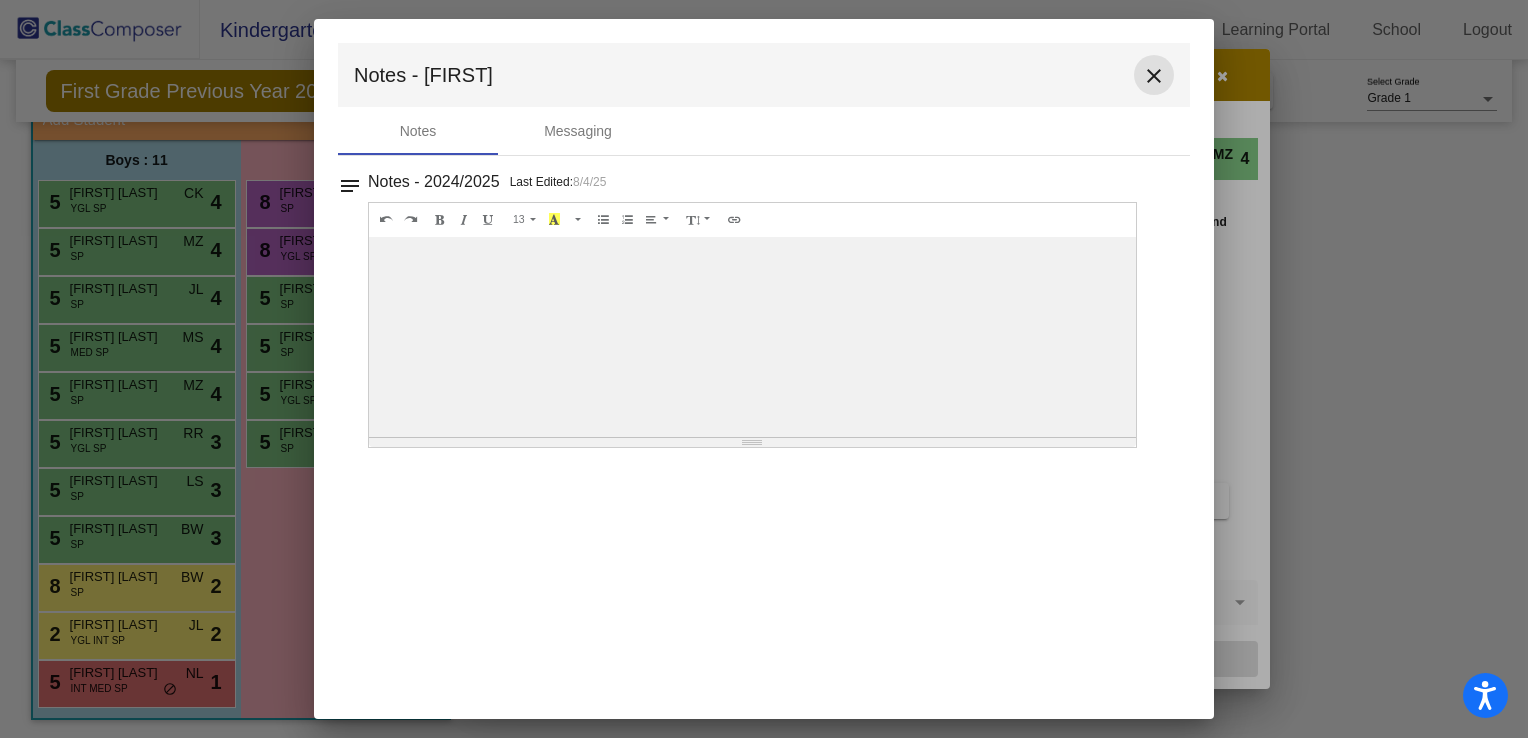 click on "close" at bounding box center [1154, 76] 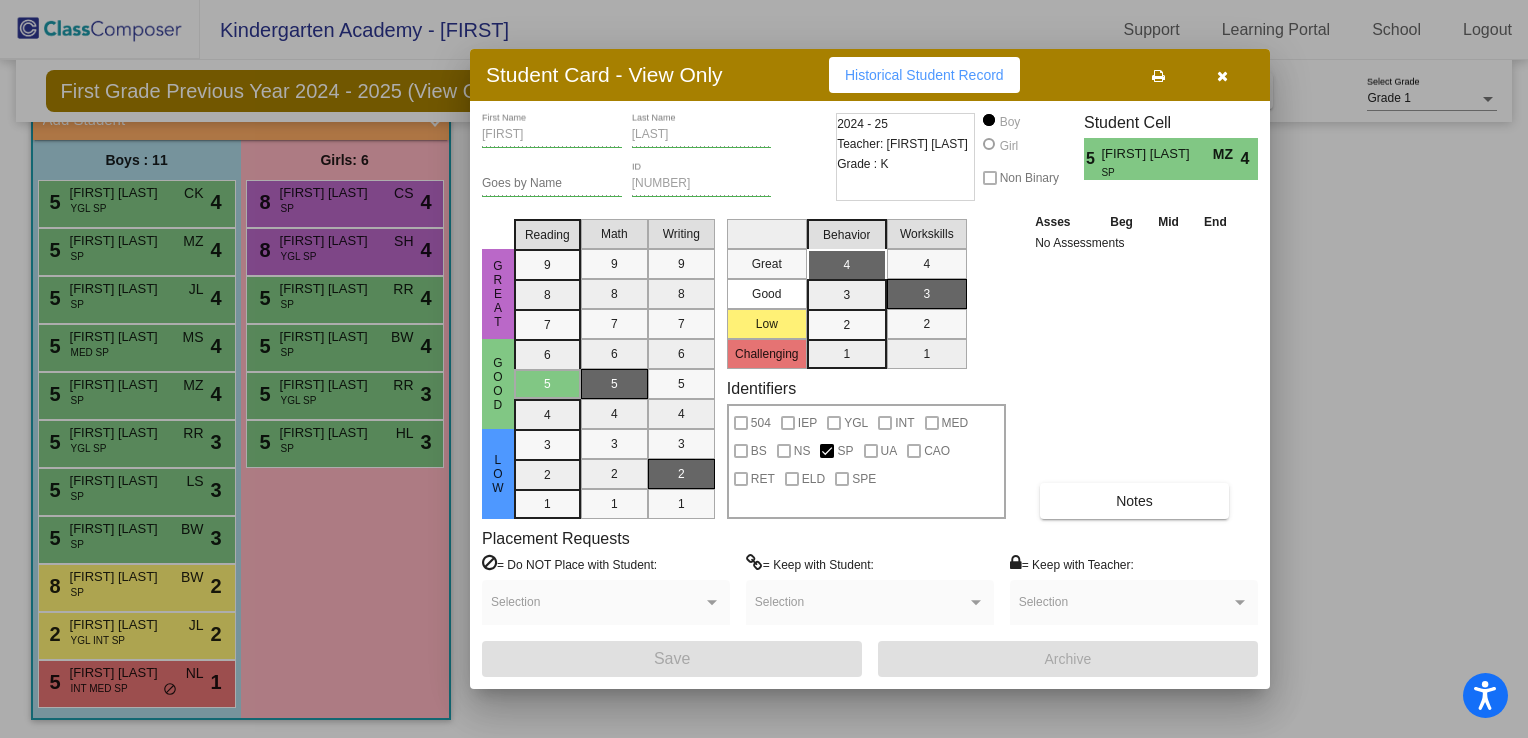 click at bounding box center (1222, 75) 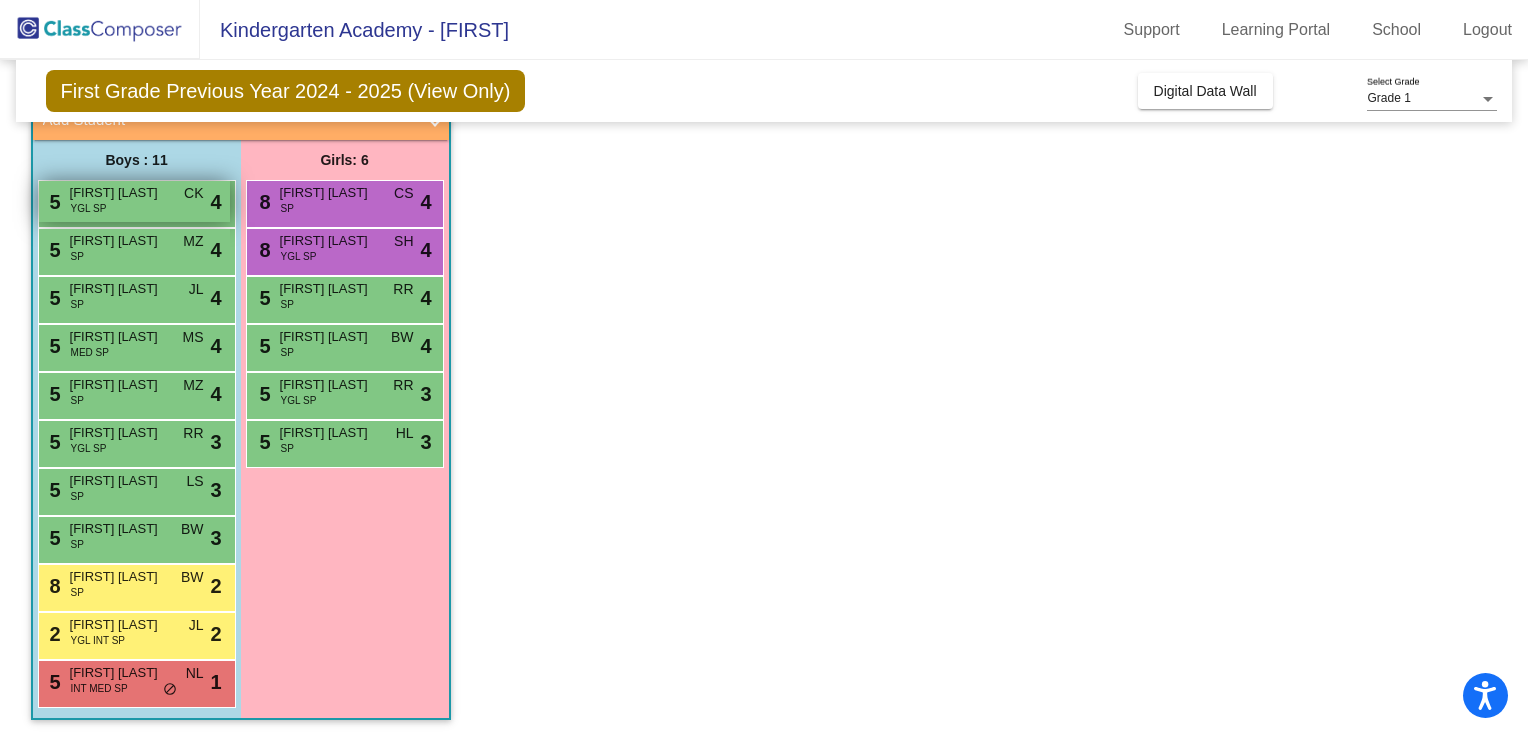 click on "[FIRST] [LAST]" at bounding box center [120, 193] 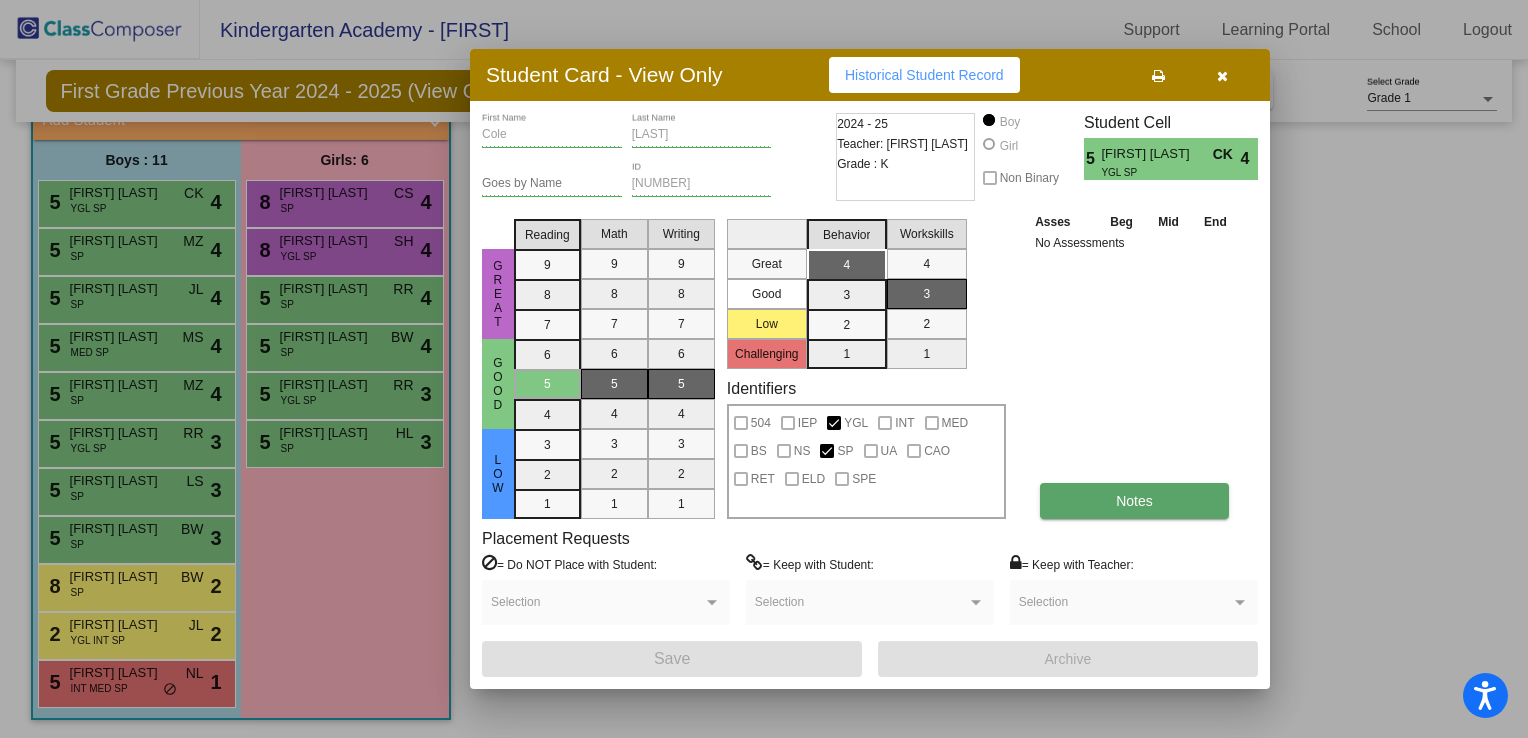 click on "Notes" at bounding box center [1134, 501] 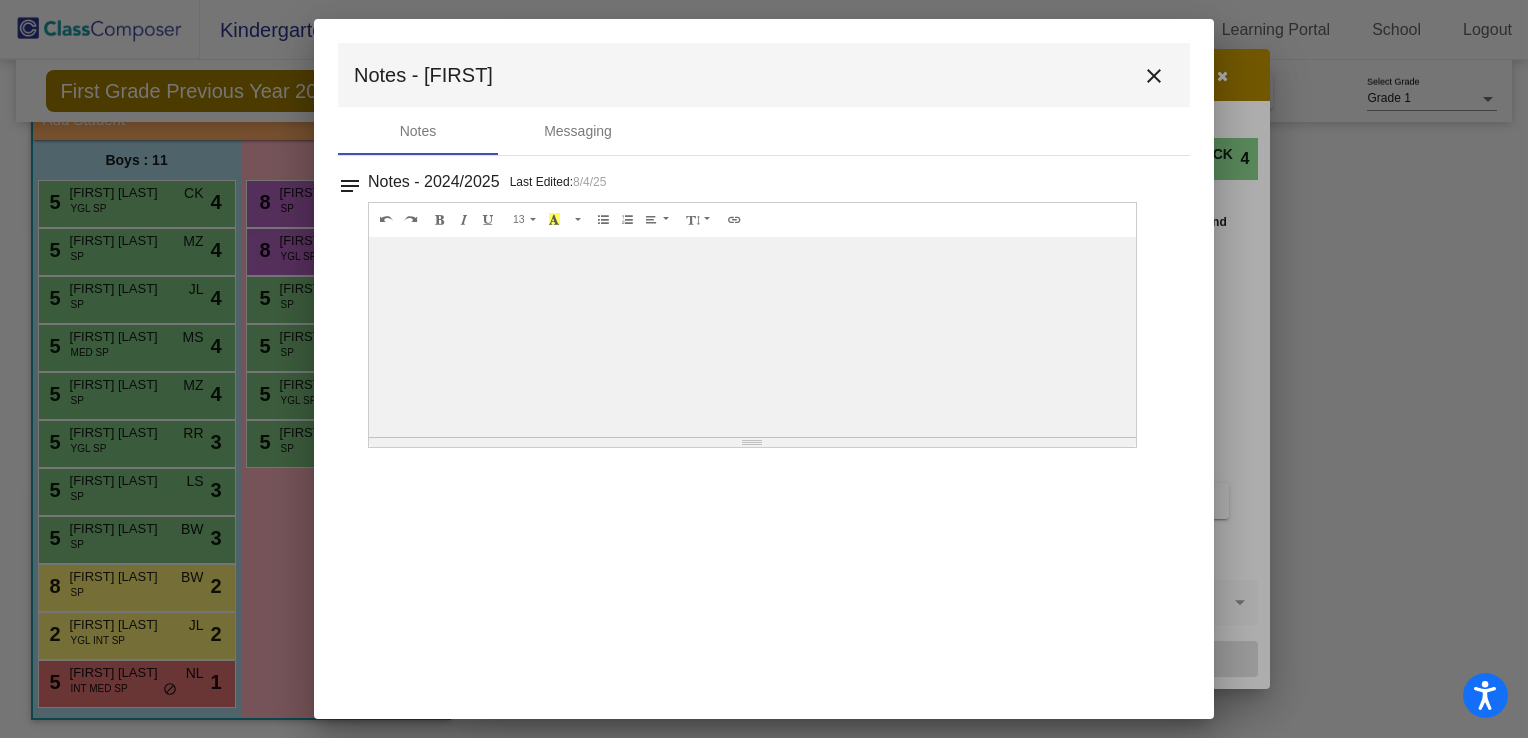 click on "close" at bounding box center (1154, 76) 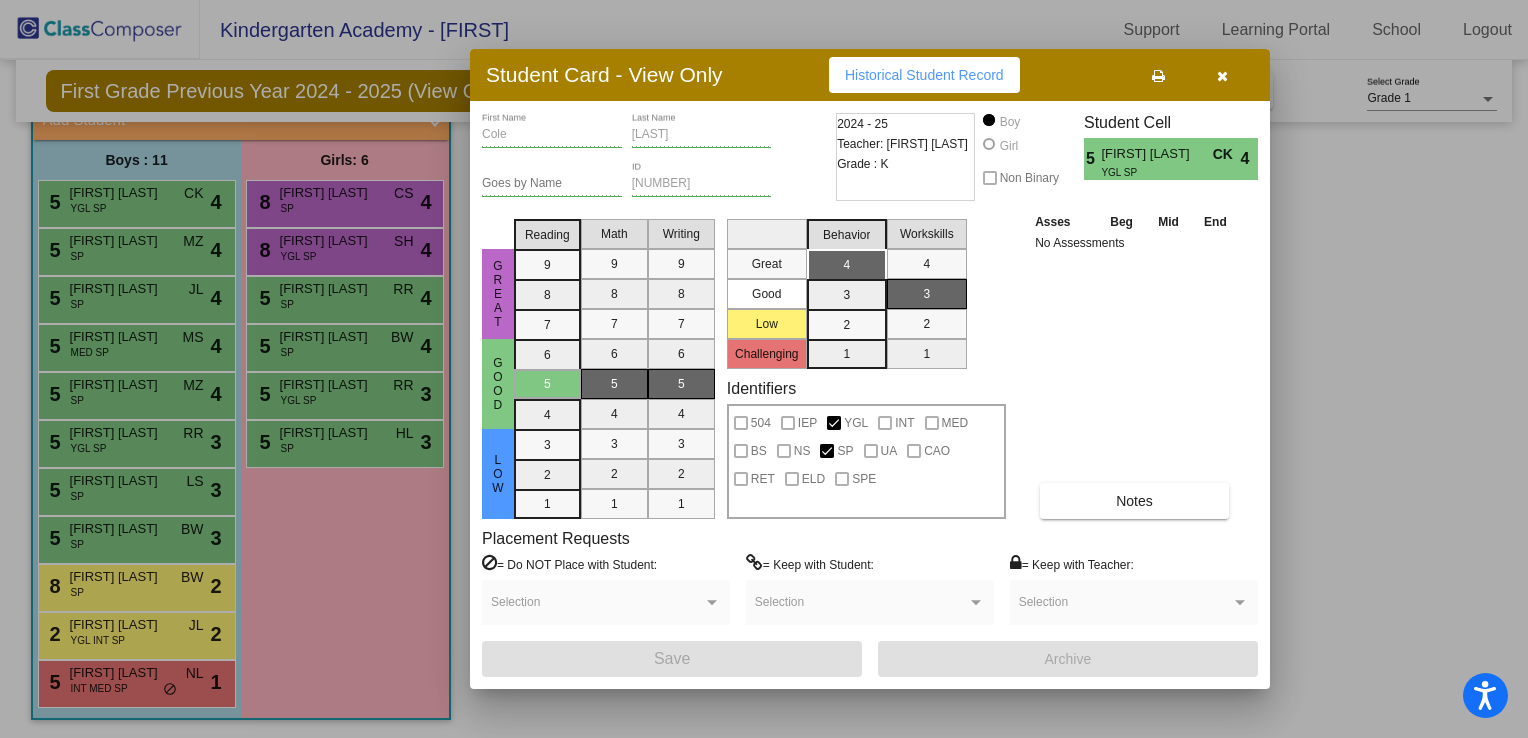 click at bounding box center (1222, 75) 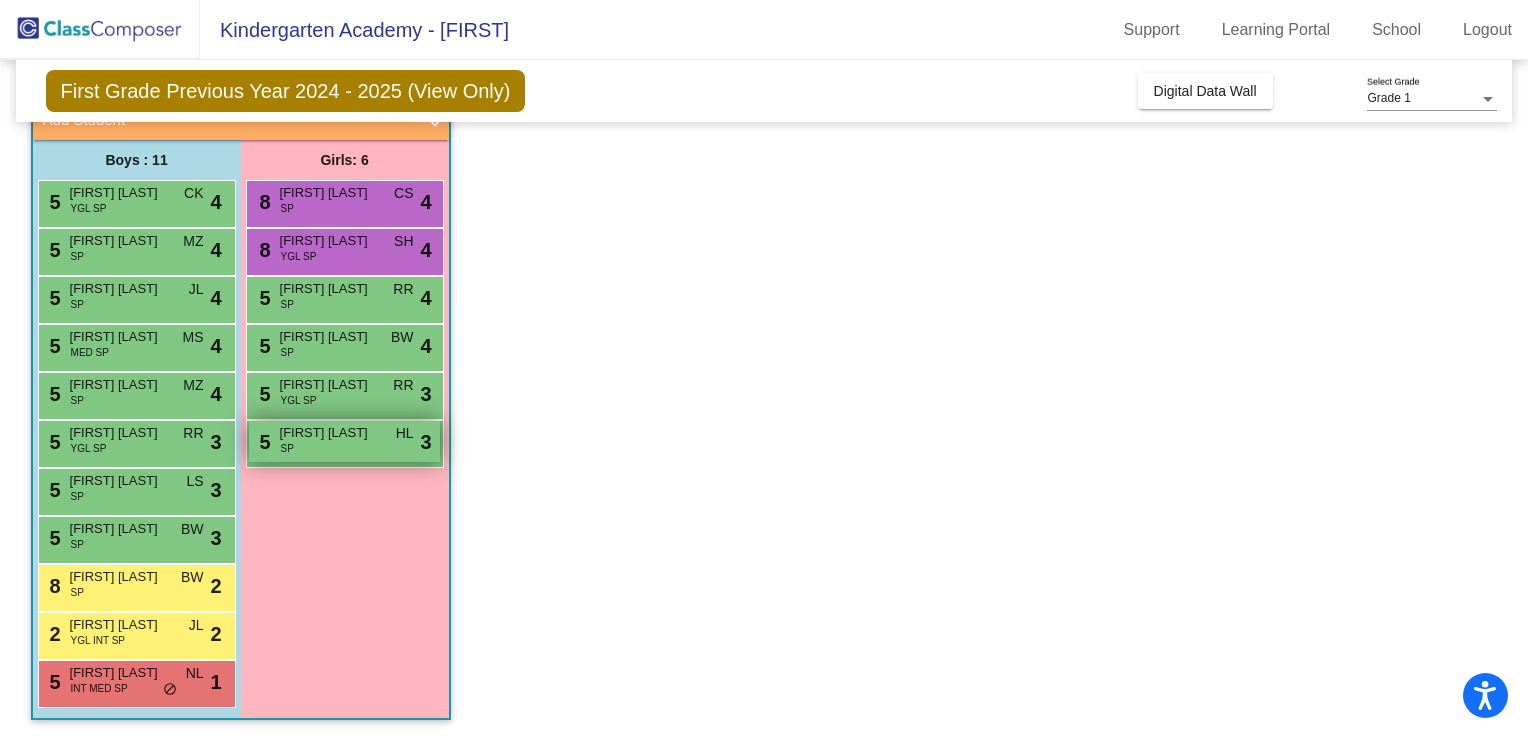 click on "[FIRST] [LAST]" at bounding box center [330, 433] 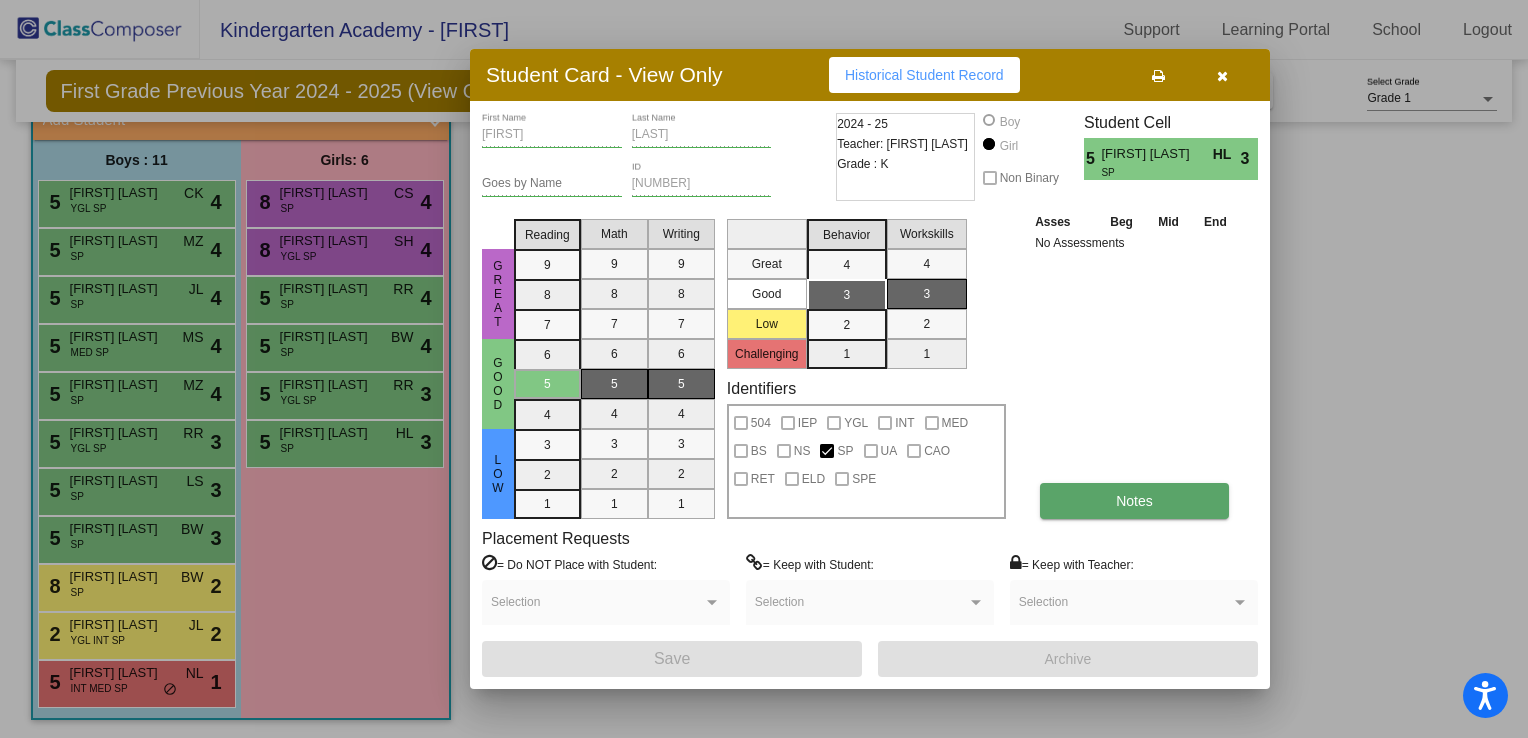 click on "Notes" at bounding box center (1134, 501) 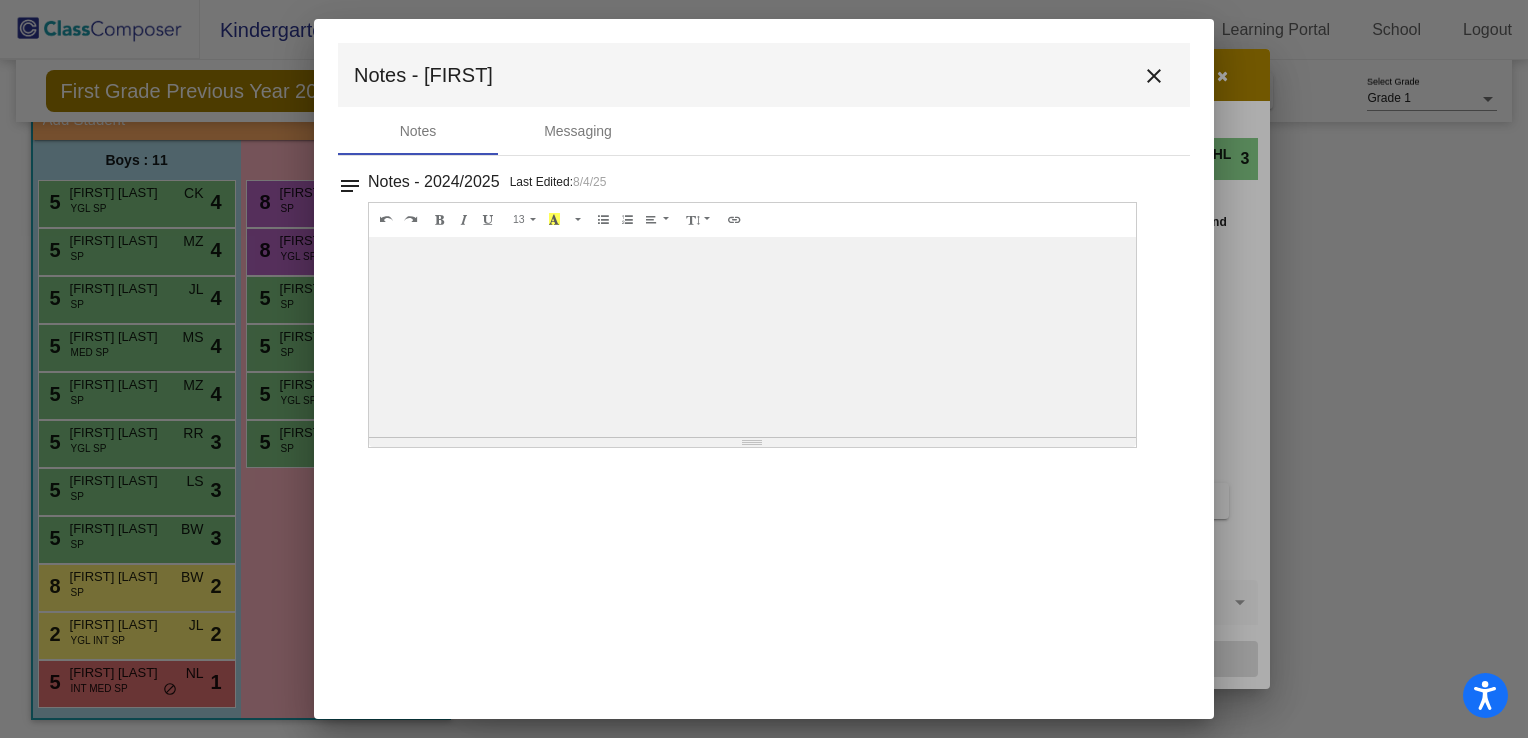 click on "close" at bounding box center [1154, 76] 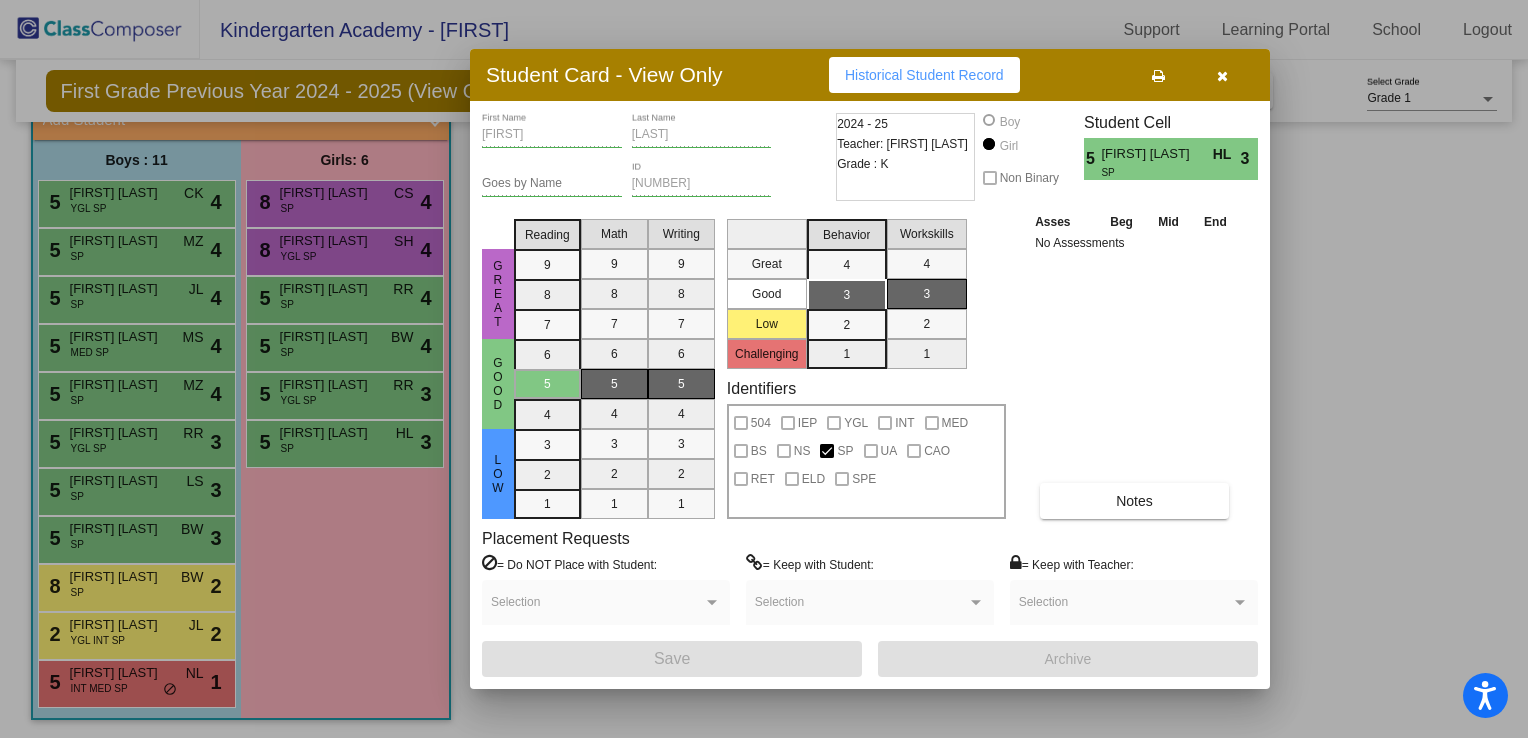 click at bounding box center (1222, 75) 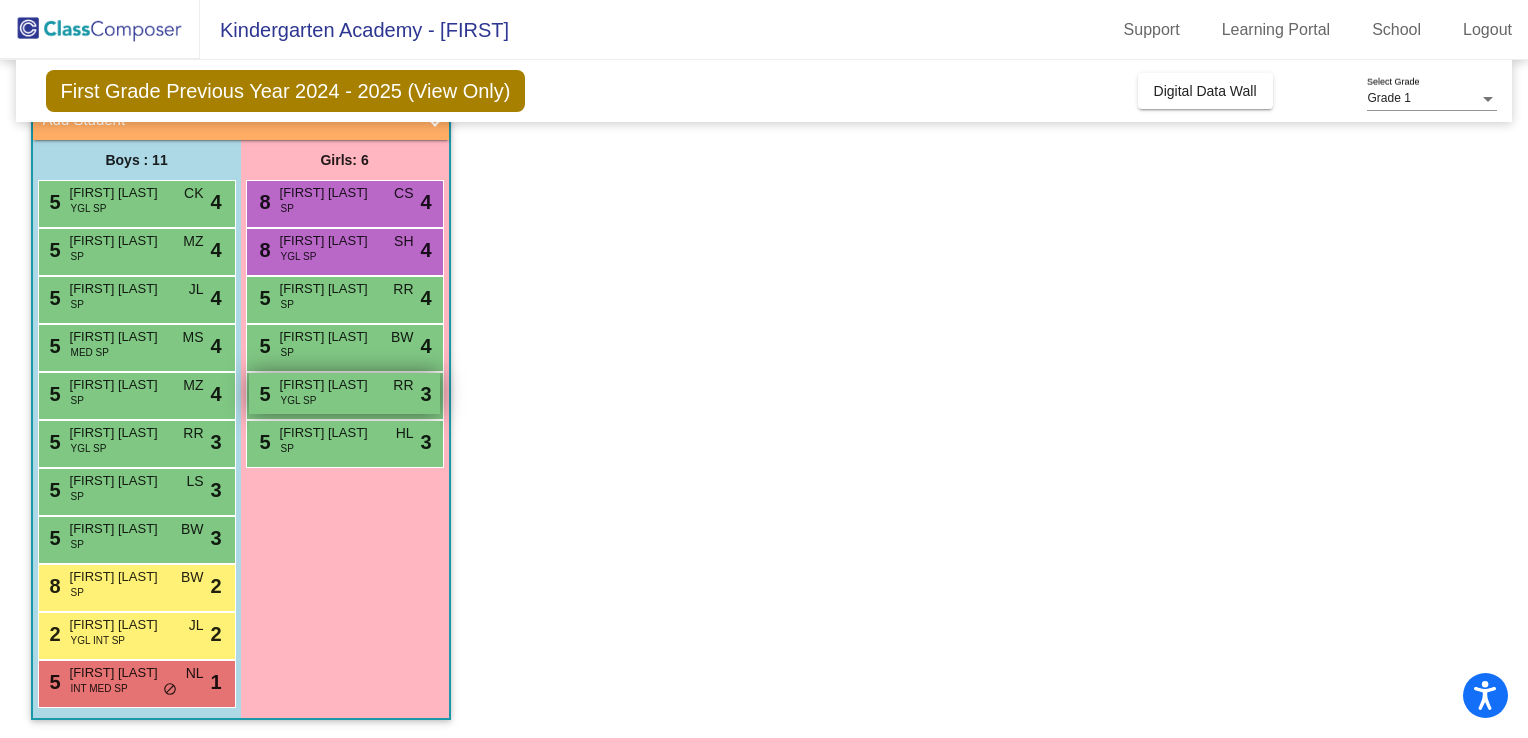 click on "5 Lilliana Pierre YGL SP RR lock do_not_disturb_alt 3" at bounding box center [344, 393] 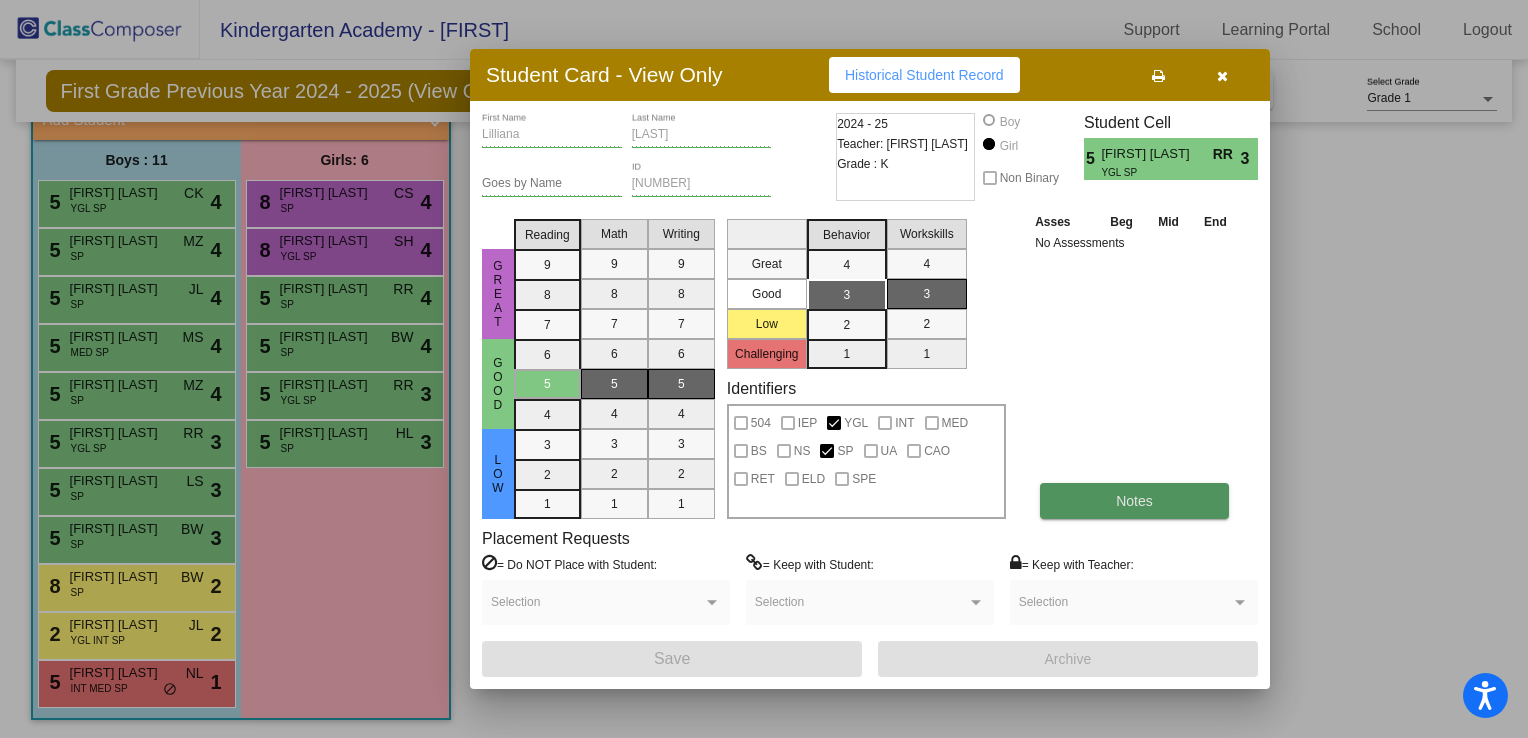 click on "Notes" at bounding box center [1134, 501] 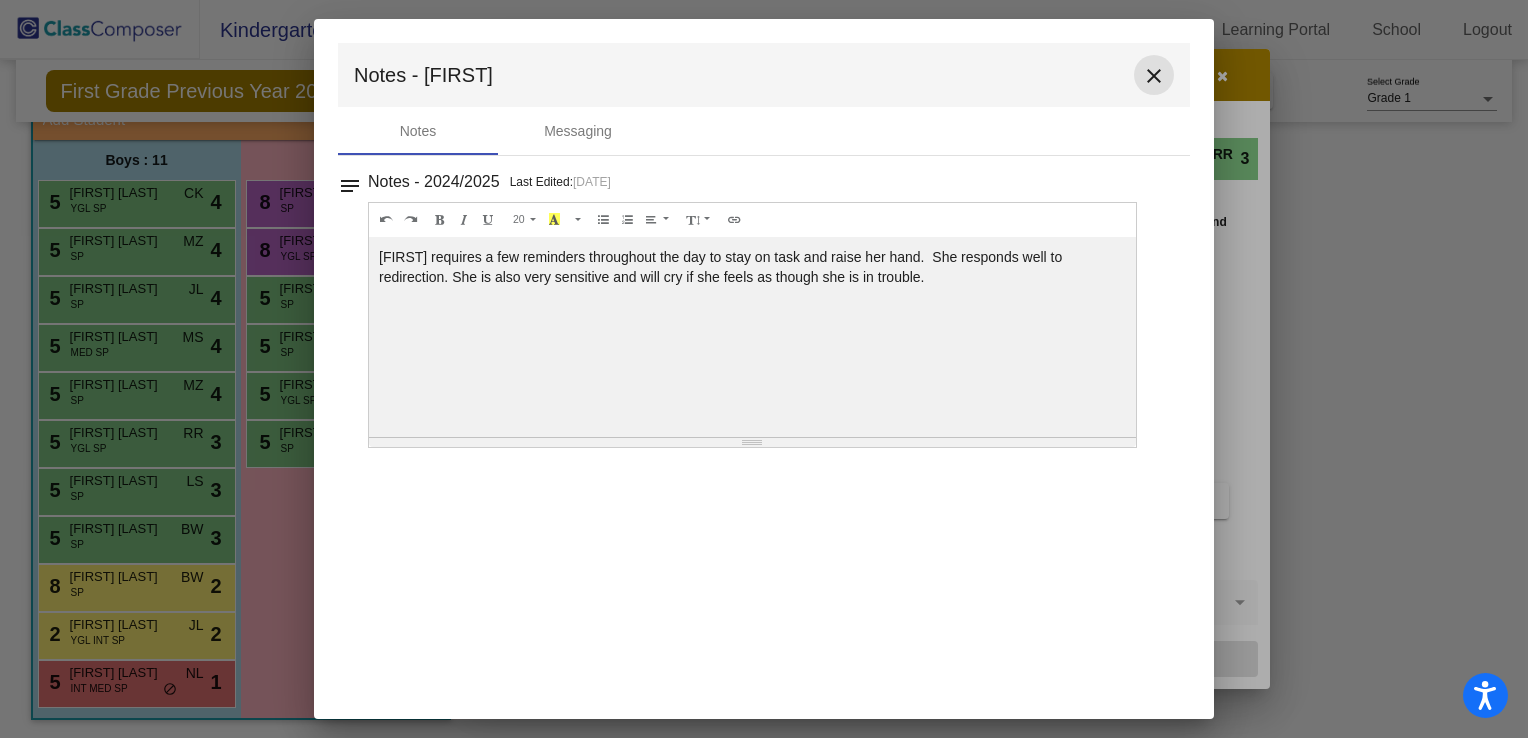 click on "close" at bounding box center (1154, 76) 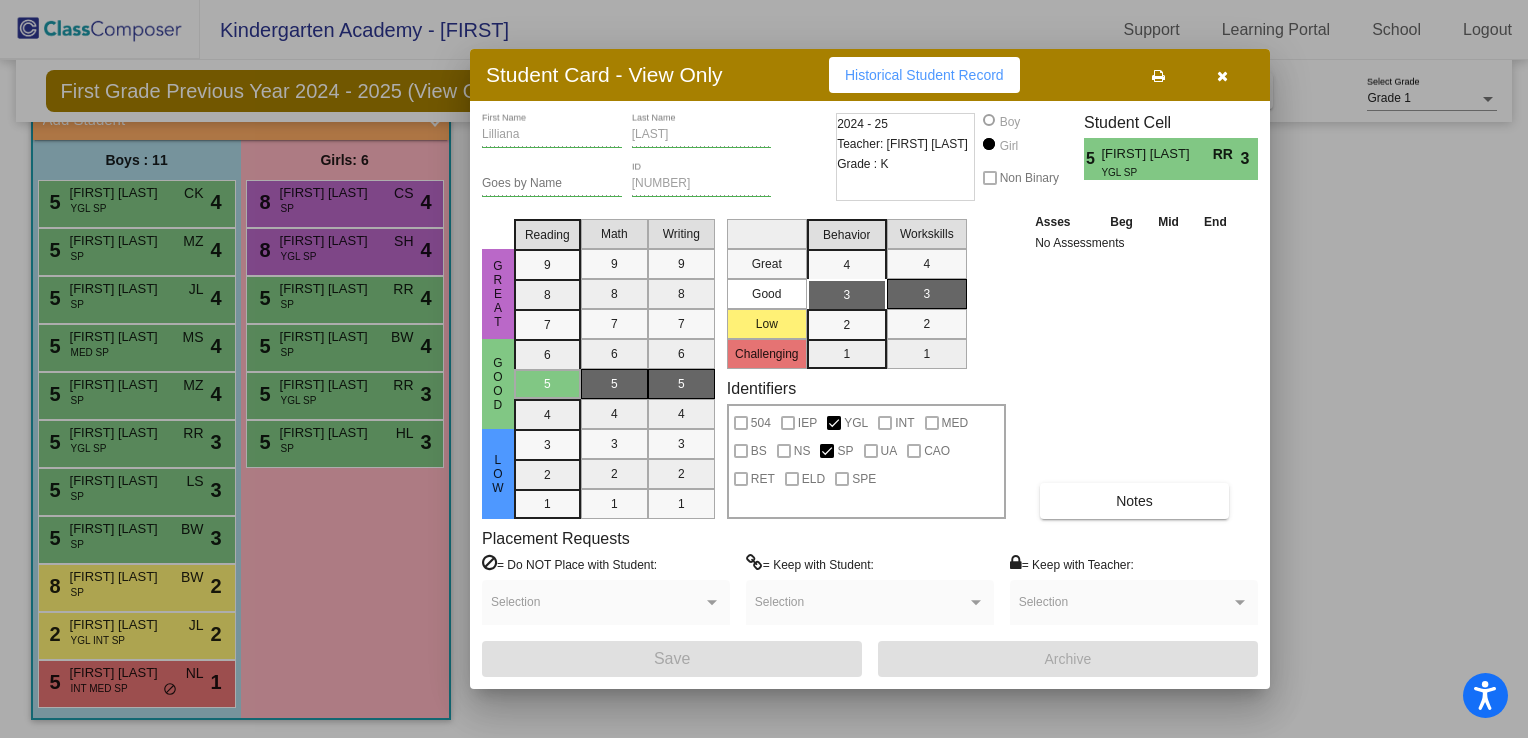 click at bounding box center (1222, 75) 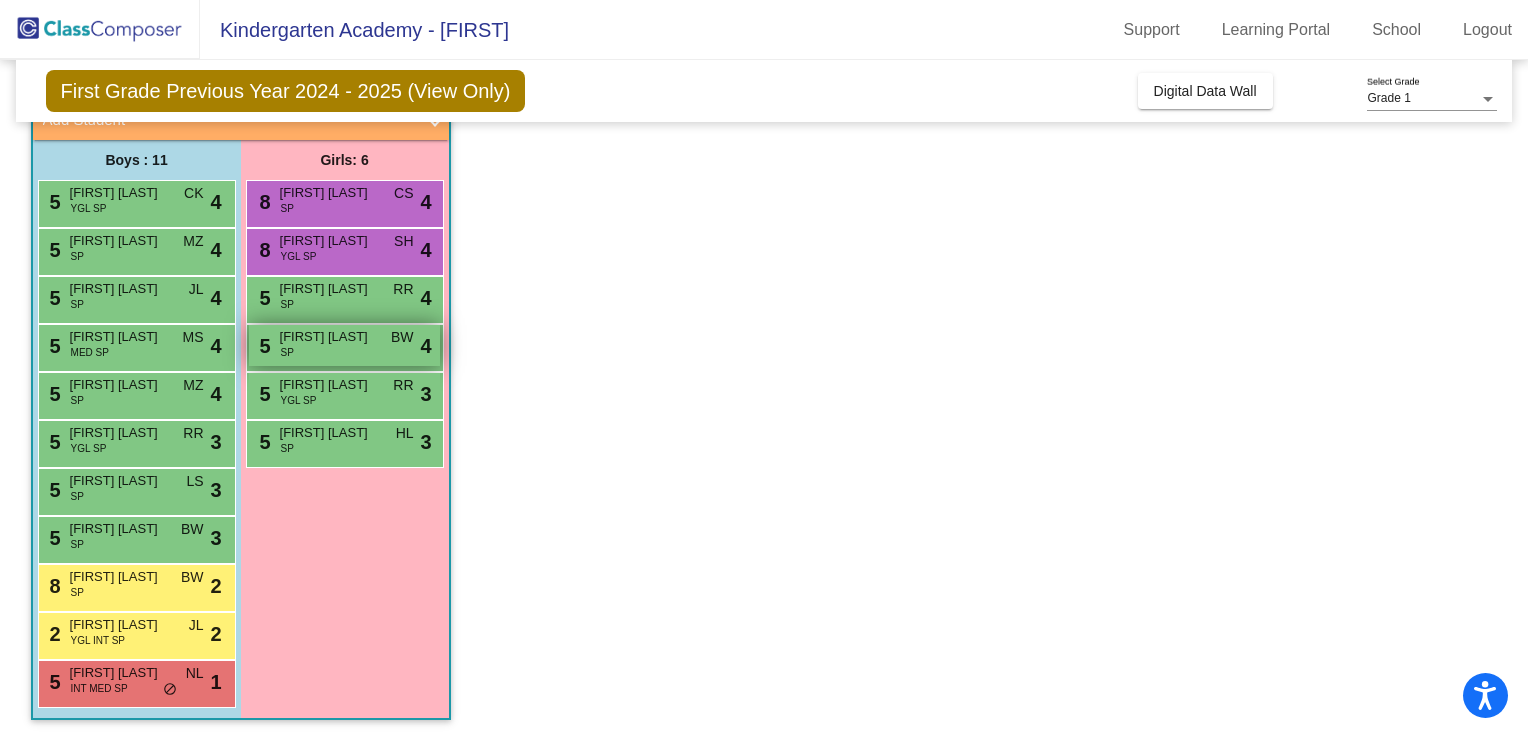 click on "5 Jozarah Gonzalez Burgos SP BW lock do_not_disturb_alt 4" at bounding box center (344, 345) 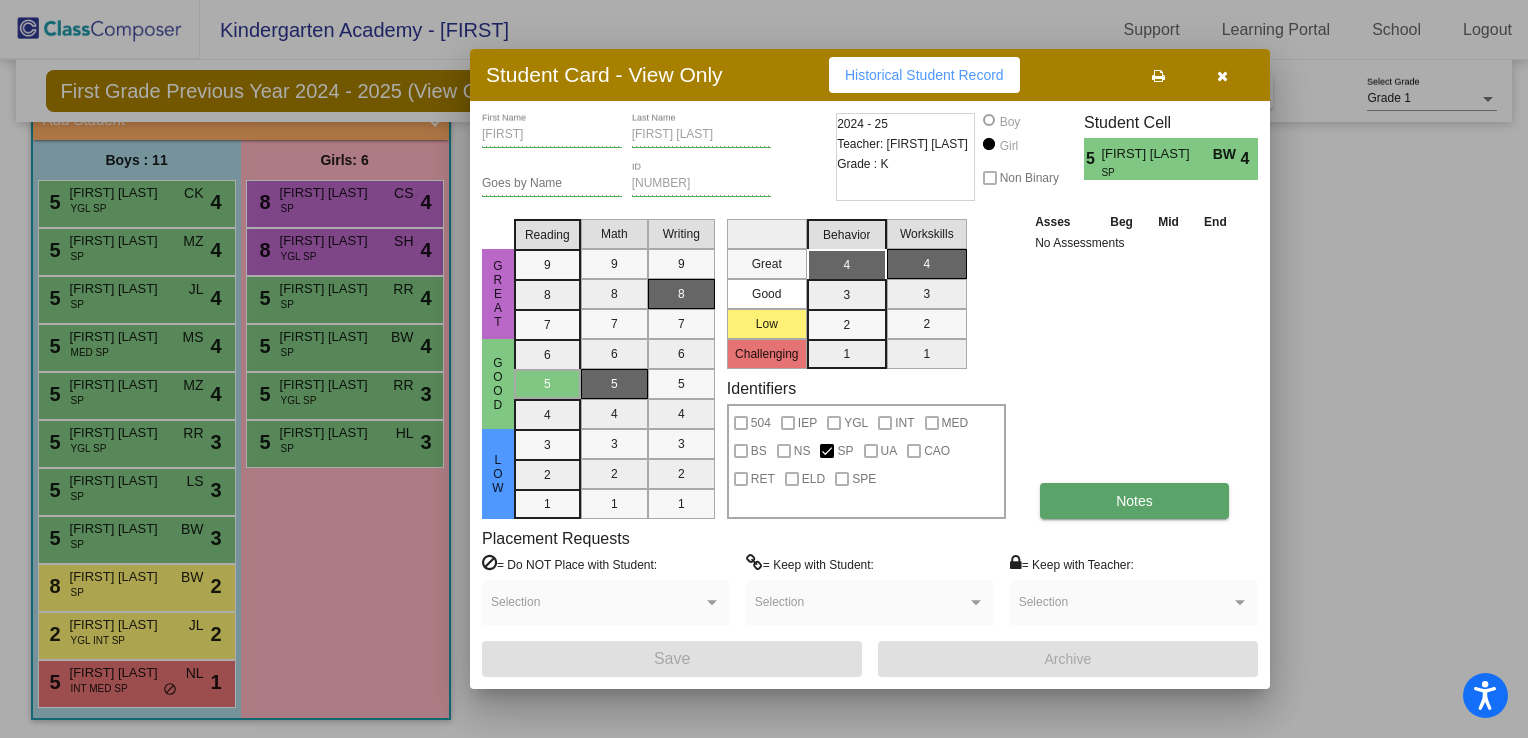 click on "Notes" at bounding box center [1134, 501] 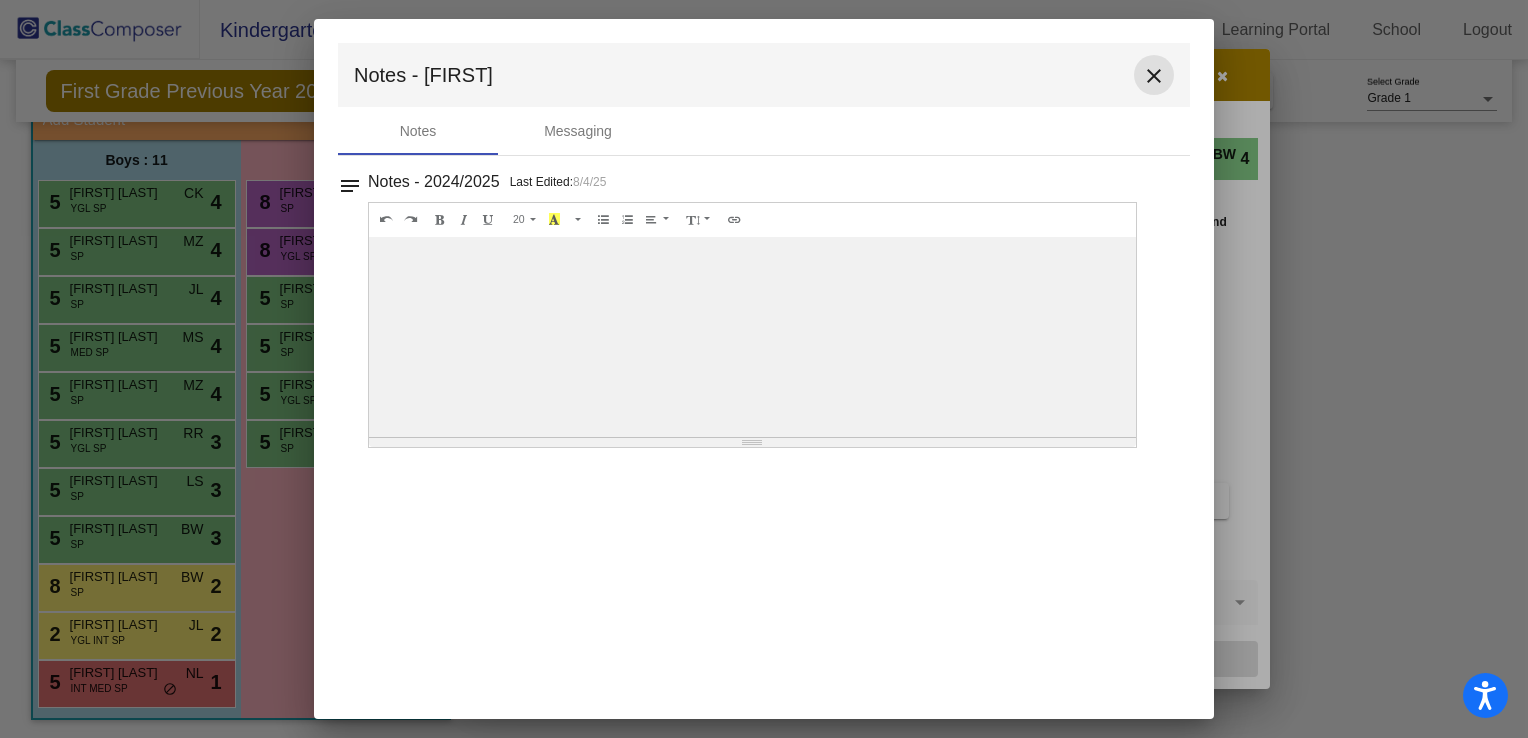 click on "close" at bounding box center (1154, 76) 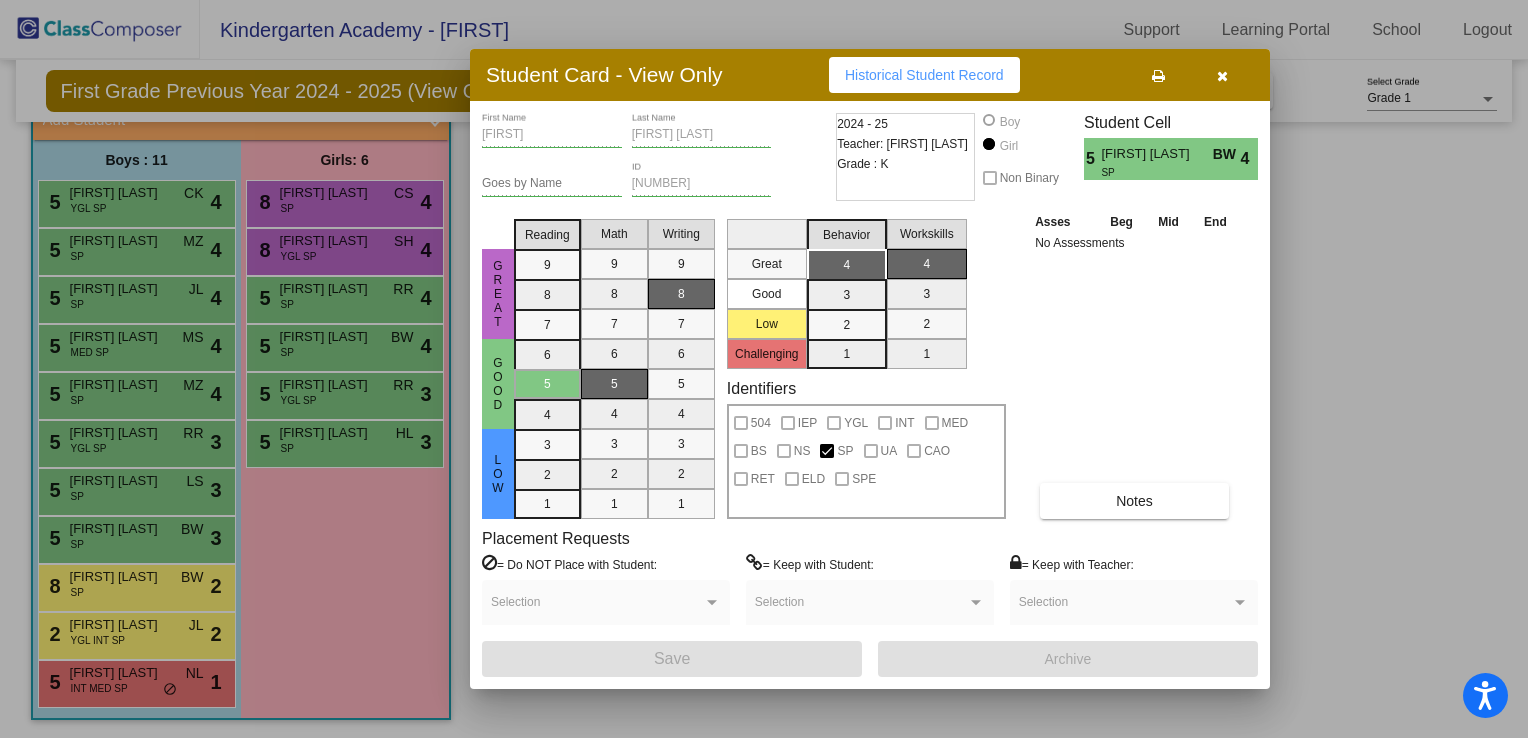 click at bounding box center (1222, 75) 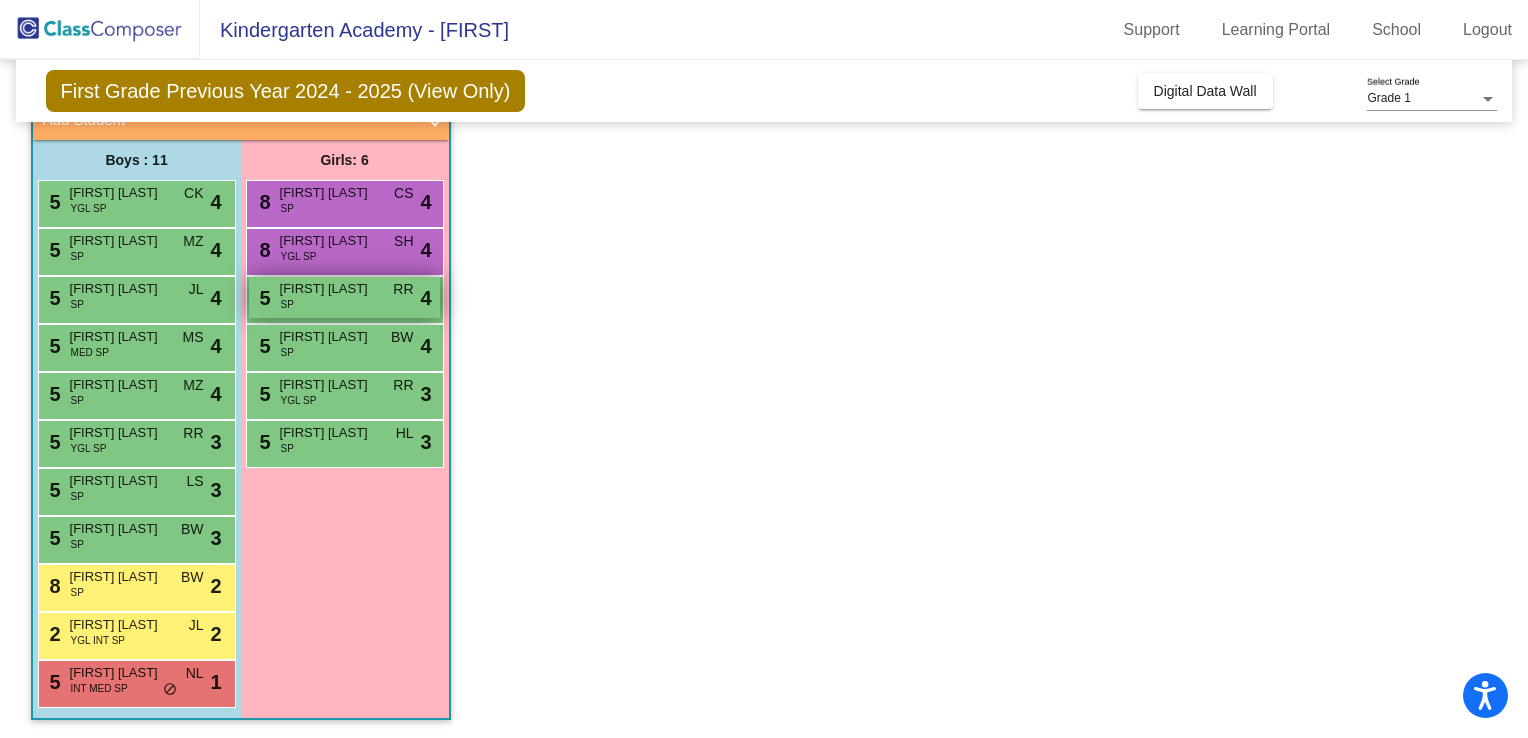 click on "5 Eden Becker SP RR lock do_not_disturb_alt 4" at bounding box center (344, 297) 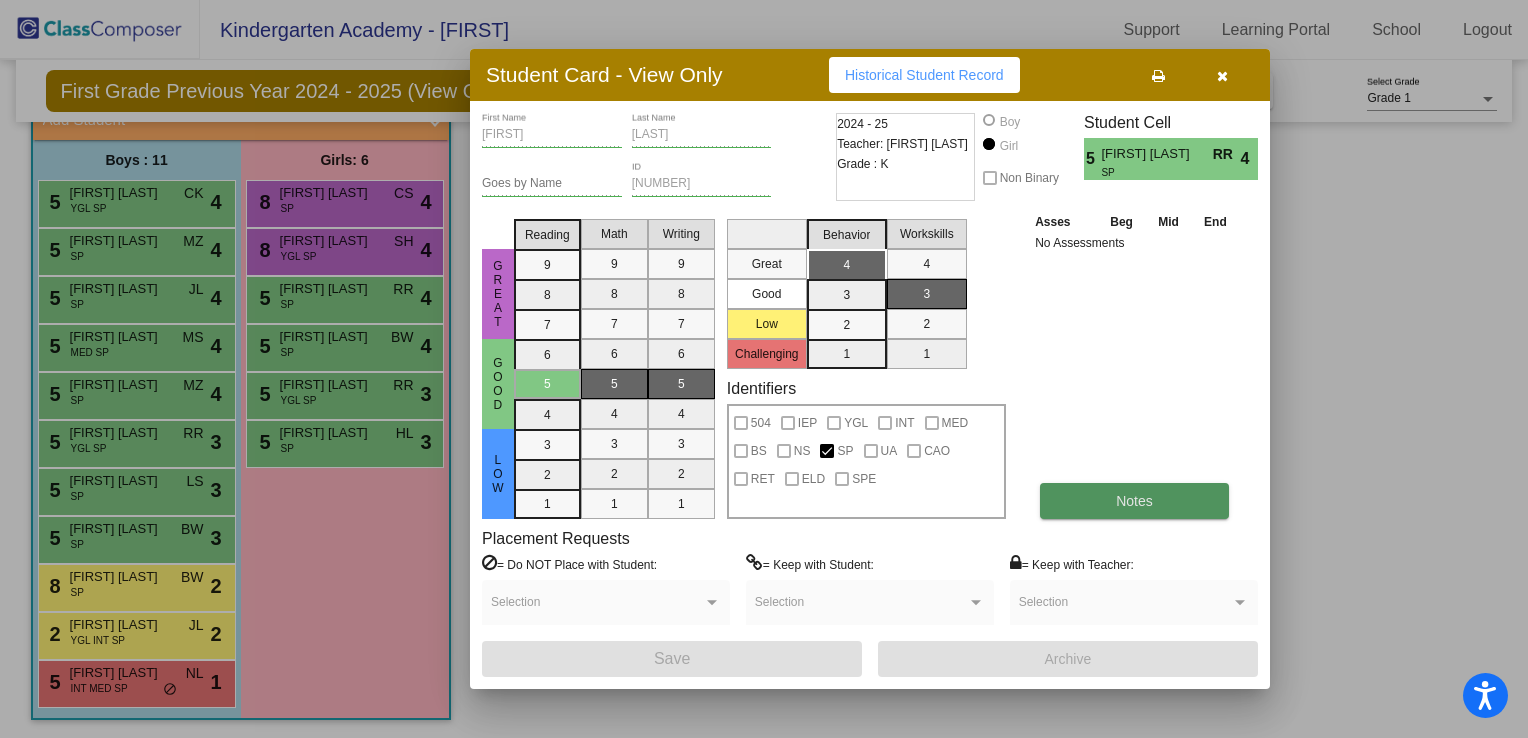 click on "Notes" at bounding box center [1134, 501] 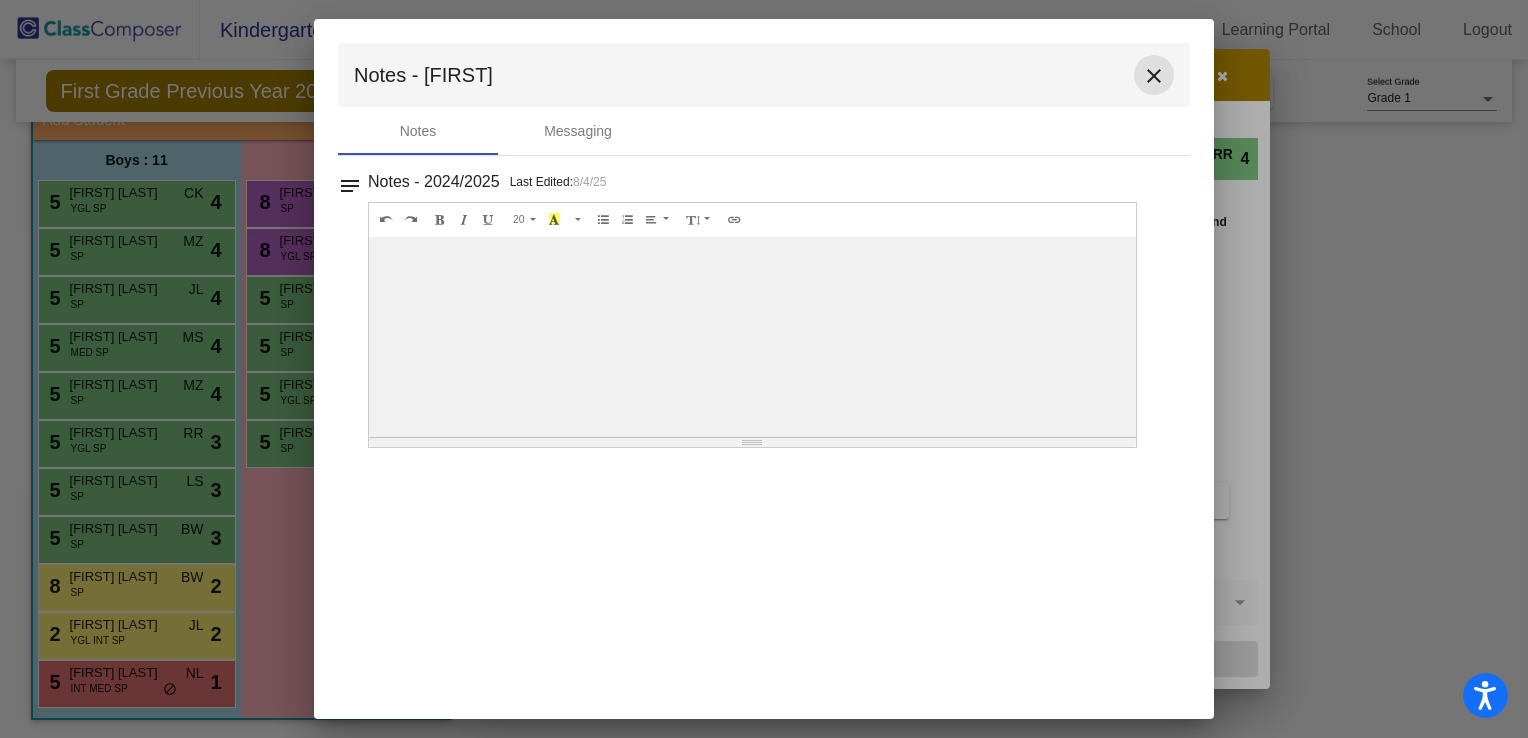 click on "close" at bounding box center (1154, 76) 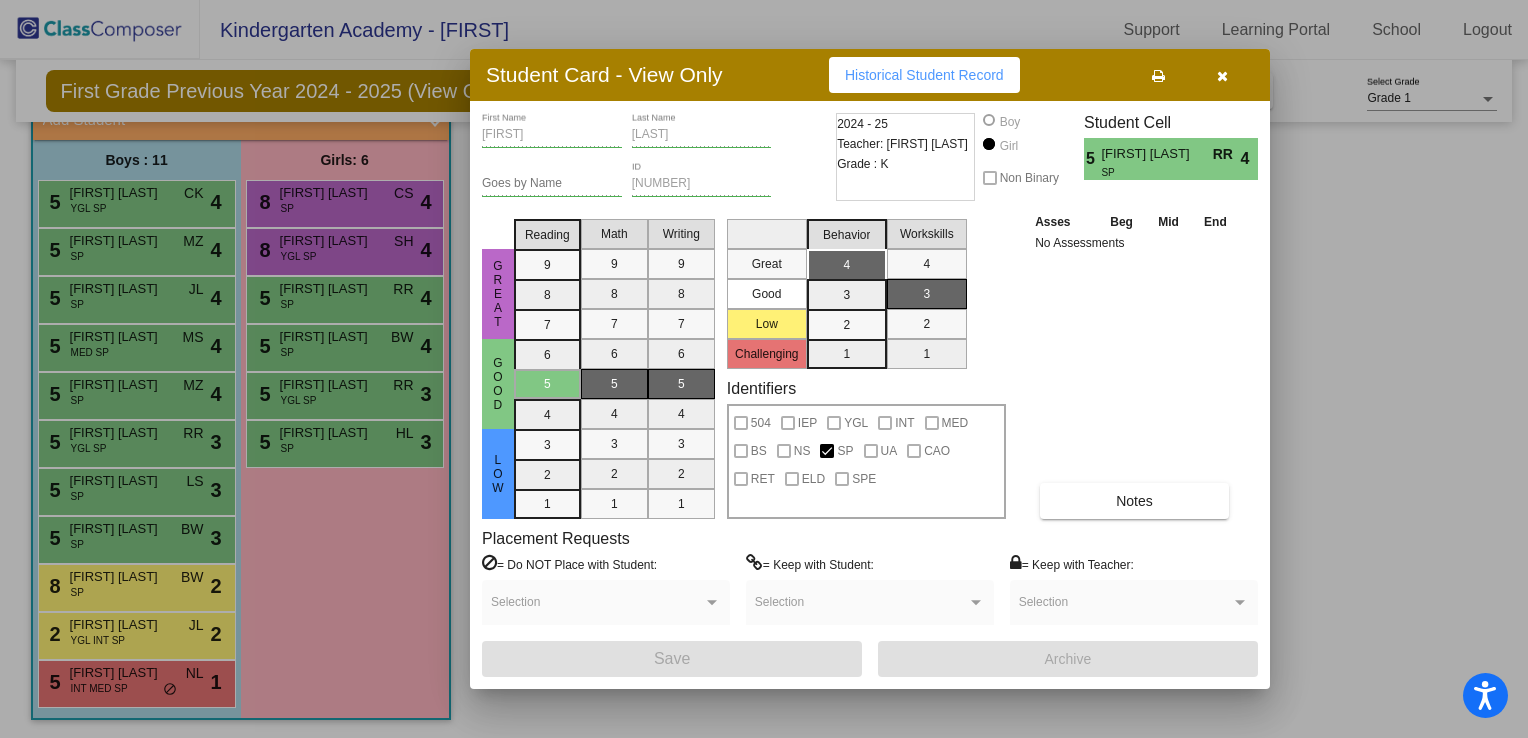 click at bounding box center [1222, 75] 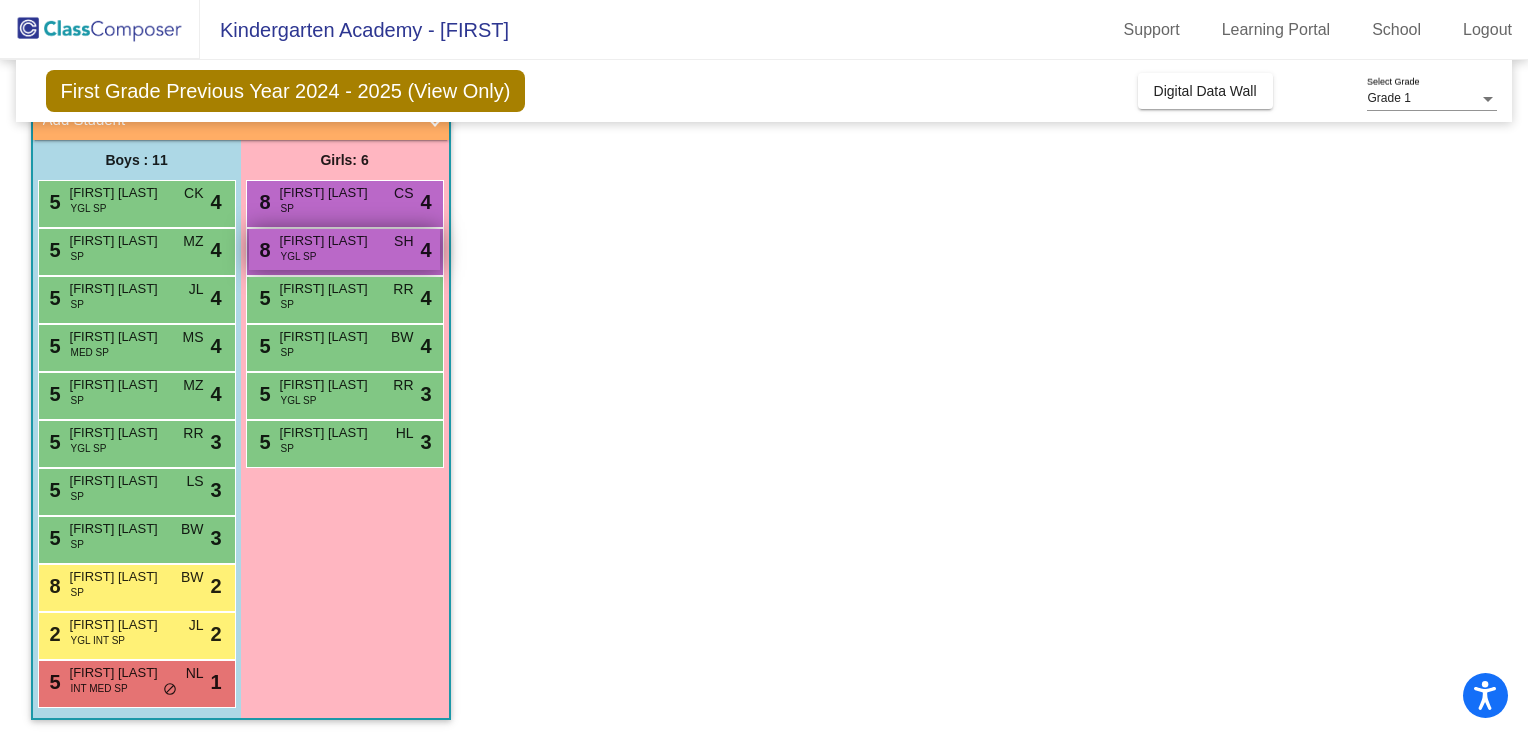 click on "8 Reese Wenger YGL SP SH lock do_not_disturb_alt 4" at bounding box center [344, 249] 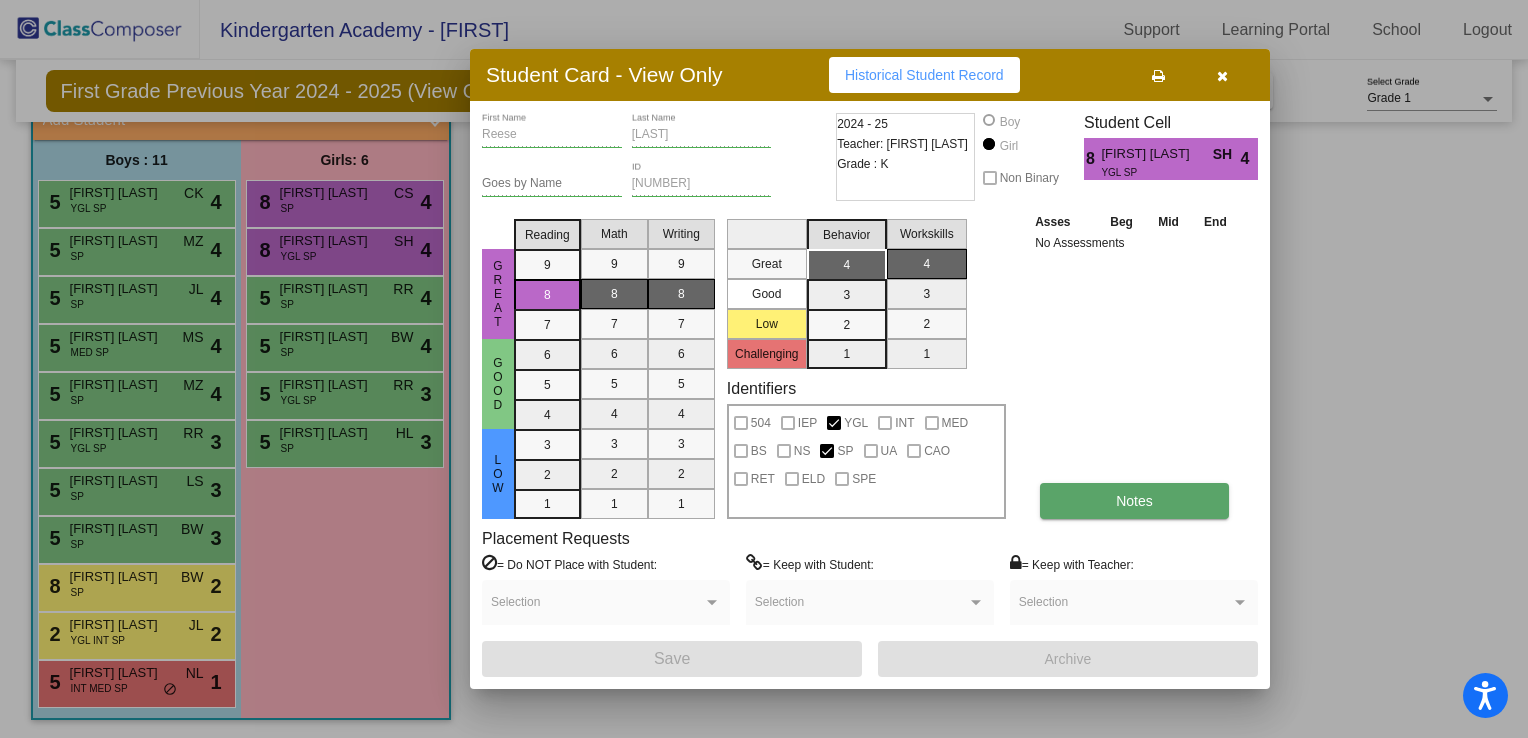 click on "Notes" at bounding box center [1134, 501] 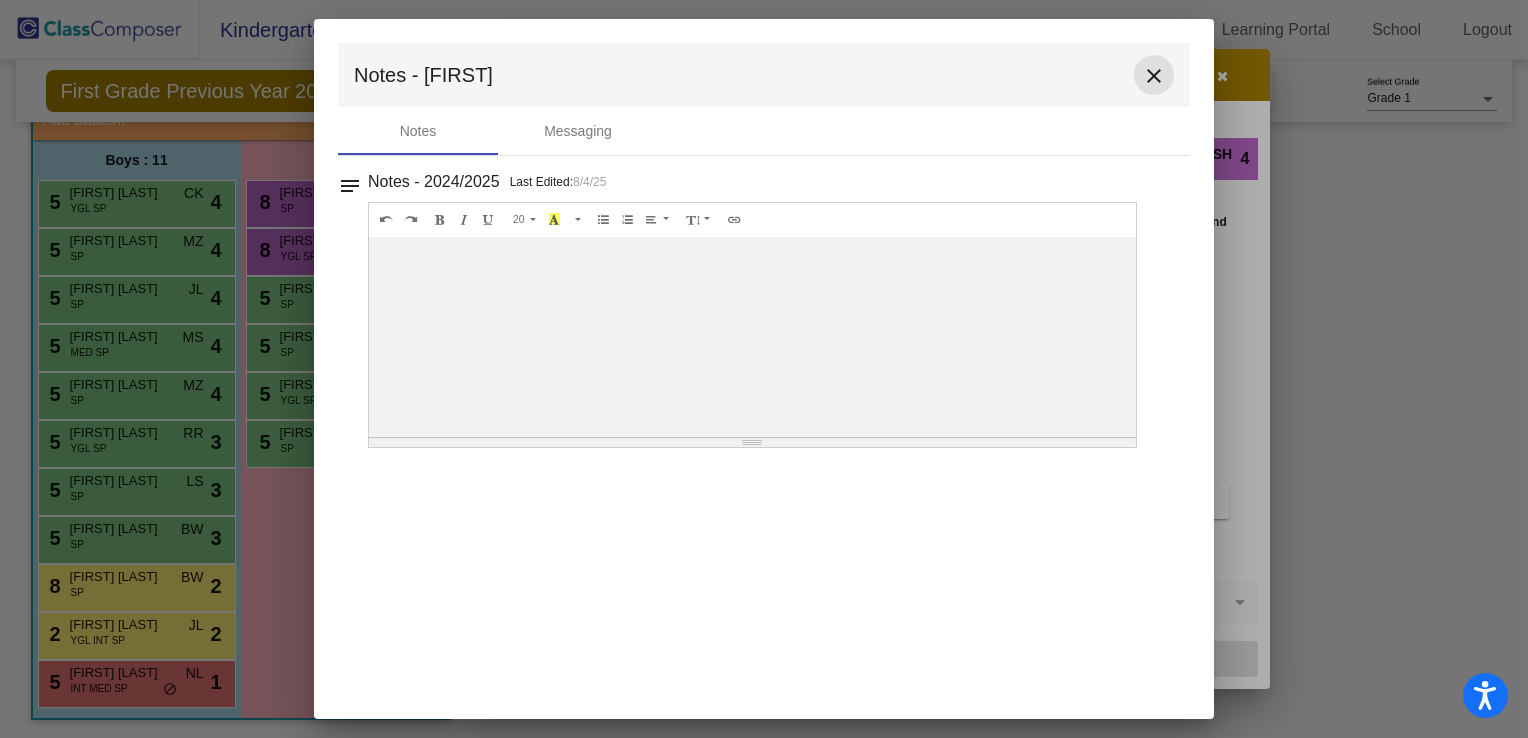 click on "close" at bounding box center (1154, 76) 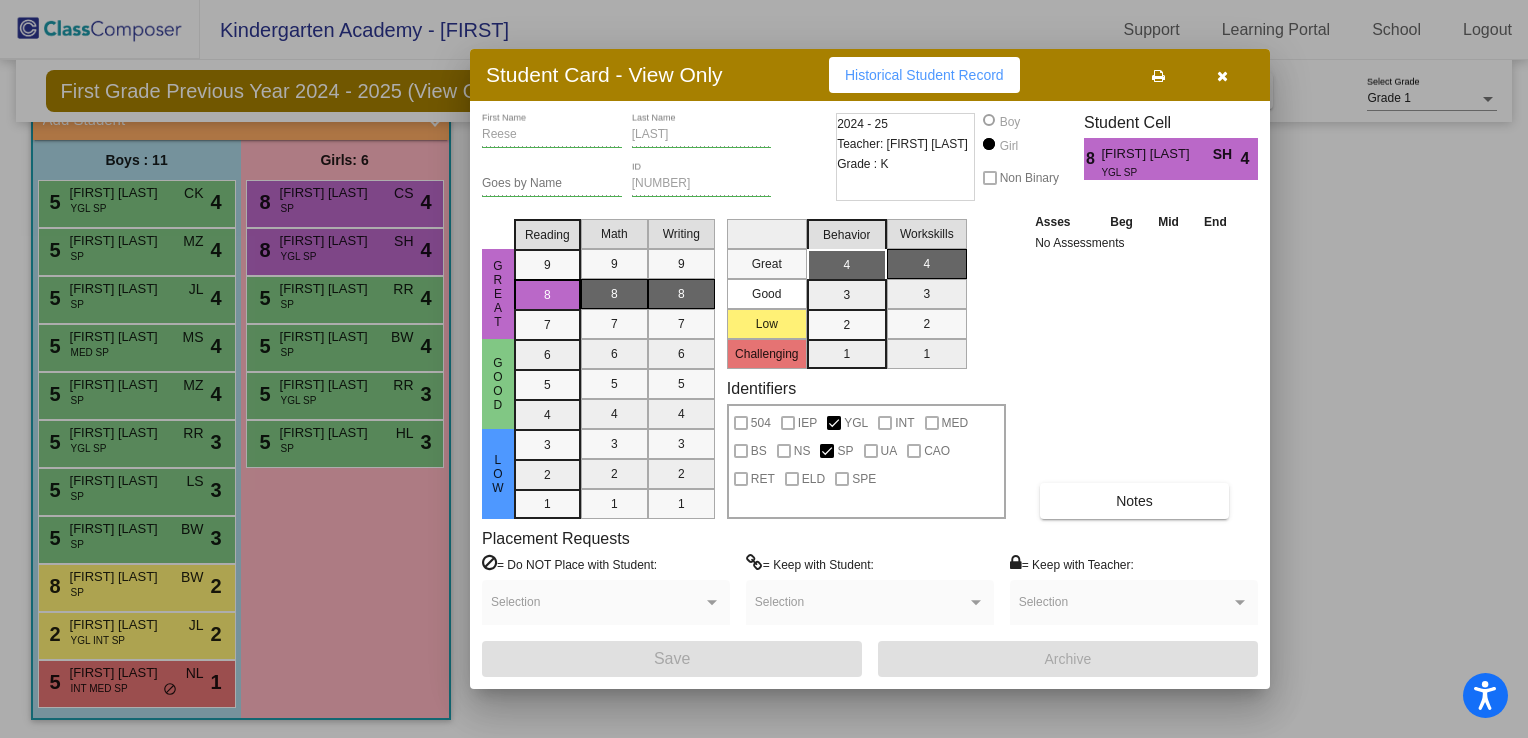 click on "Student Card - View Only   Historical Student Record" at bounding box center [870, 75] 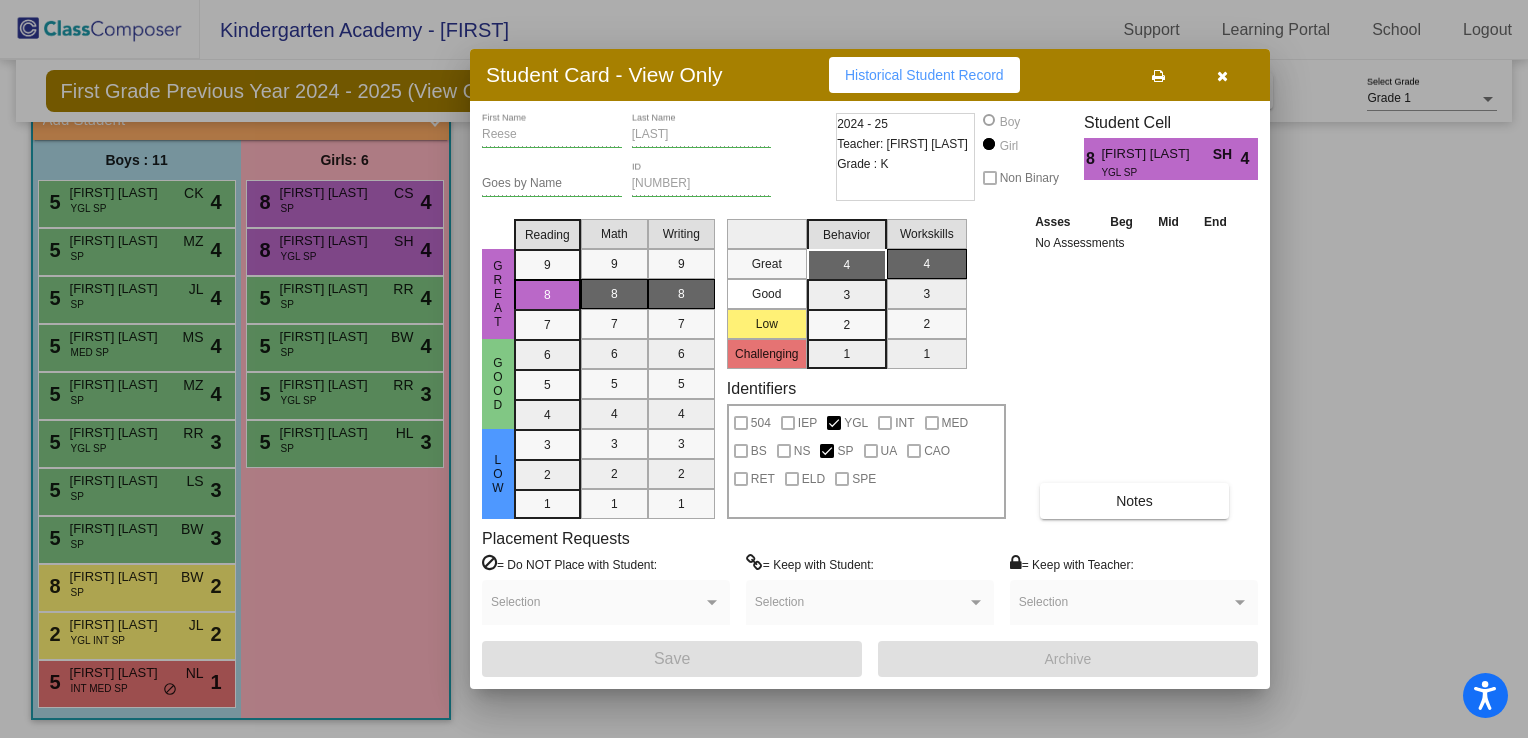 click at bounding box center [1222, 75] 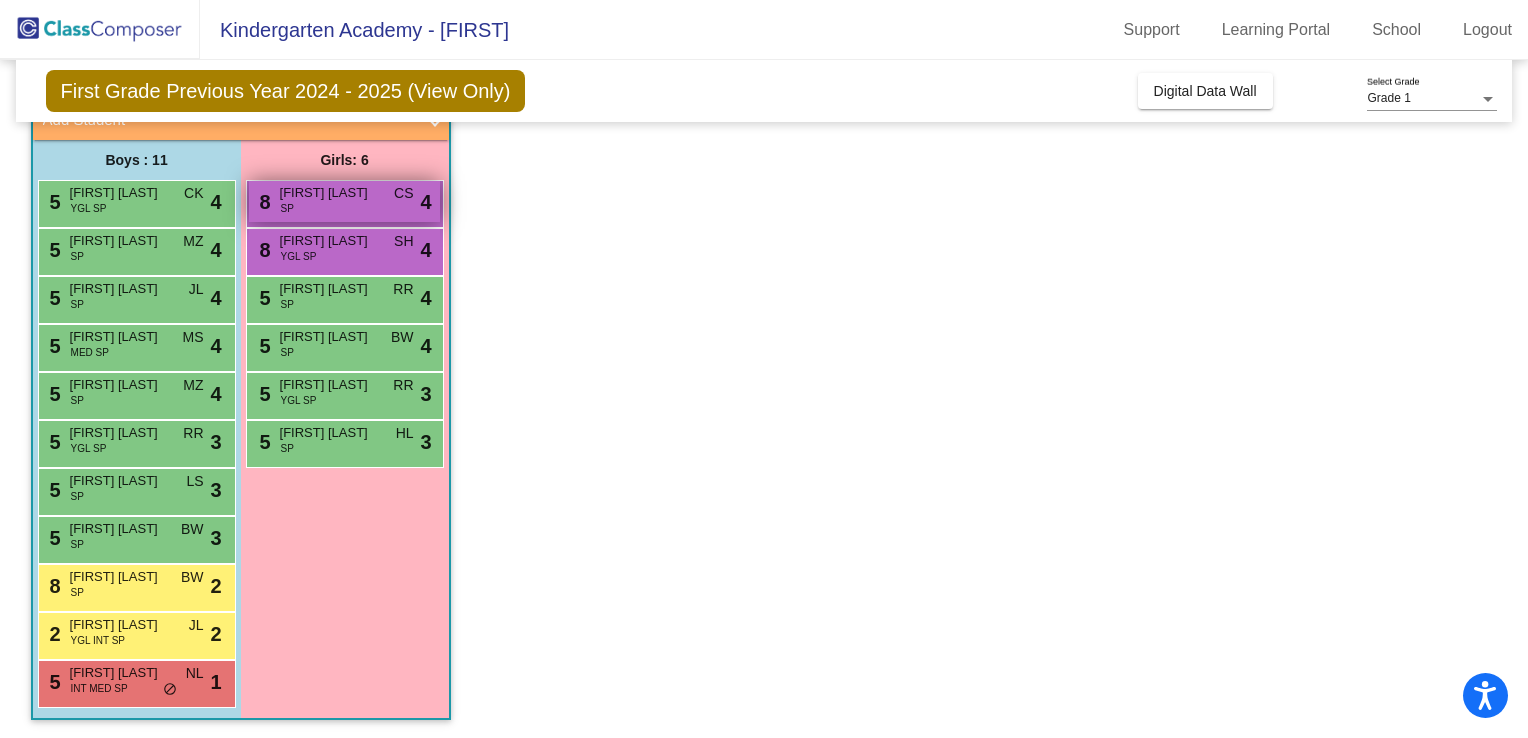 click on "CS" at bounding box center [403, 193] 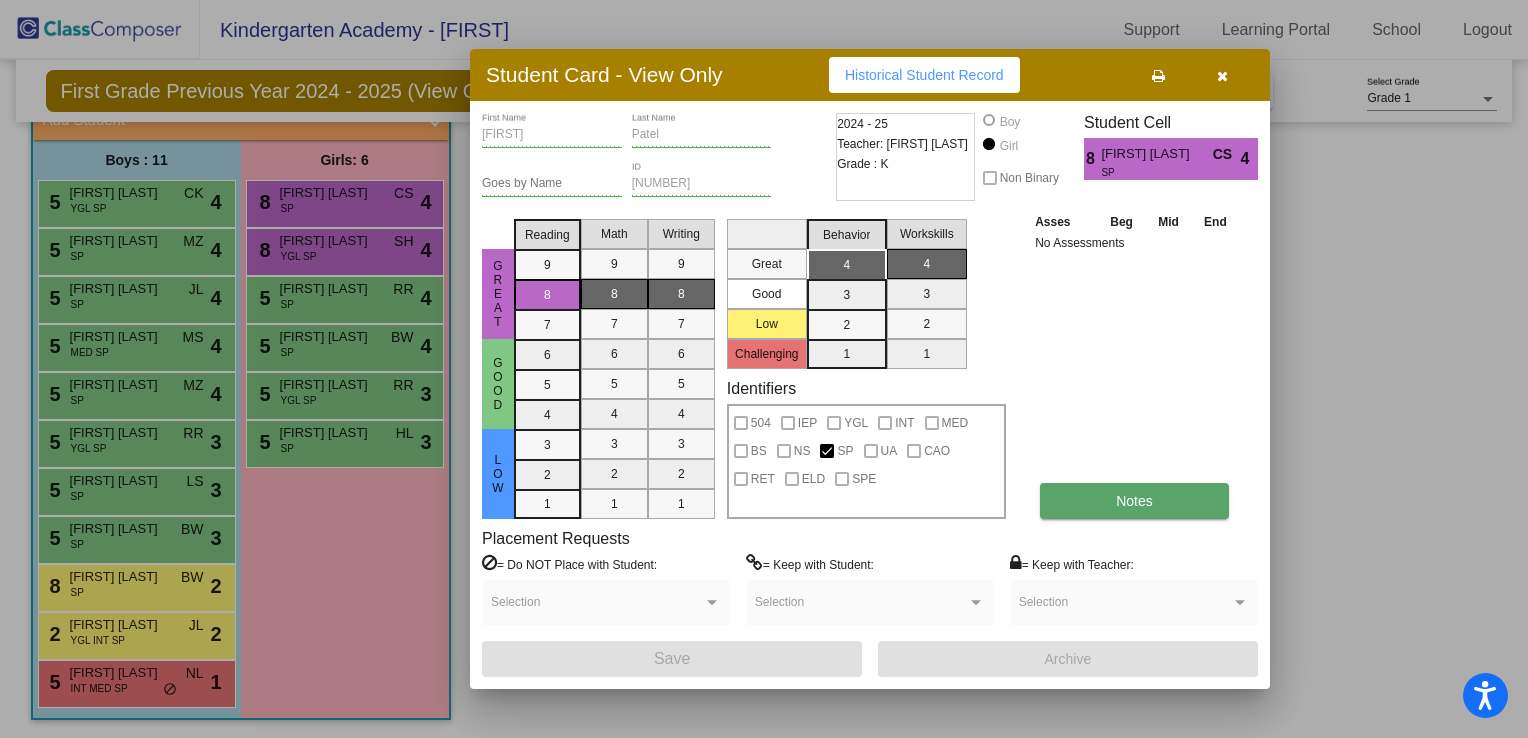 click on "Notes" at bounding box center [1134, 501] 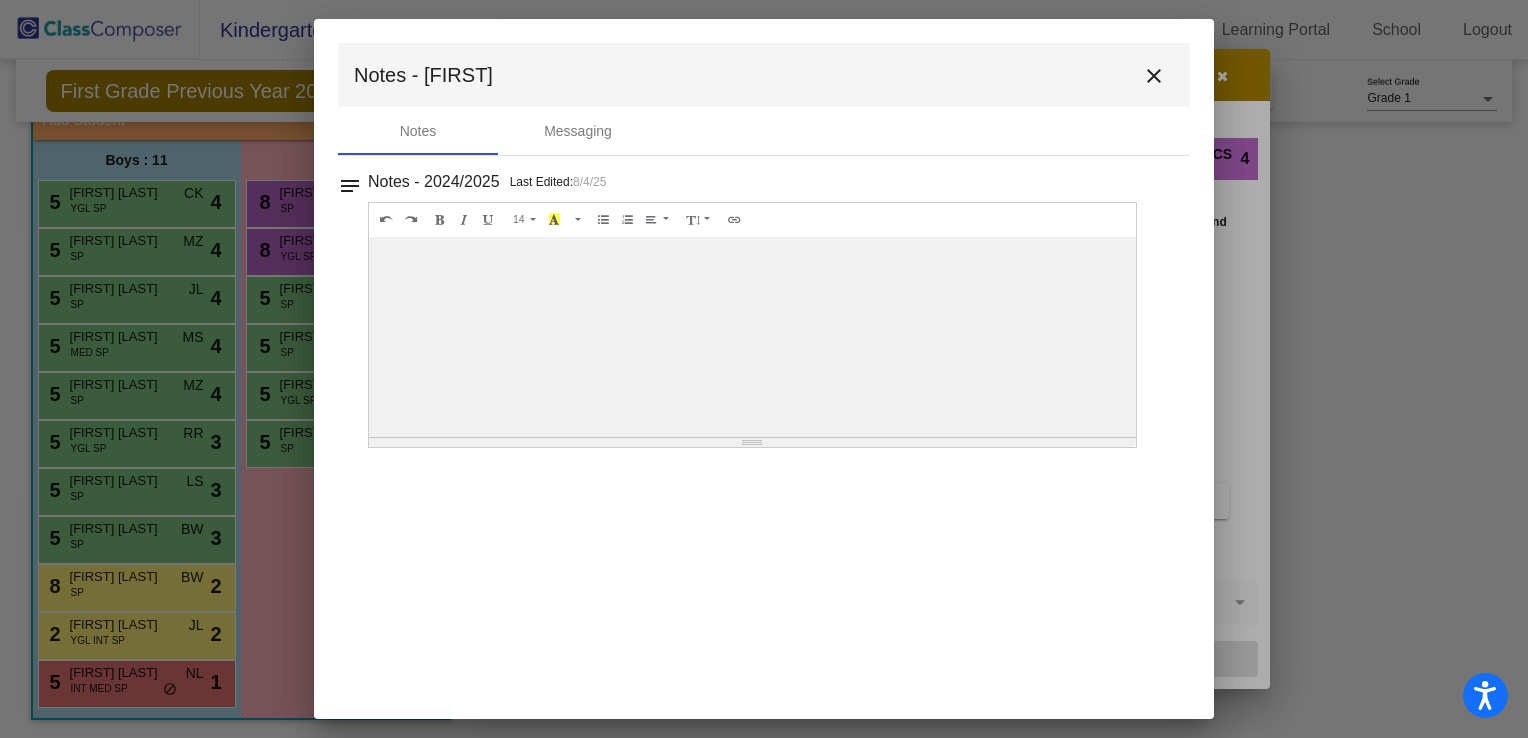 click on "close" at bounding box center (1154, 76) 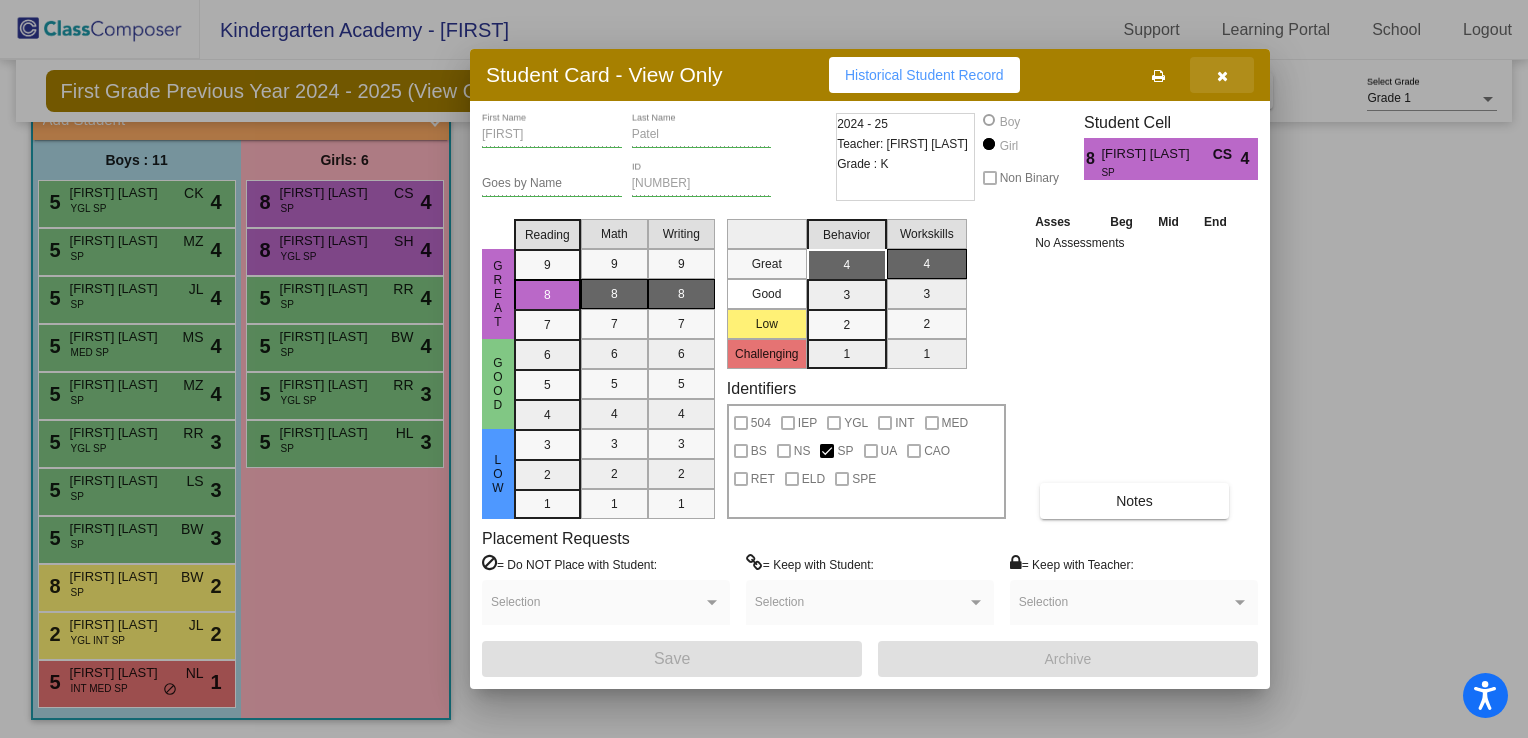 click at bounding box center [1222, 75] 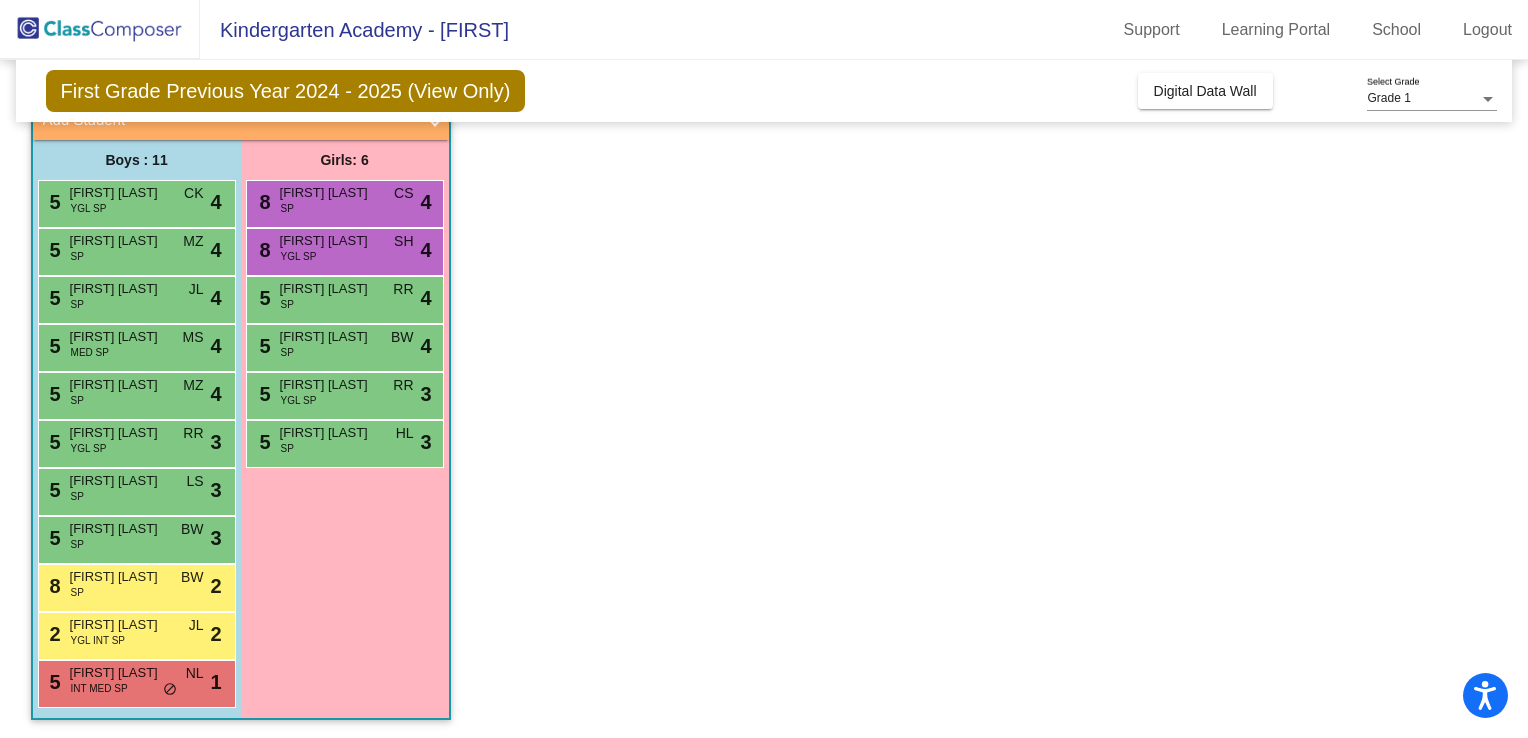 scroll, scrollTop: 0, scrollLeft: 0, axis: both 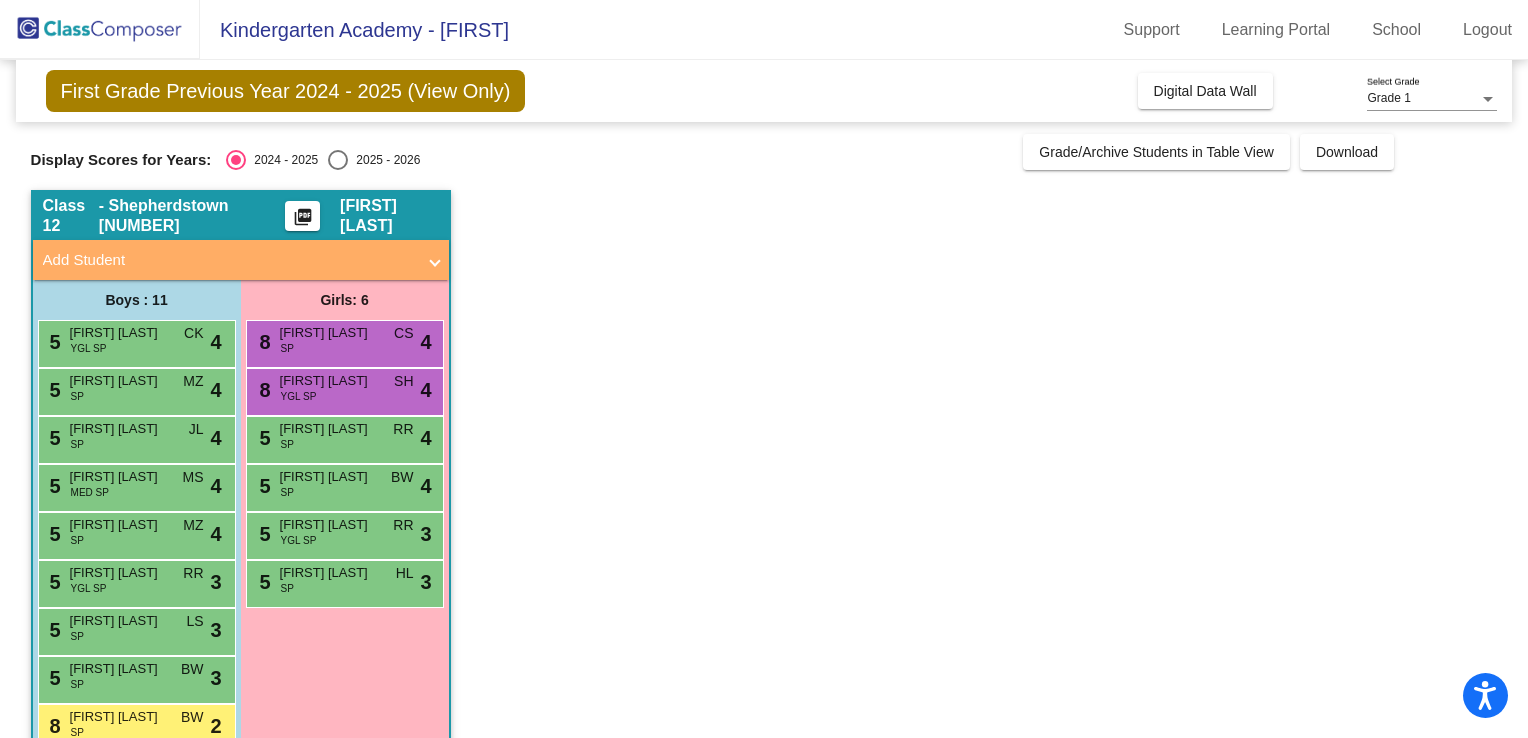 click 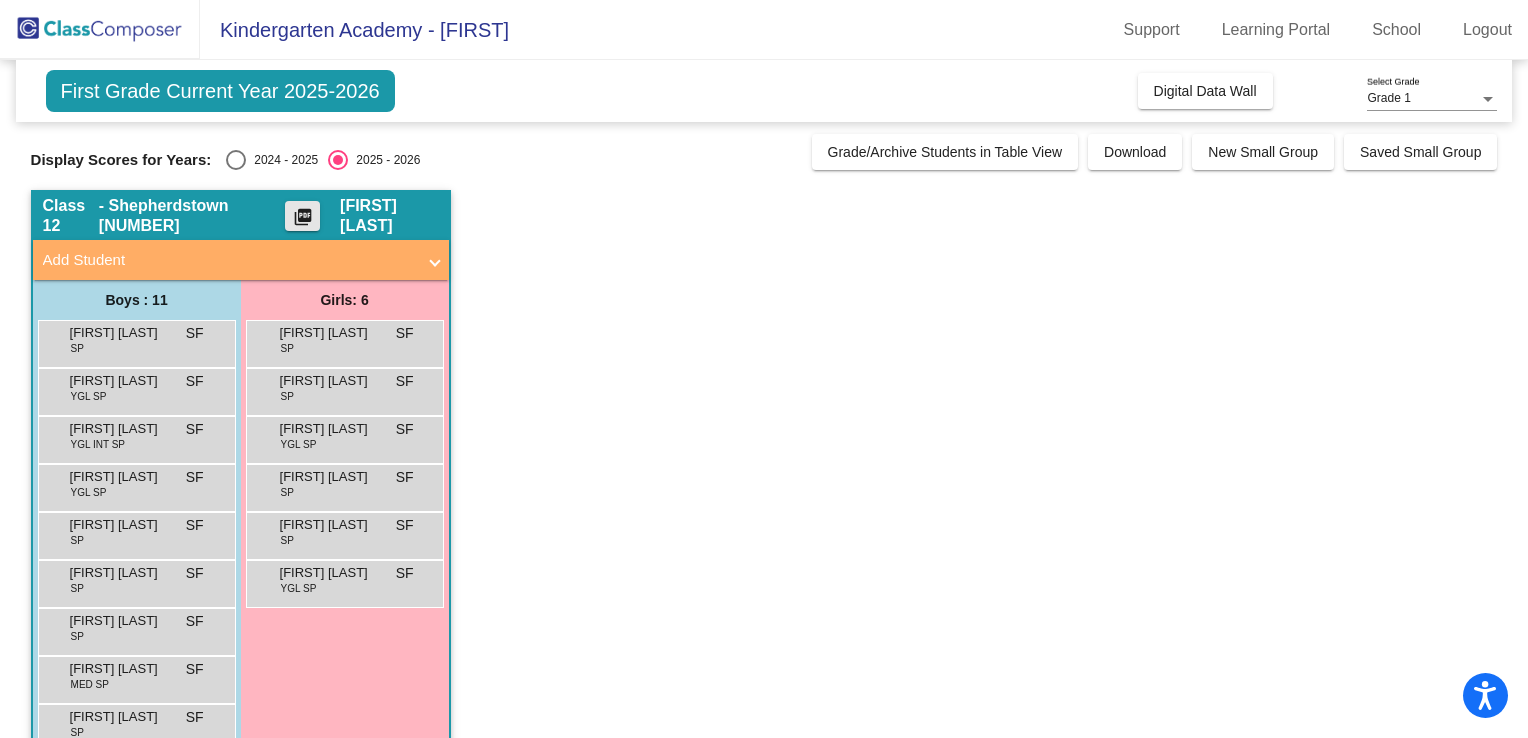 click on "picture_as_pdf" 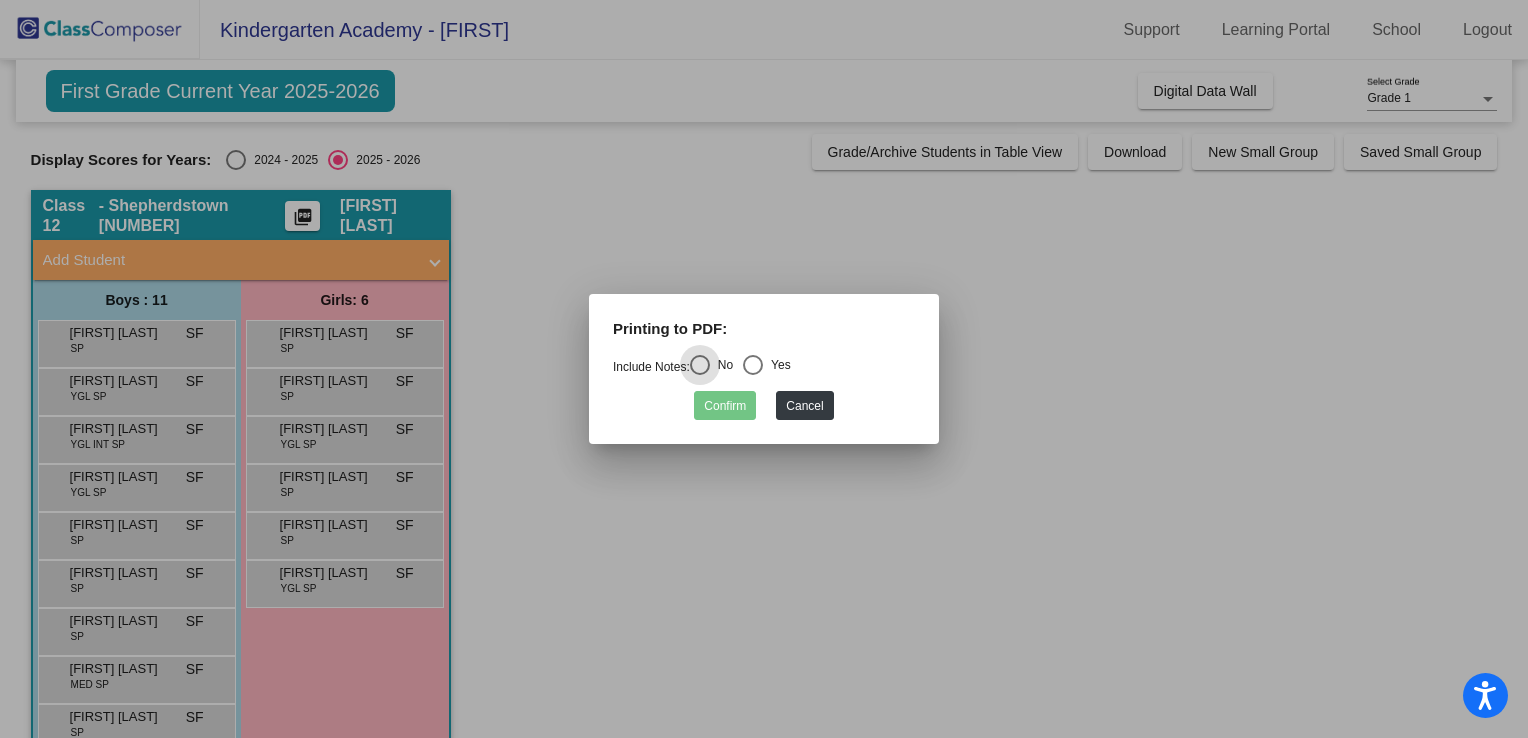 click at bounding box center (753, 365) 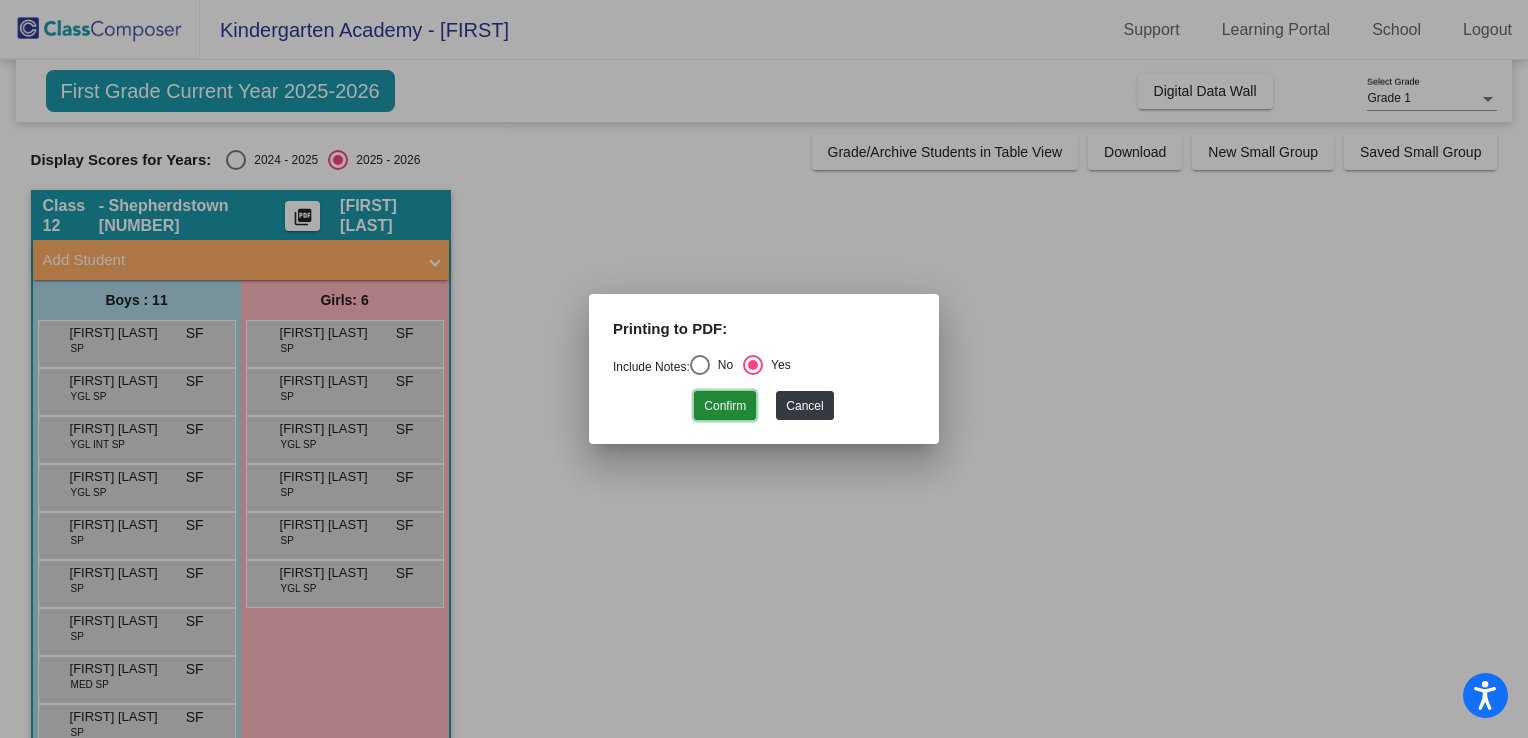 click on "Confirm" at bounding box center (725, 405) 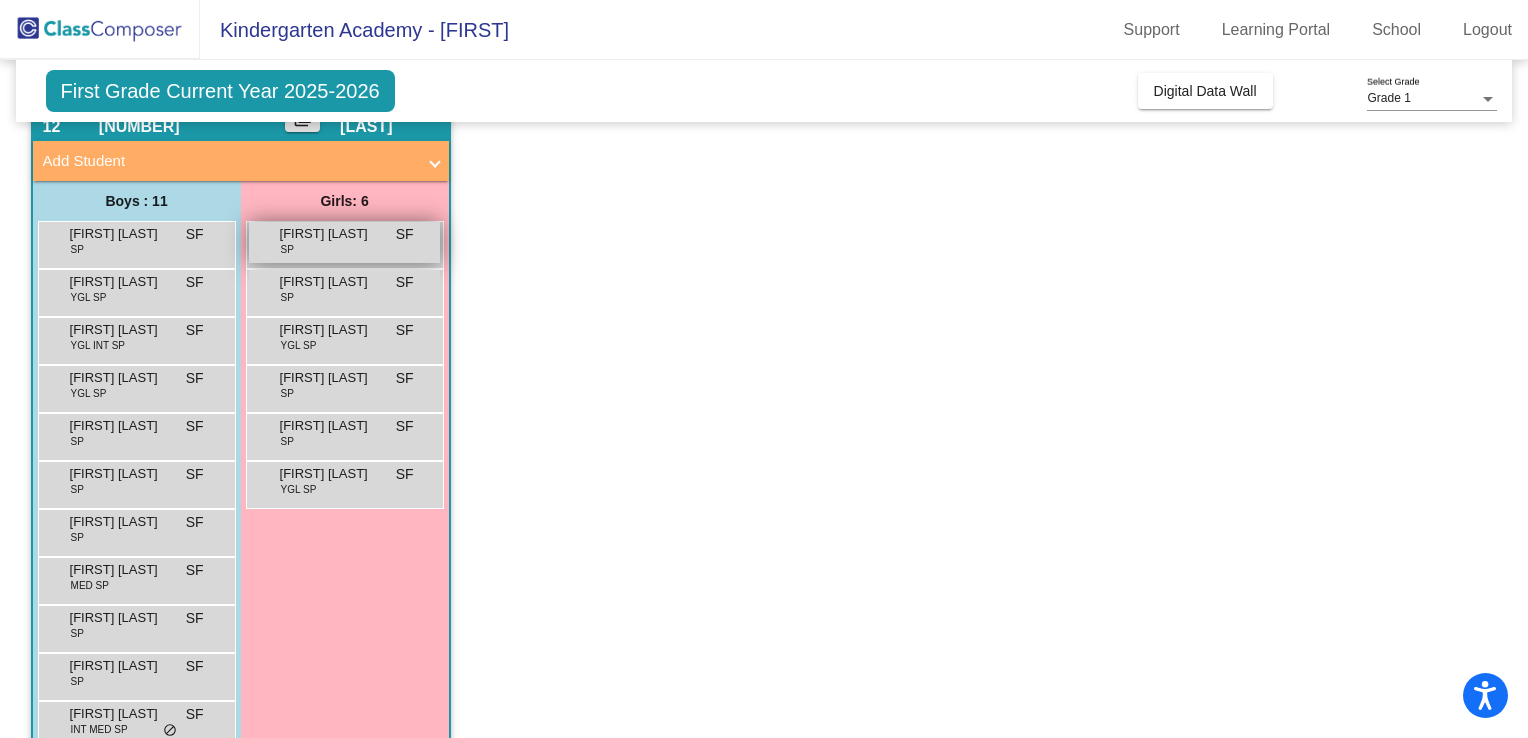 scroll, scrollTop: 114, scrollLeft: 0, axis: vertical 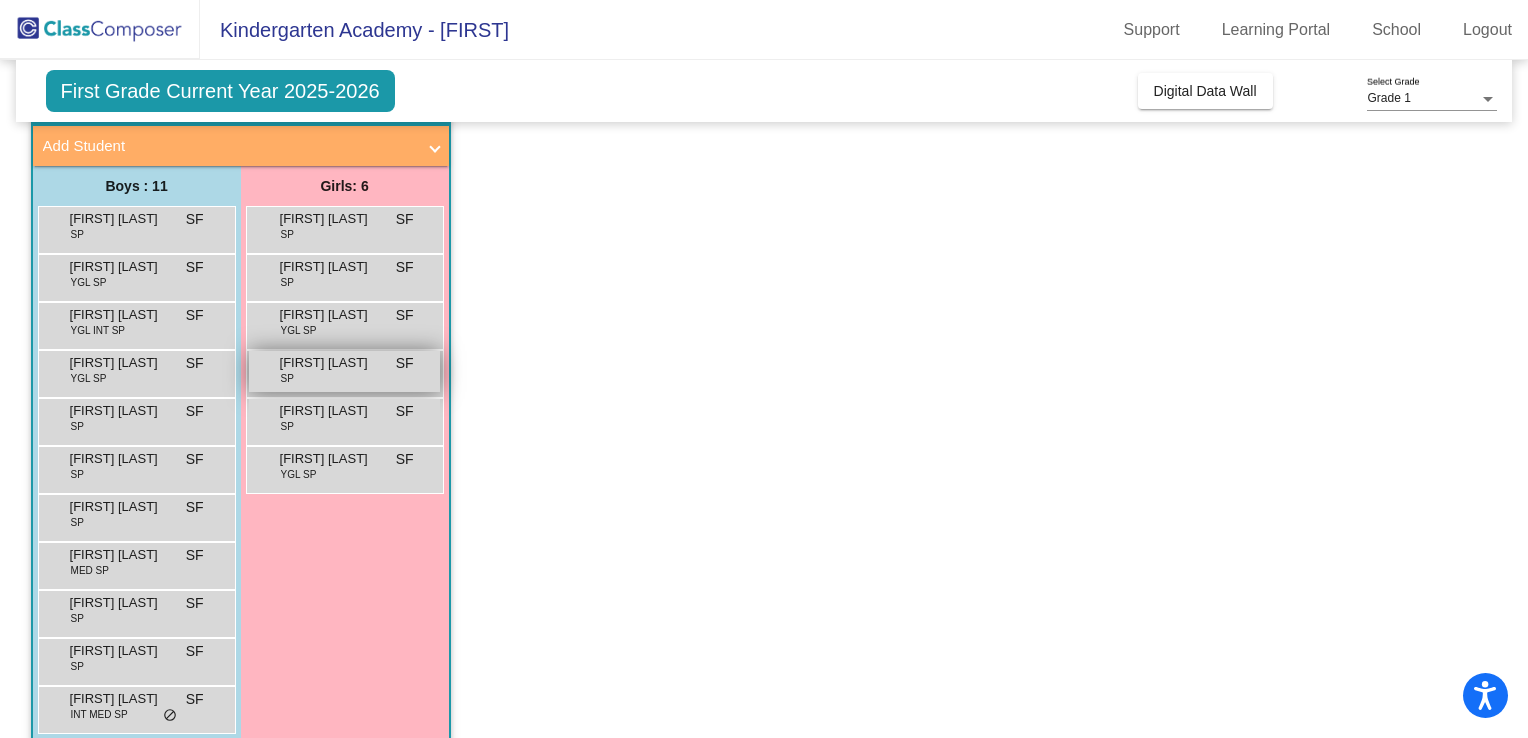 click on "SP" at bounding box center [287, 378] 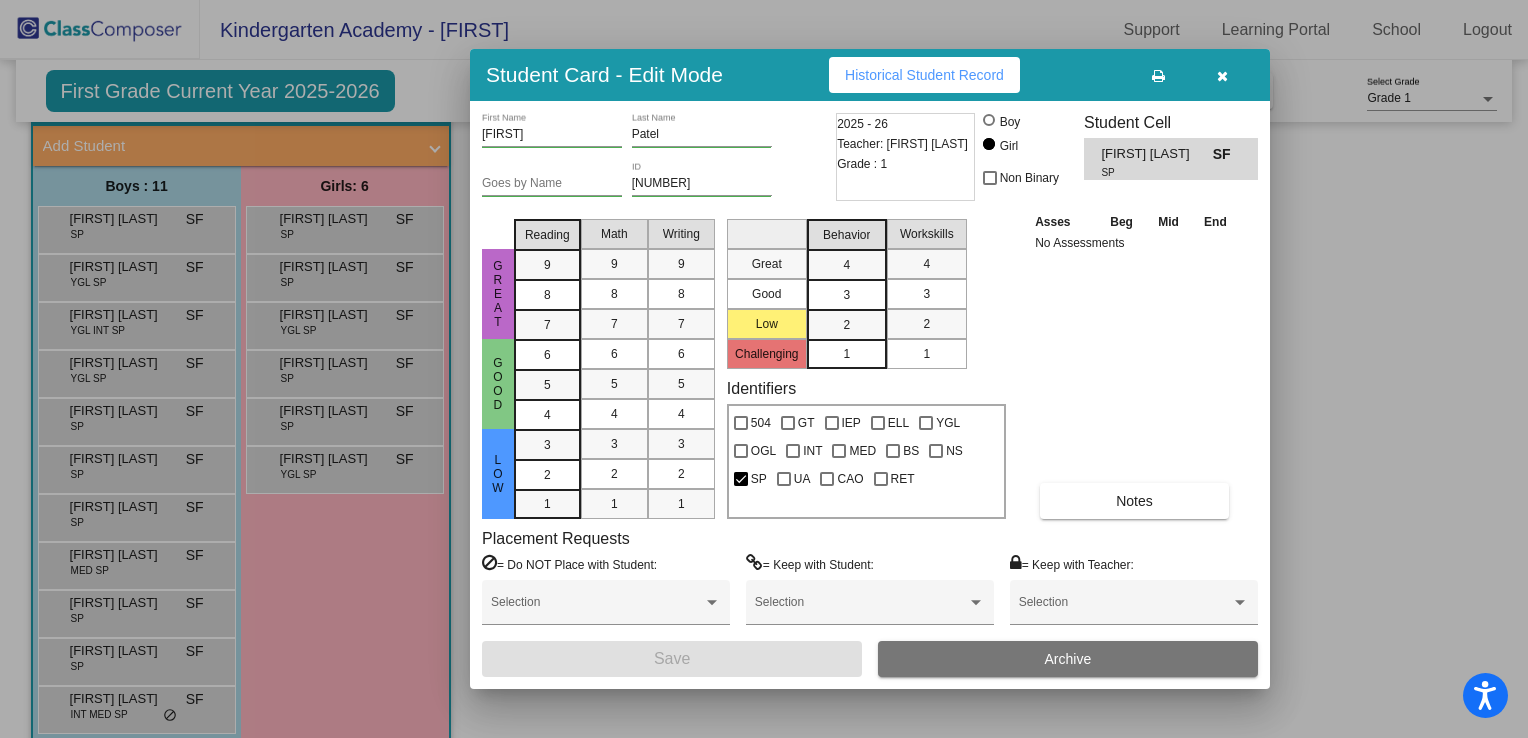 click at bounding box center (1222, 75) 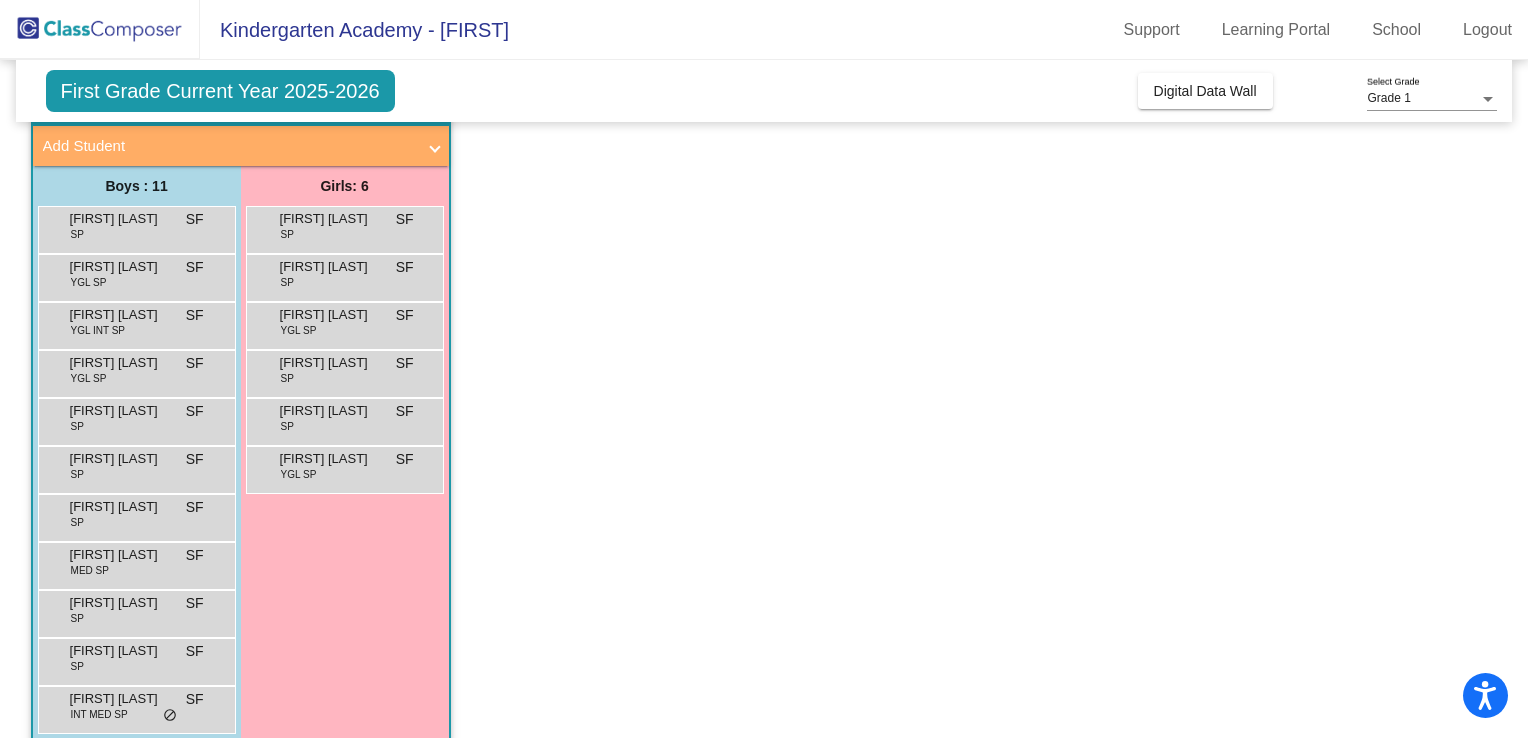 scroll, scrollTop: 0, scrollLeft: 0, axis: both 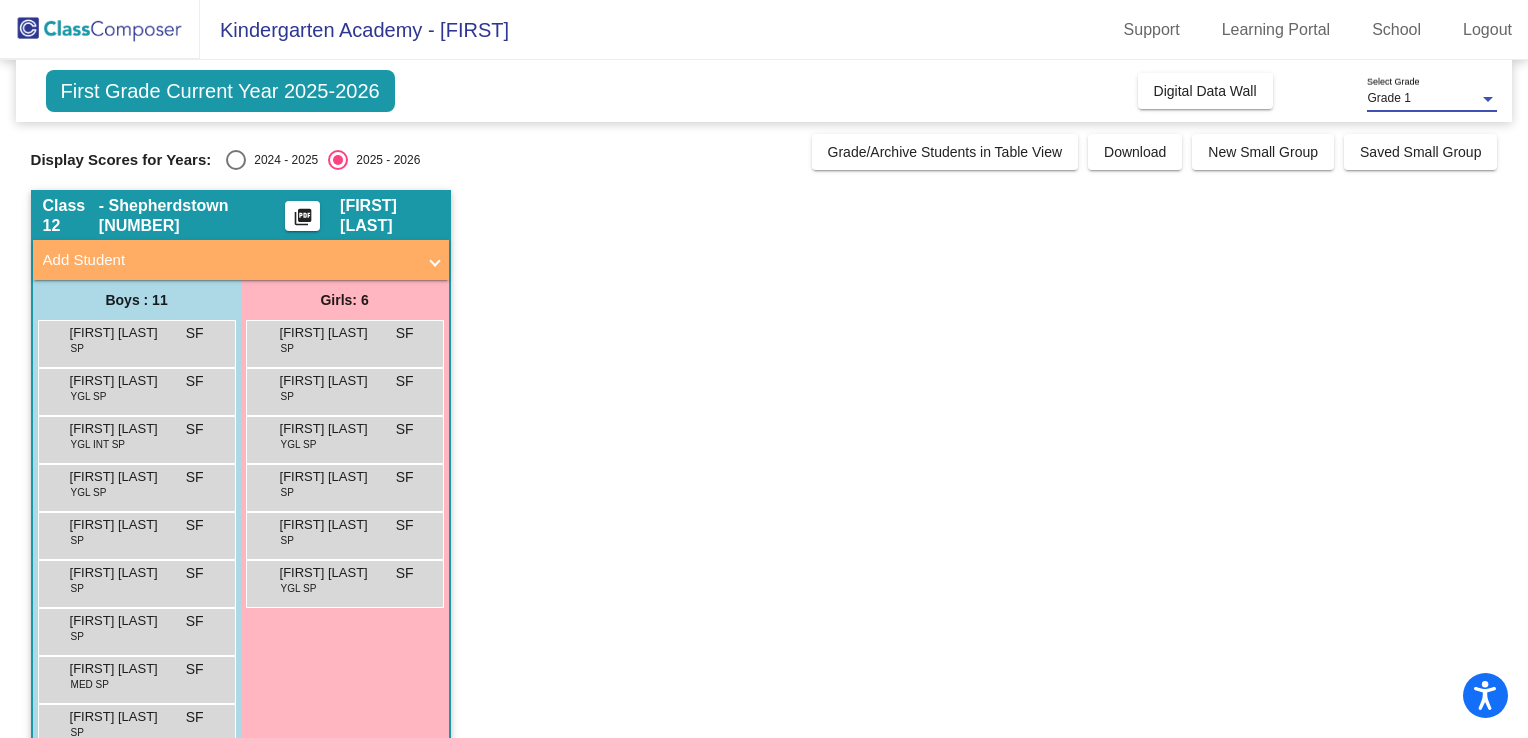 click at bounding box center (1488, 99) 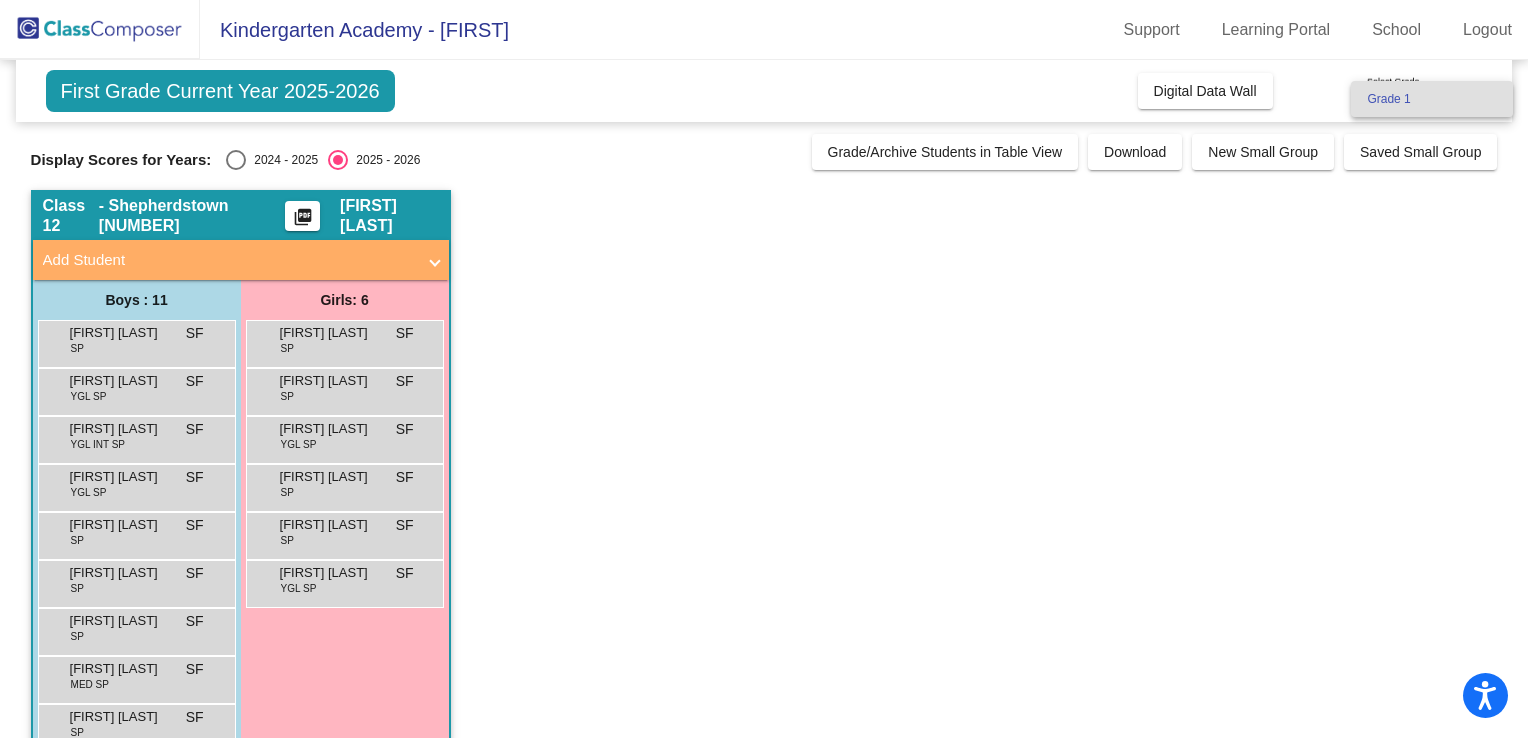 click on "Grade 1" at bounding box center (1432, 99) 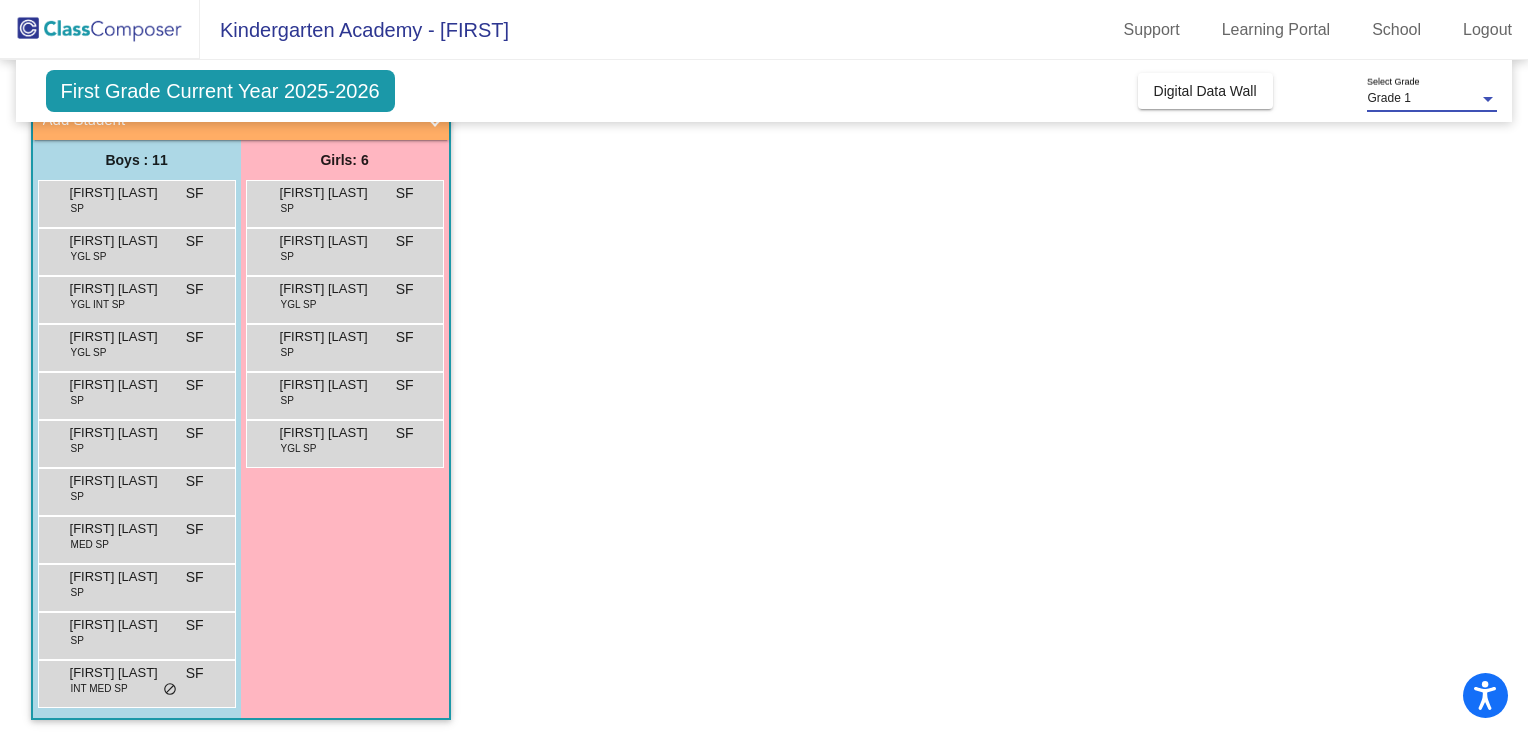 scroll, scrollTop: 0, scrollLeft: 0, axis: both 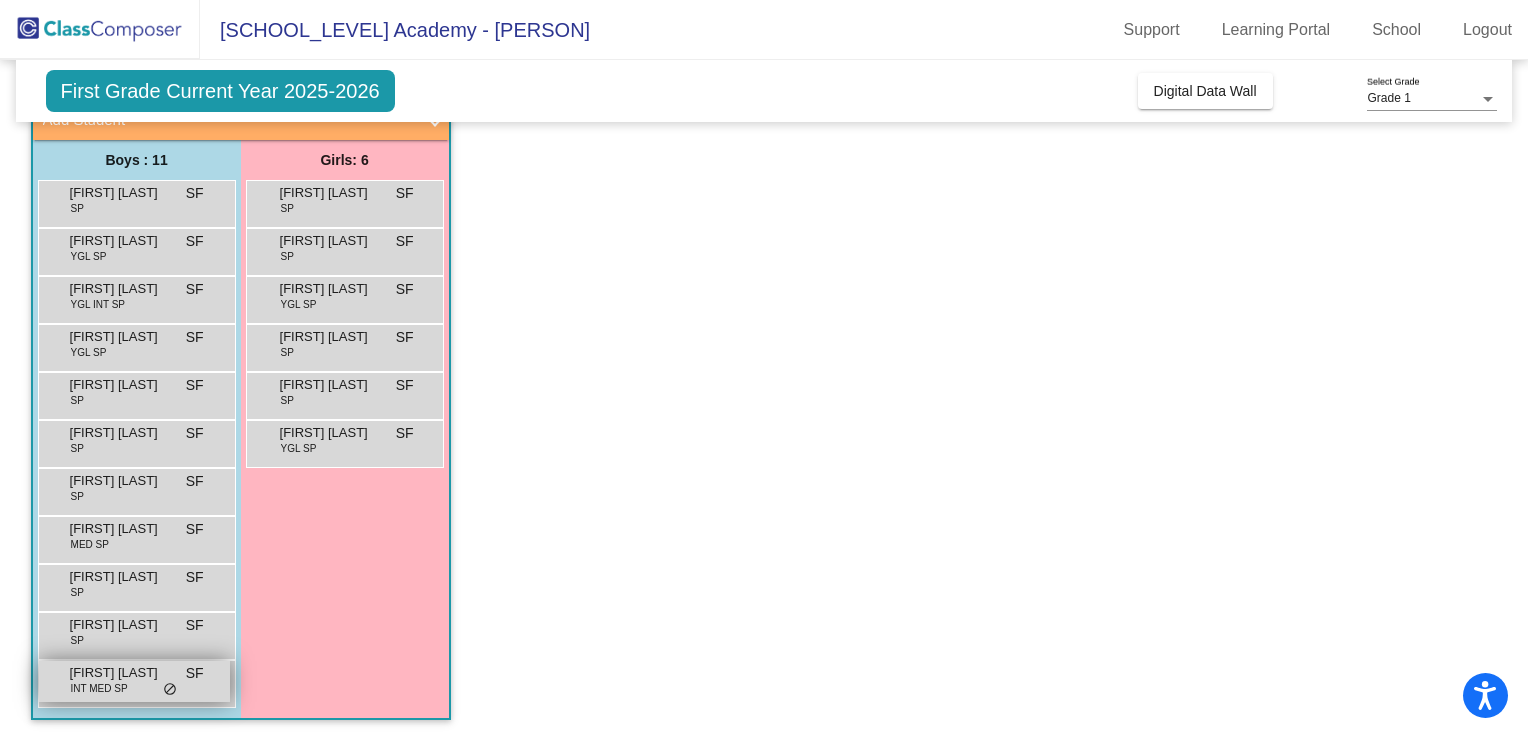 drag, startPoint x: 199, startPoint y: 554, endPoint x: 183, endPoint y: 670, distance: 117.09825 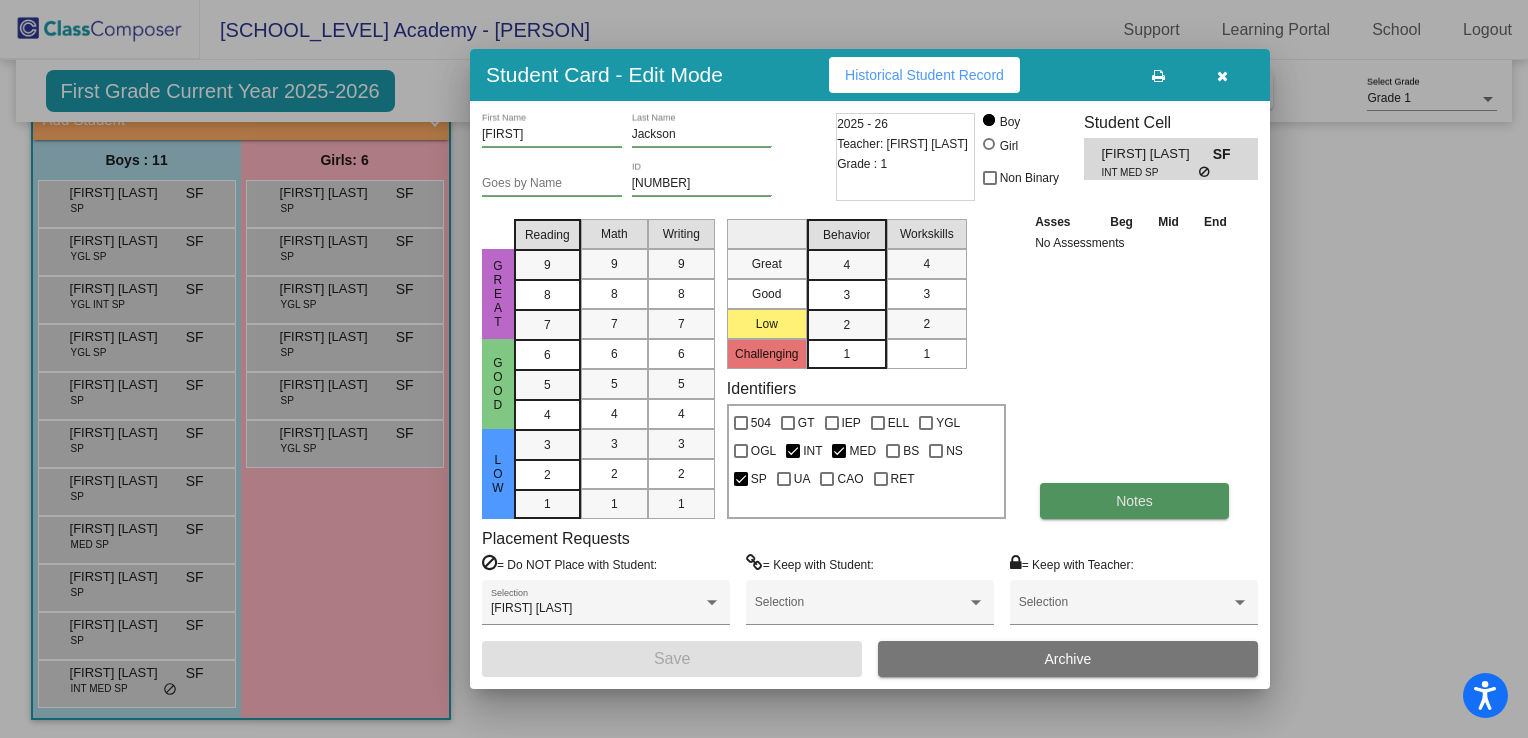 click on "Notes" at bounding box center [1134, 501] 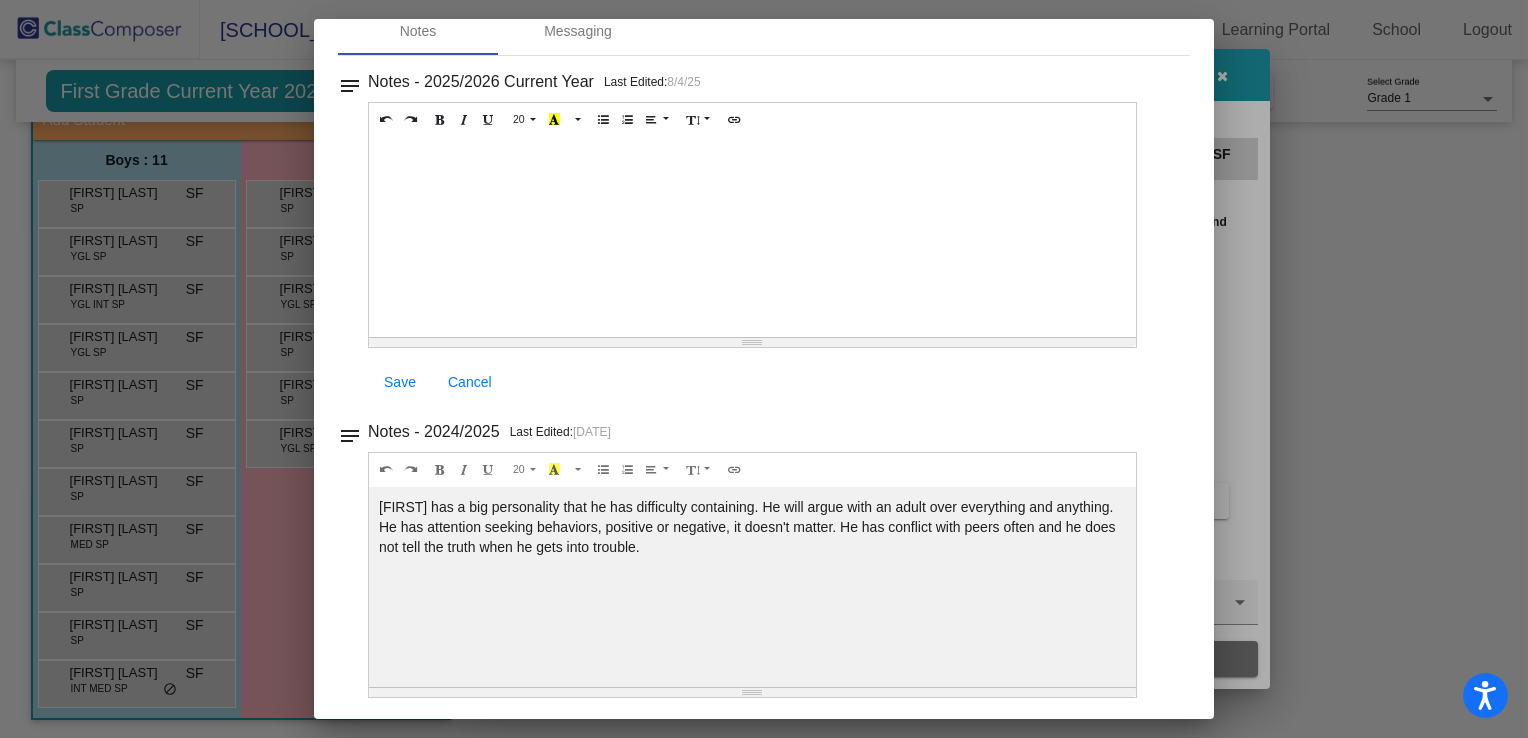 scroll, scrollTop: 101, scrollLeft: 0, axis: vertical 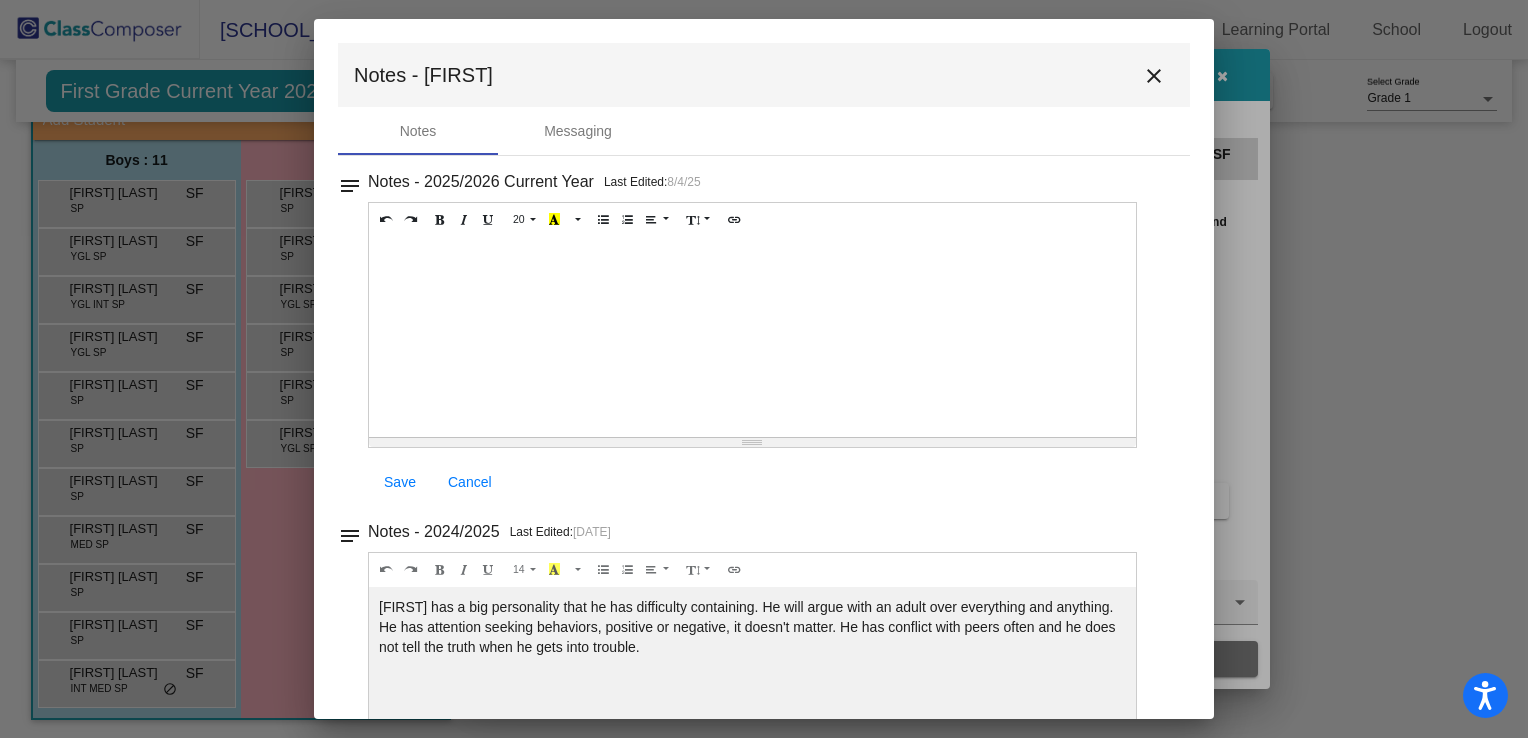 click on "close" at bounding box center [1154, 76] 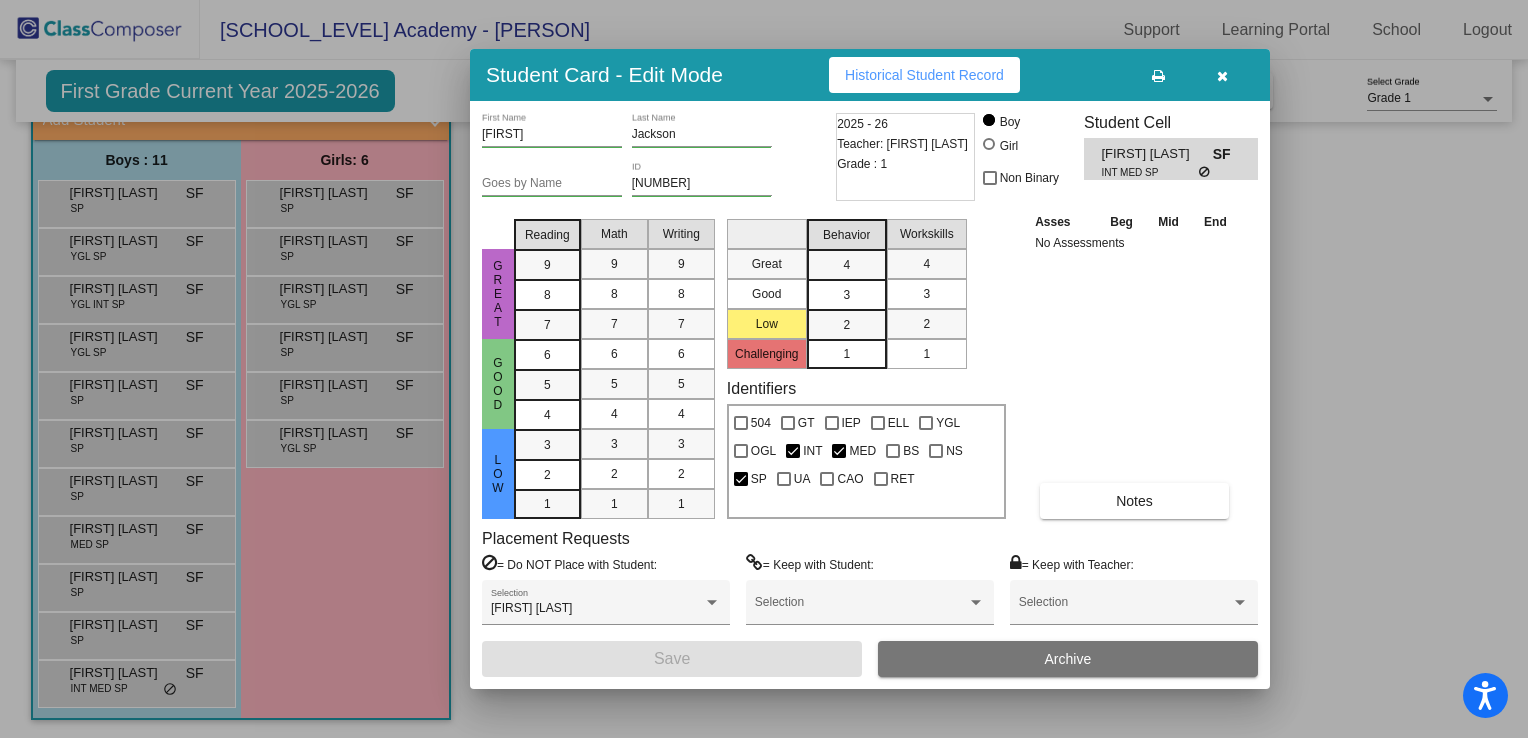 click at bounding box center (1222, 75) 